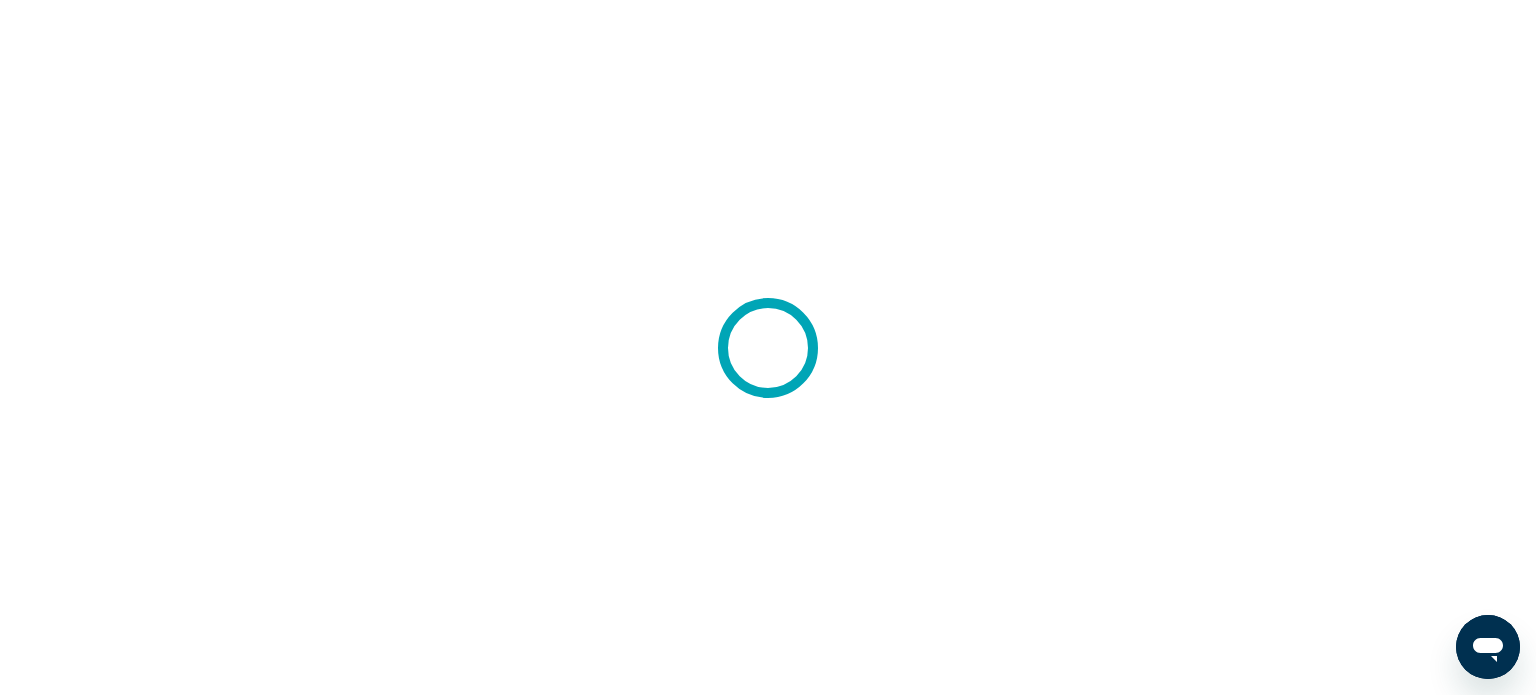 scroll, scrollTop: 0, scrollLeft: 0, axis: both 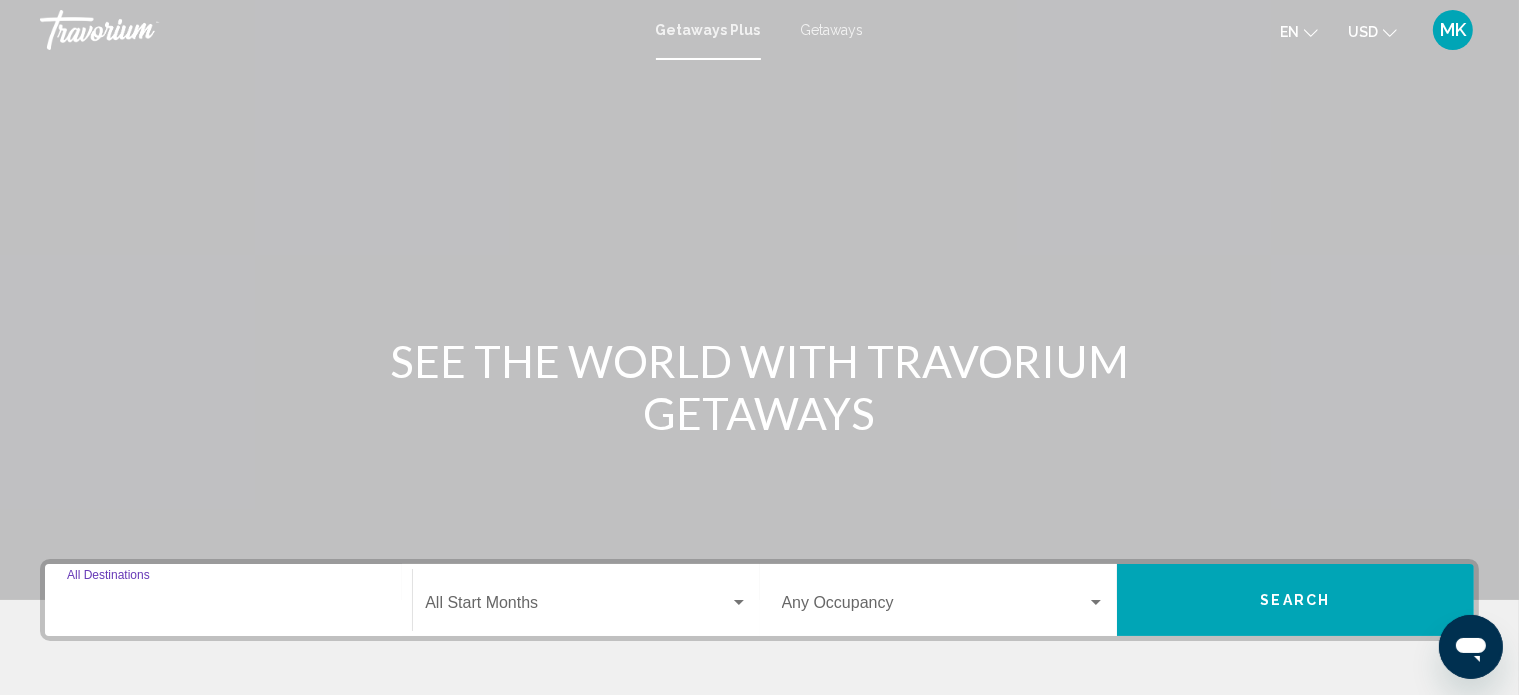 click on "Destination All Destinations" at bounding box center (228, 607) 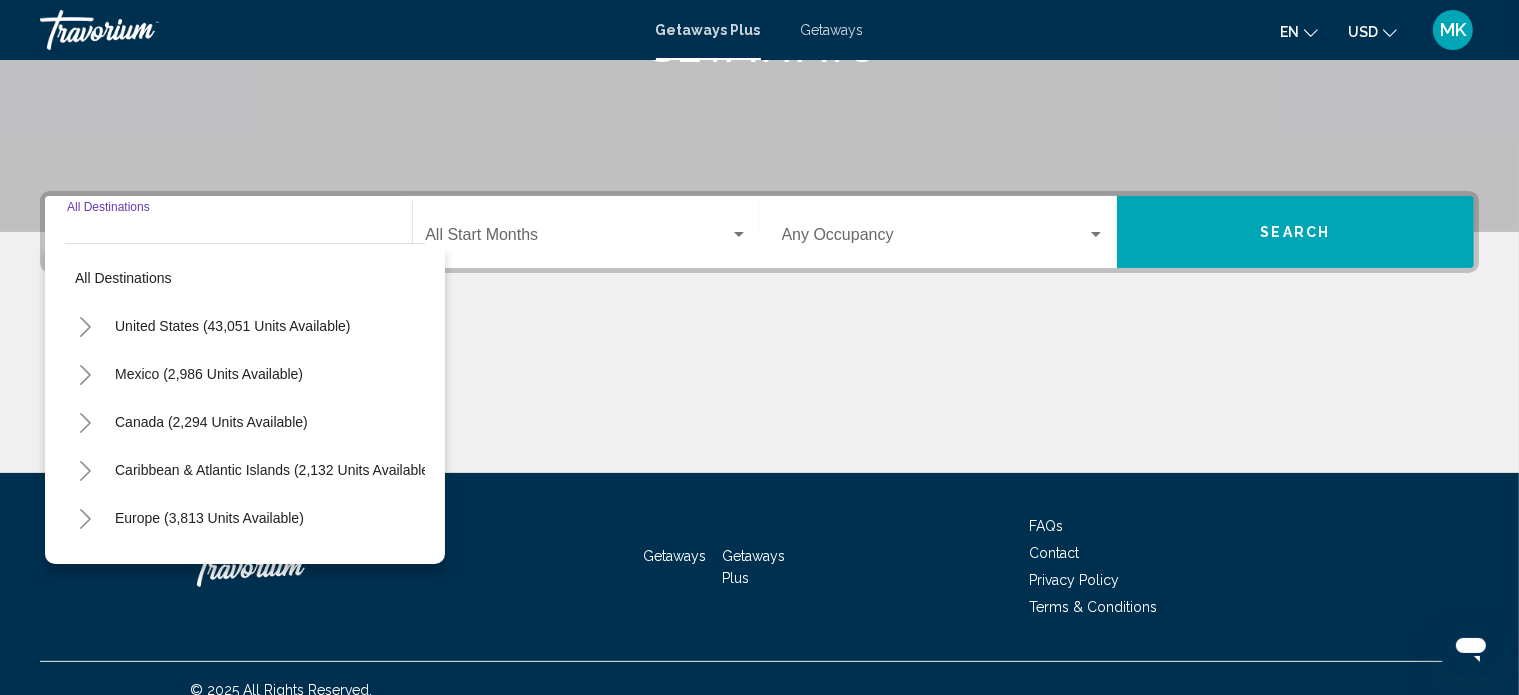 scroll, scrollTop: 390, scrollLeft: 0, axis: vertical 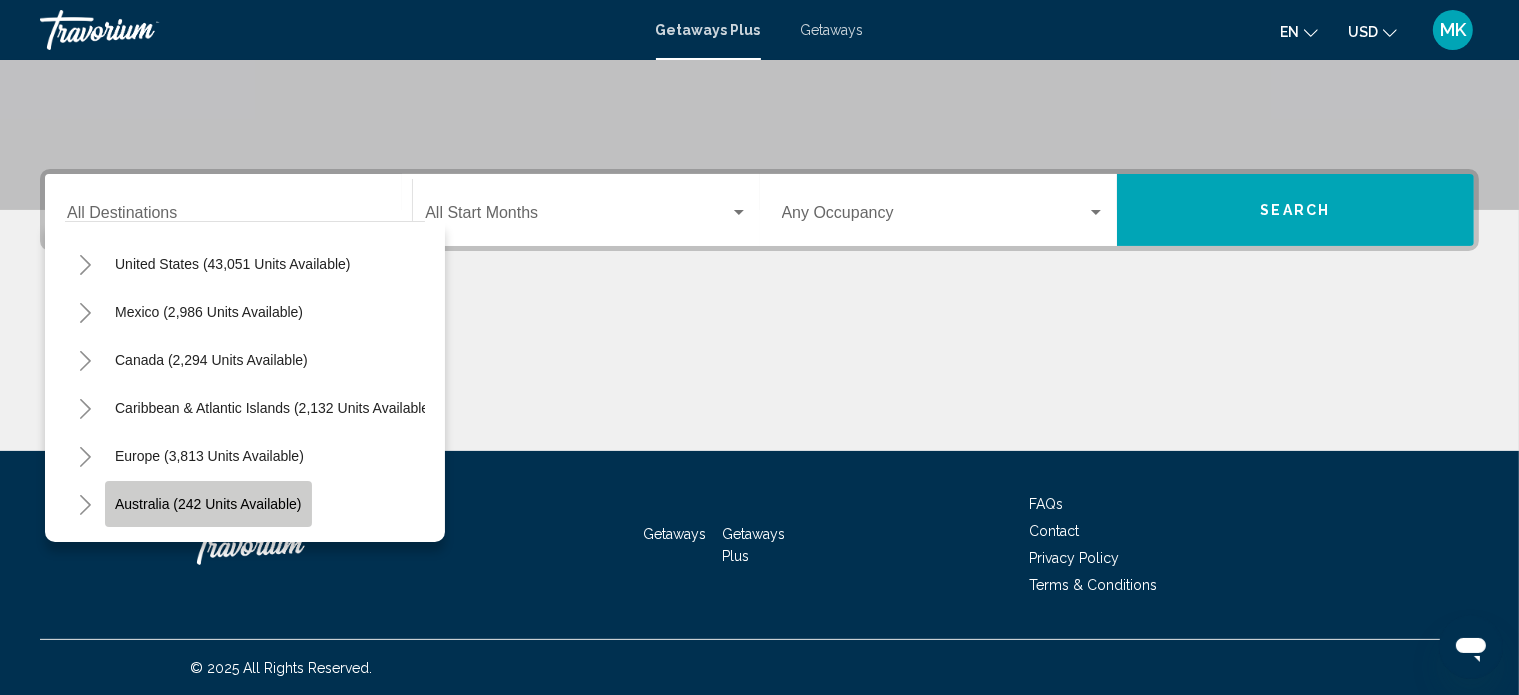 click on "Australia (242 units available)" at bounding box center (208, 504) 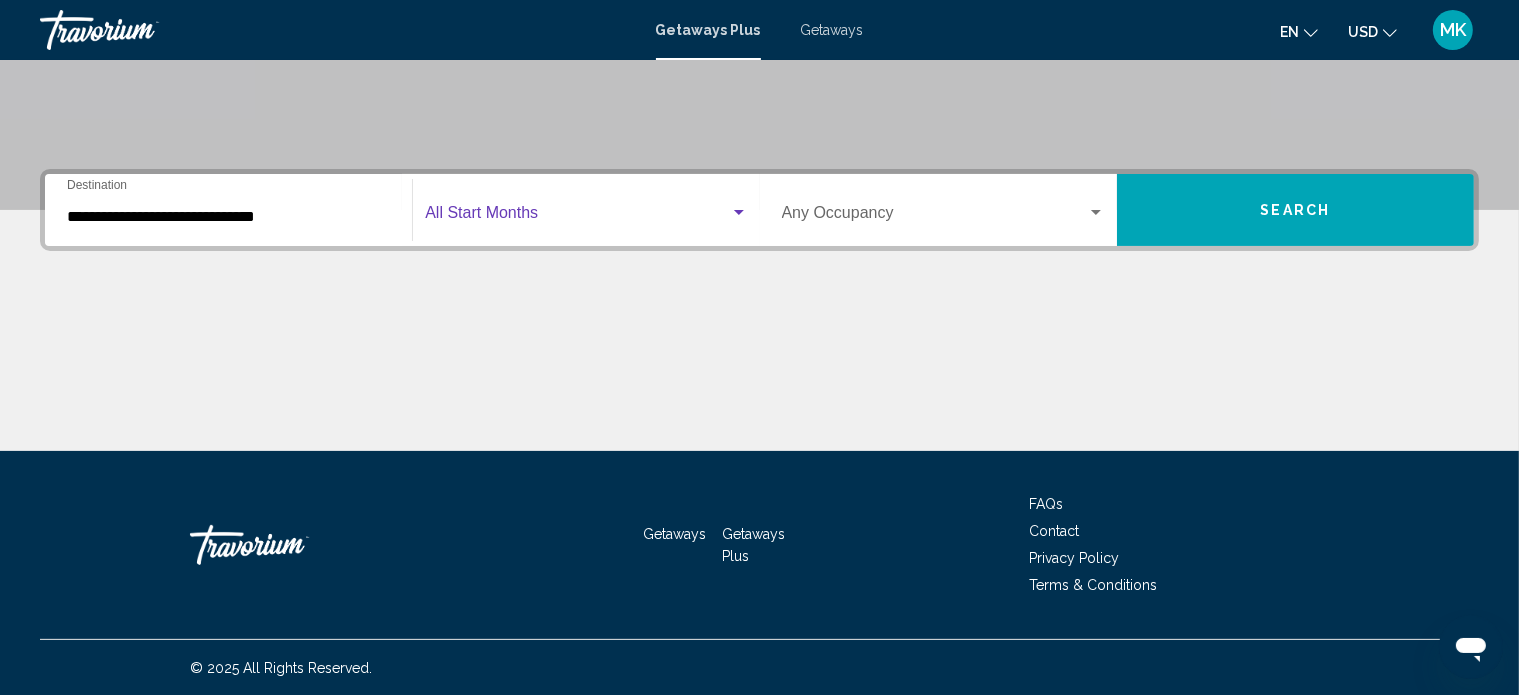 click at bounding box center (739, 212) 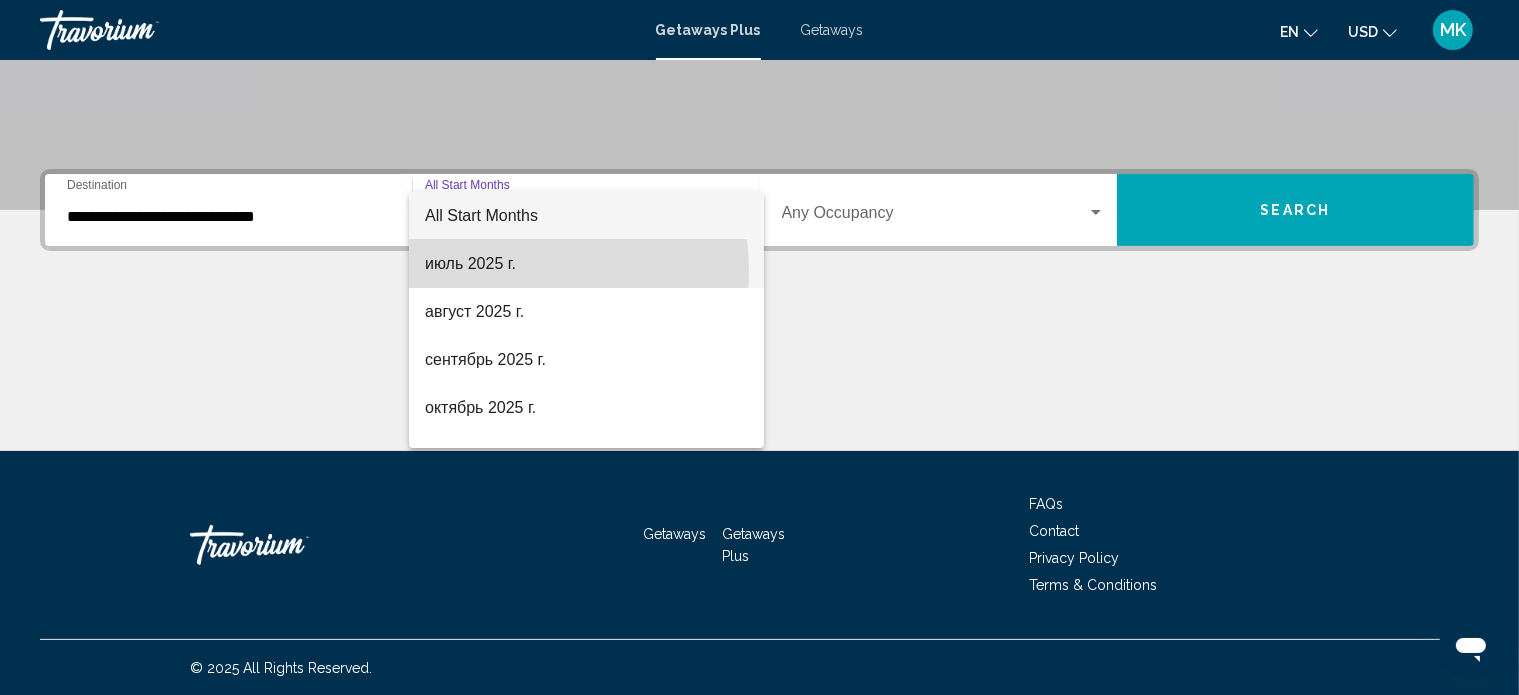 click on "июль 2025 г." at bounding box center [586, 264] 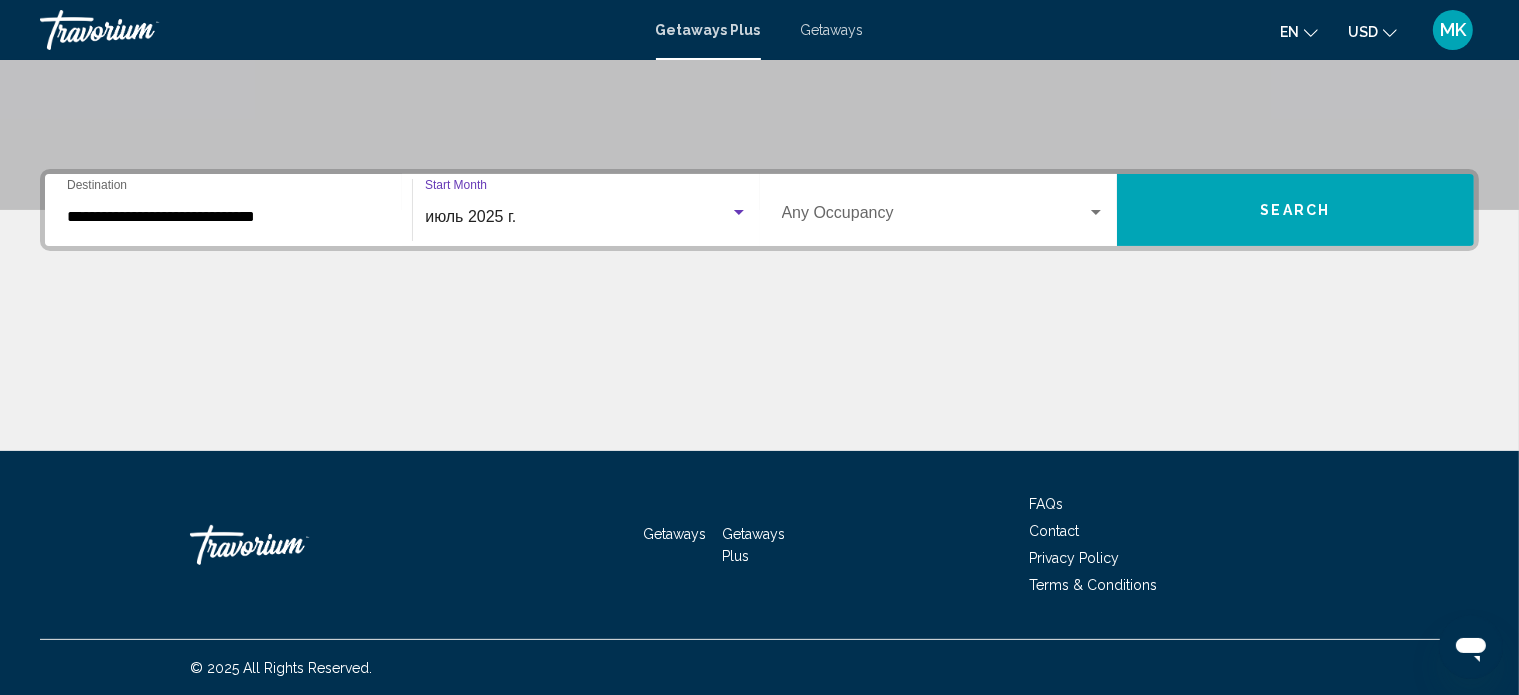 click at bounding box center [739, 212] 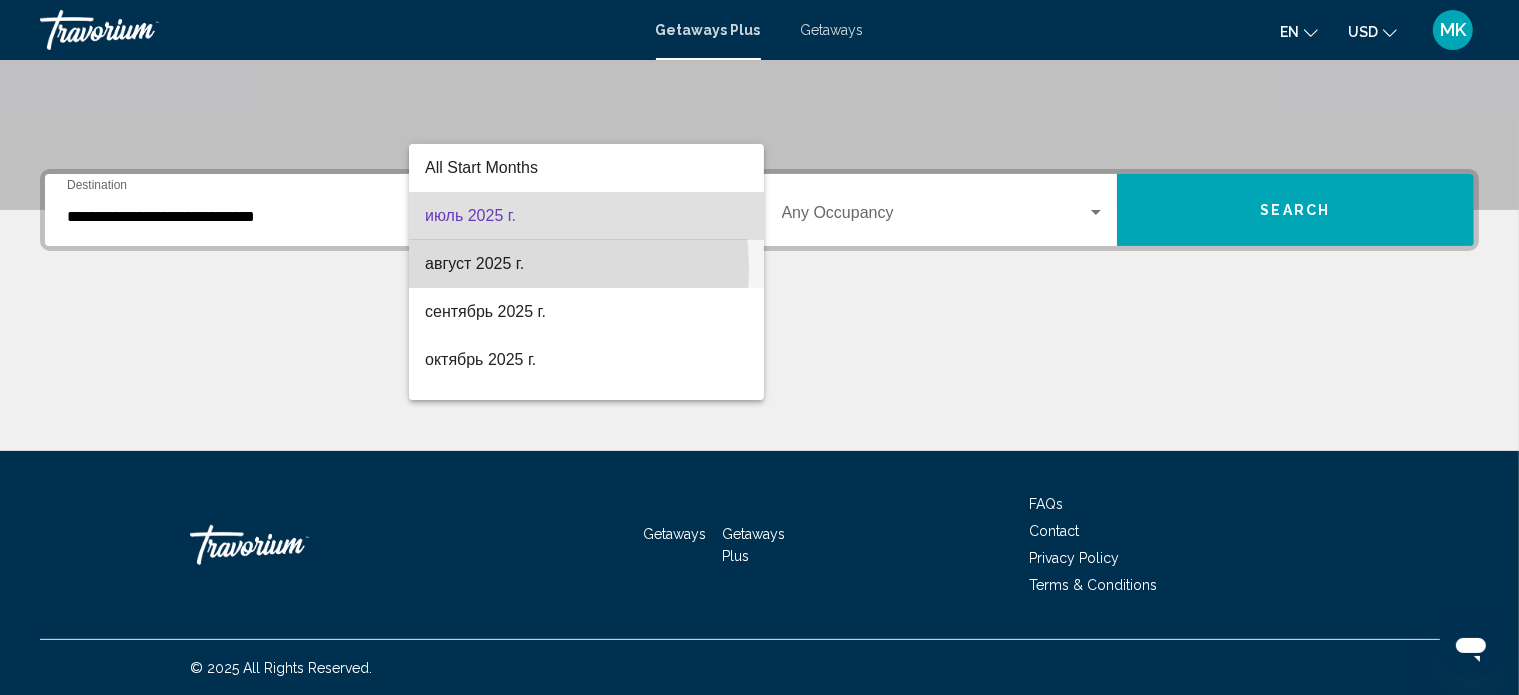 click on "август 2025 г." at bounding box center [586, 264] 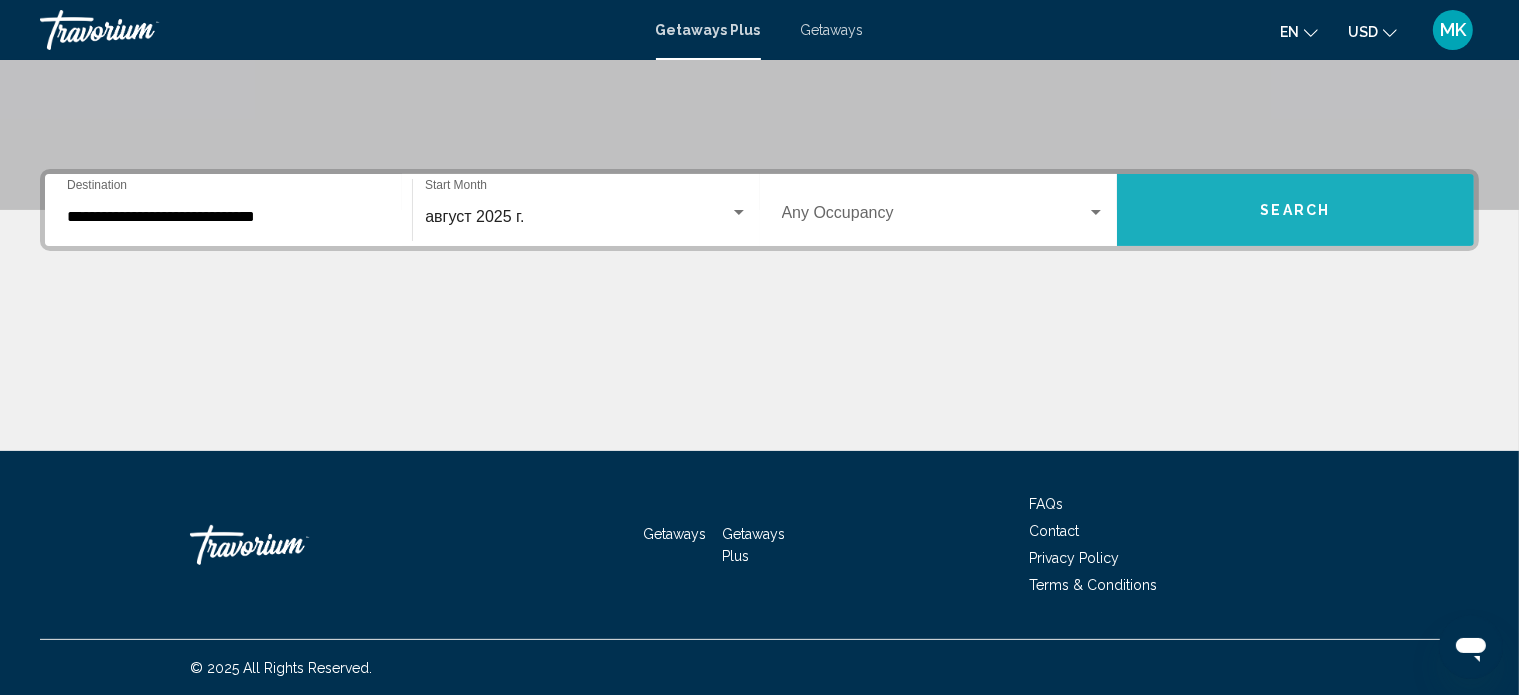click on "Search" at bounding box center [1295, 210] 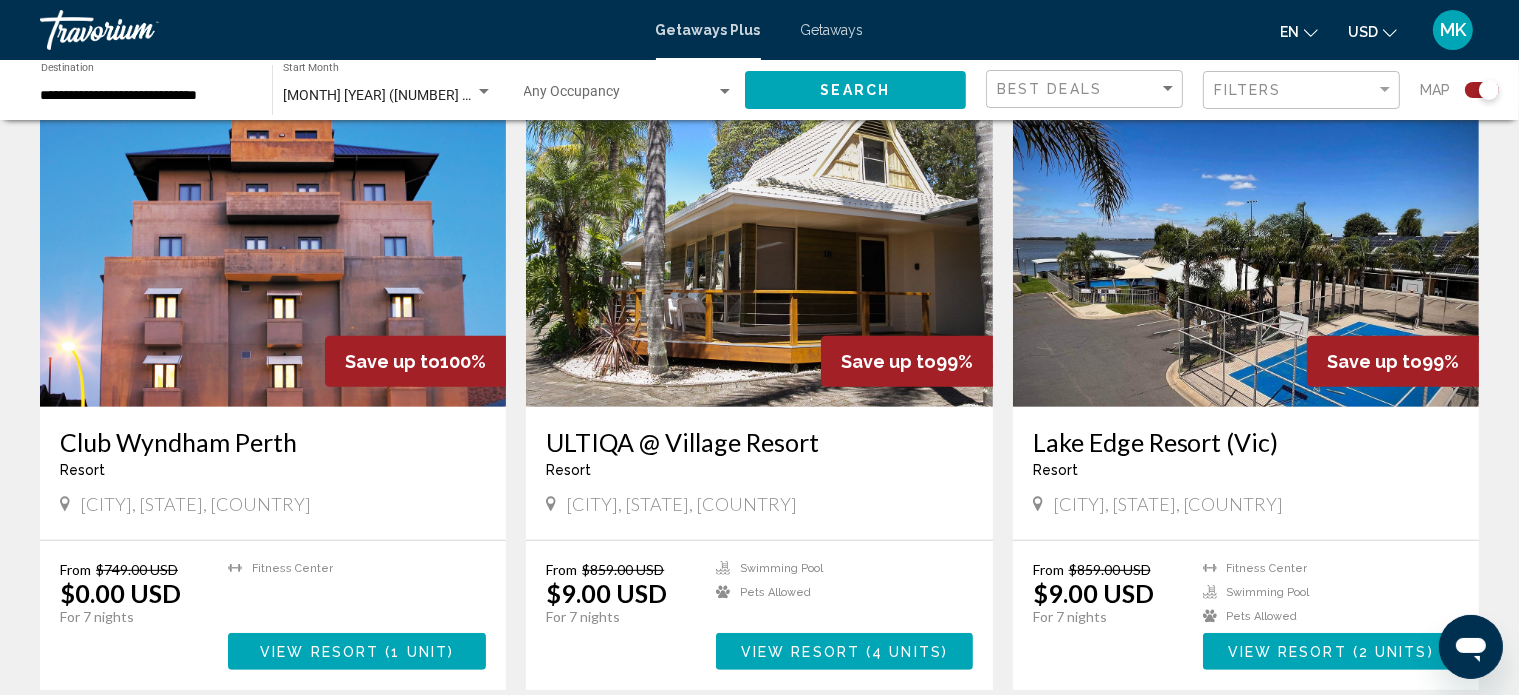 scroll, scrollTop: 746, scrollLeft: 0, axis: vertical 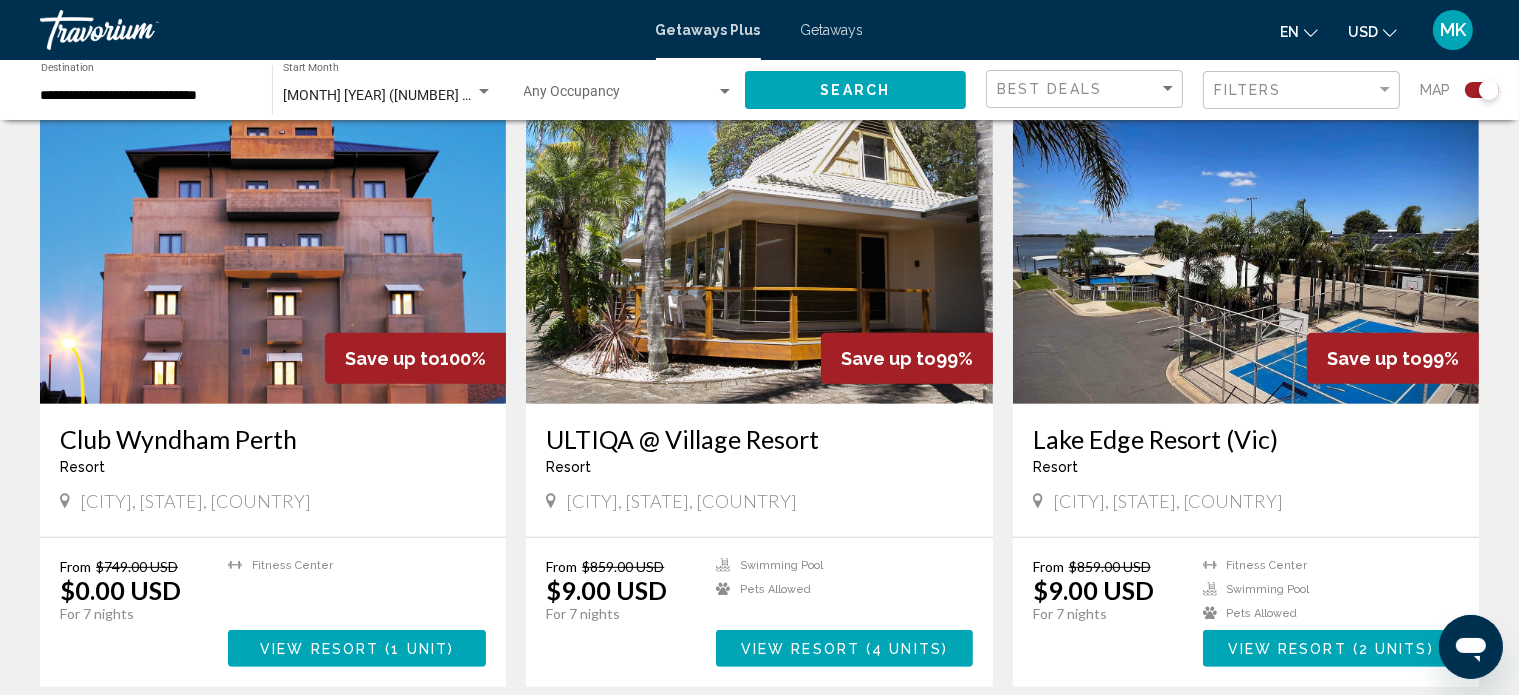 click at bounding box center (759, 244) 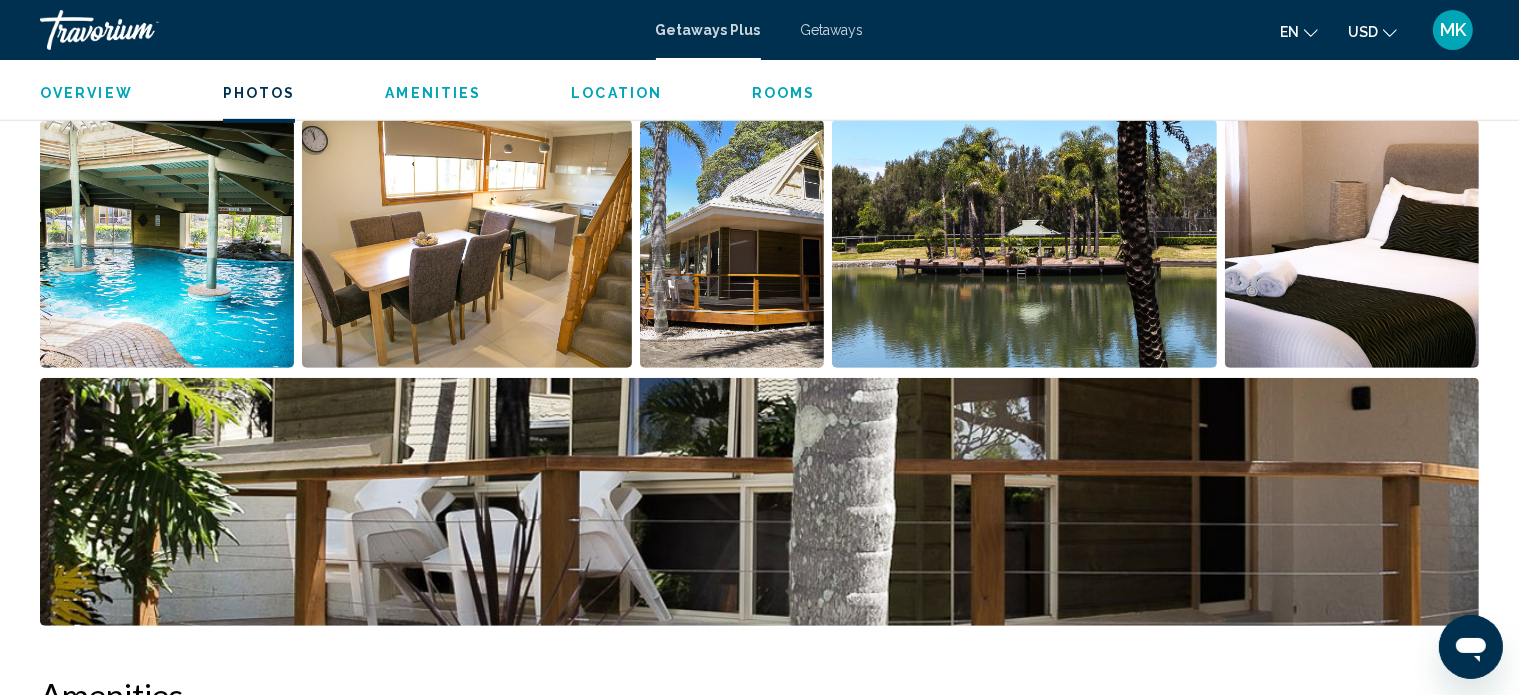 scroll, scrollTop: 954, scrollLeft: 0, axis: vertical 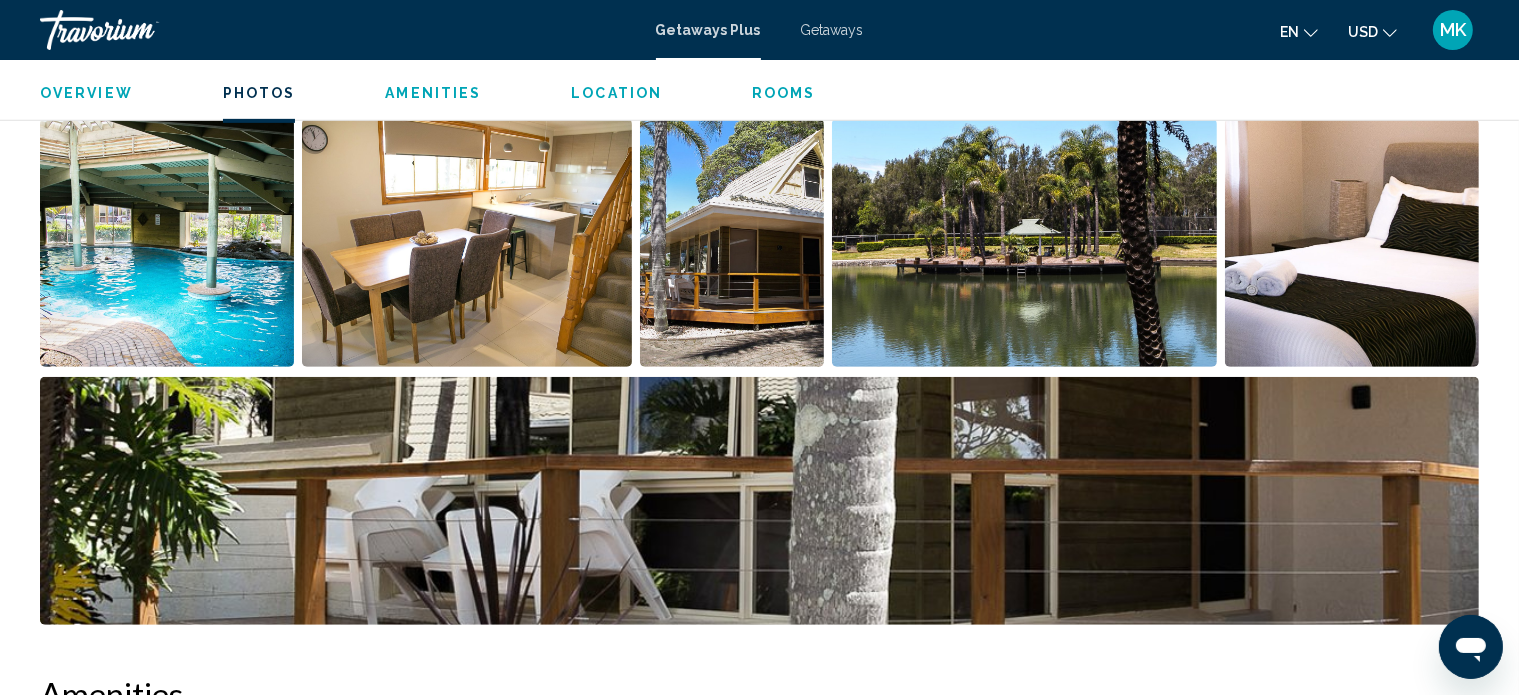 click at bounding box center [167, 243] 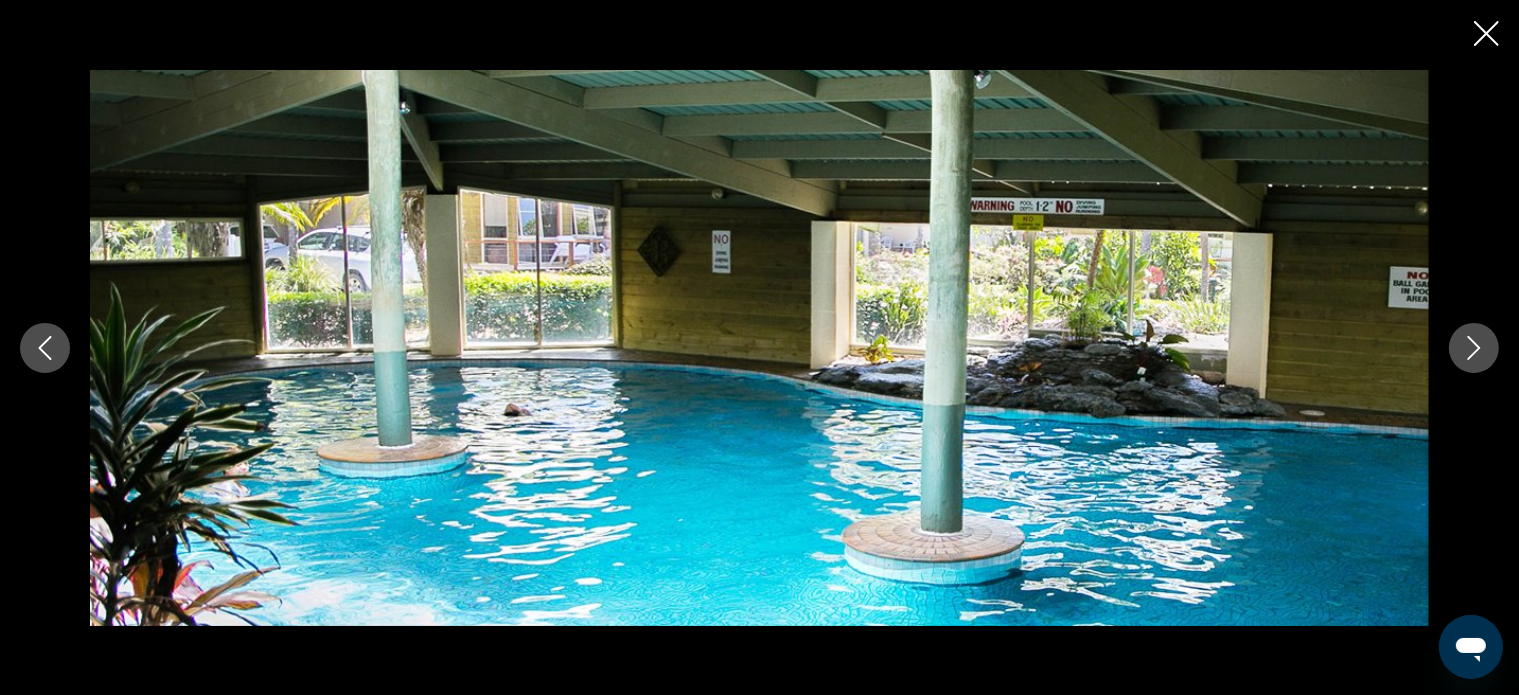 click at bounding box center (1486, 33) 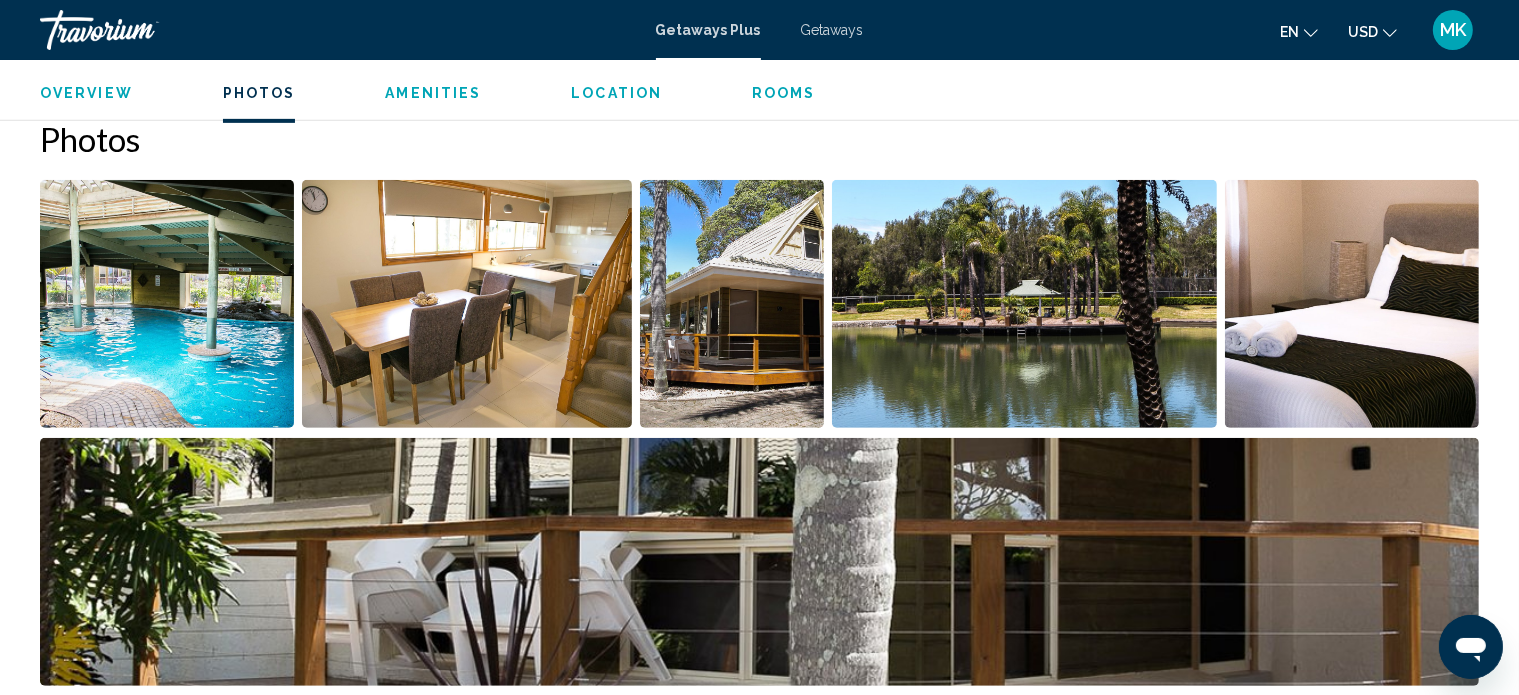 scroll, scrollTop: 891, scrollLeft: 0, axis: vertical 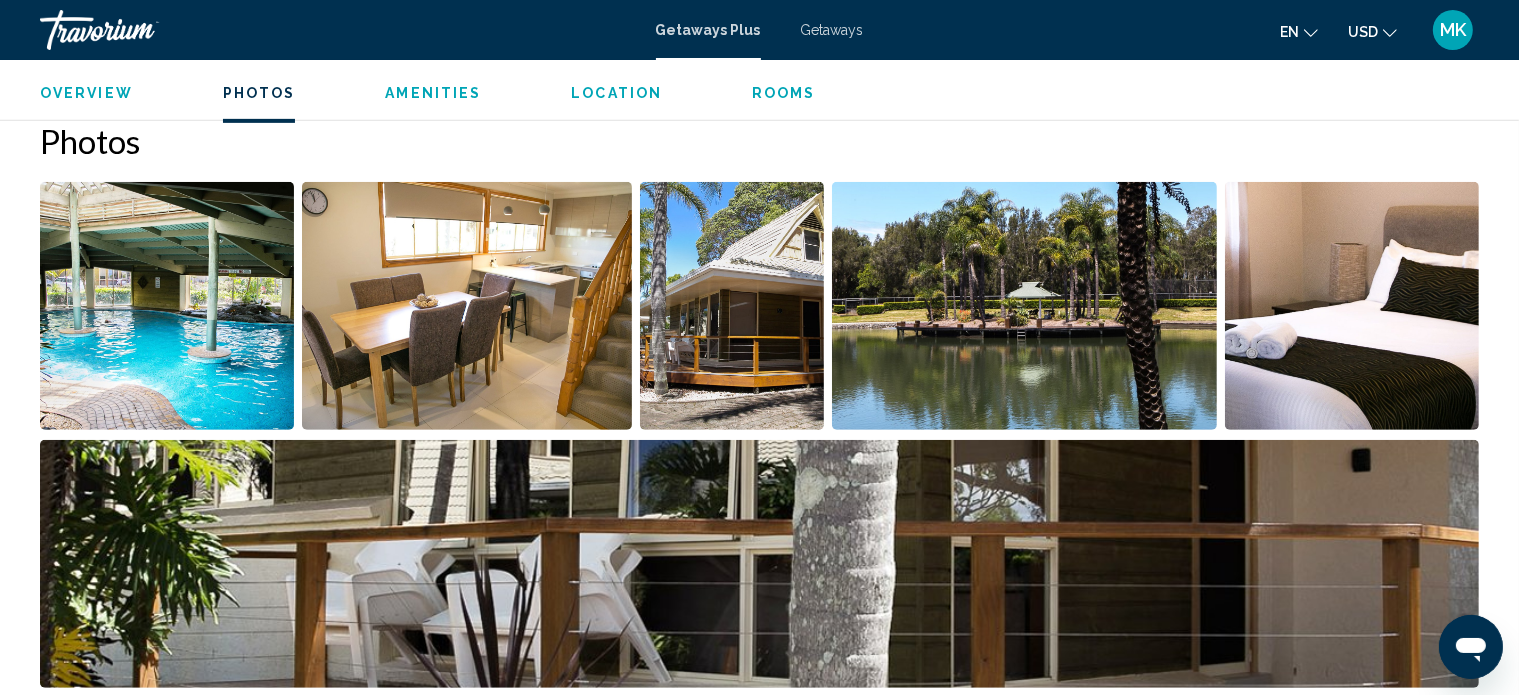 click at bounding box center (167, 306) 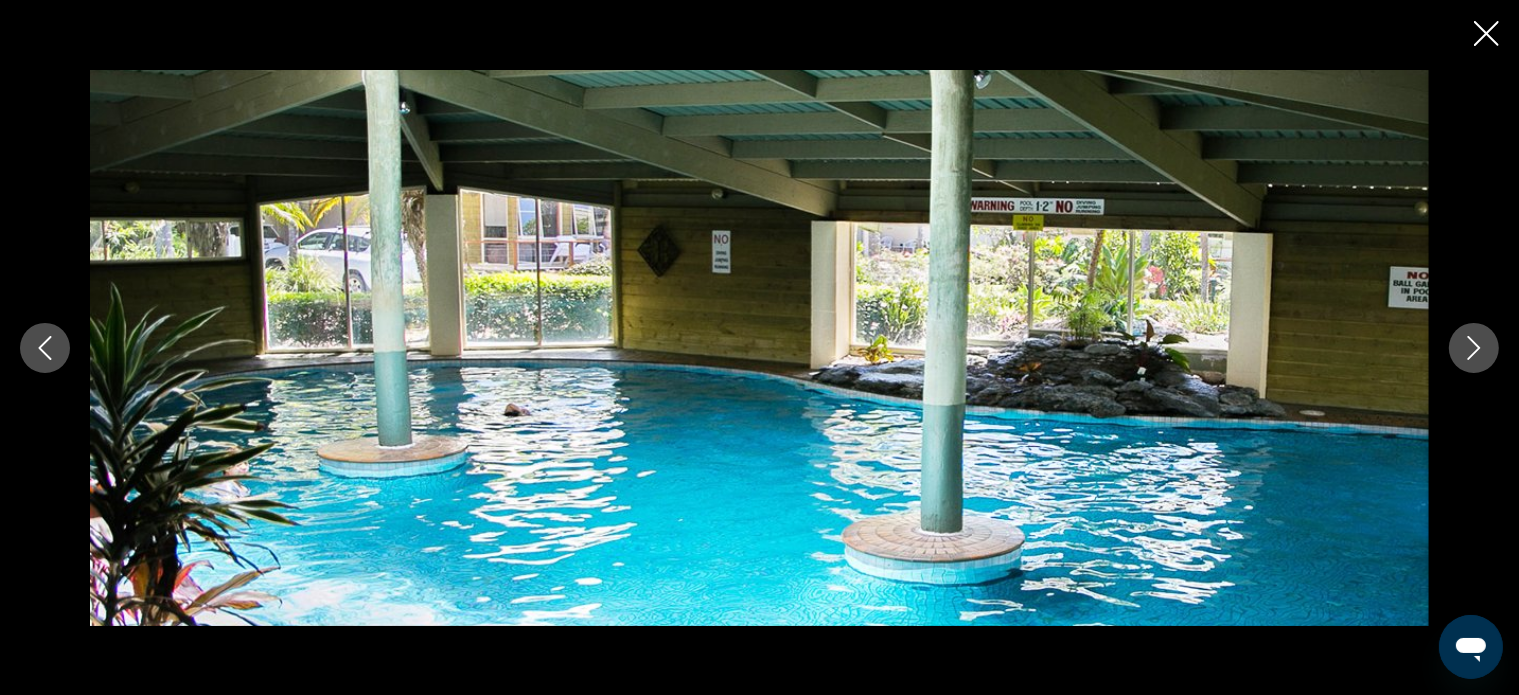 click at bounding box center [1474, 348] 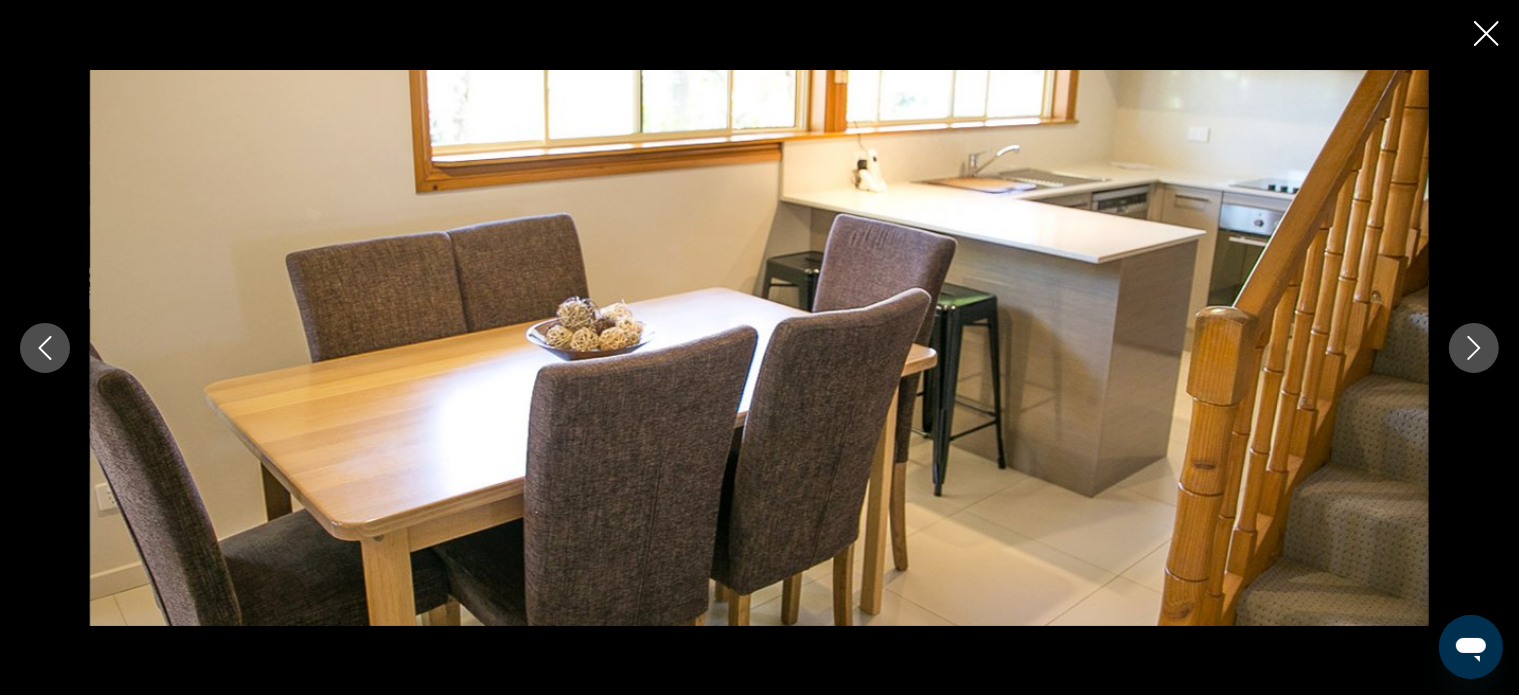 click at bounding box center [1474, 348] 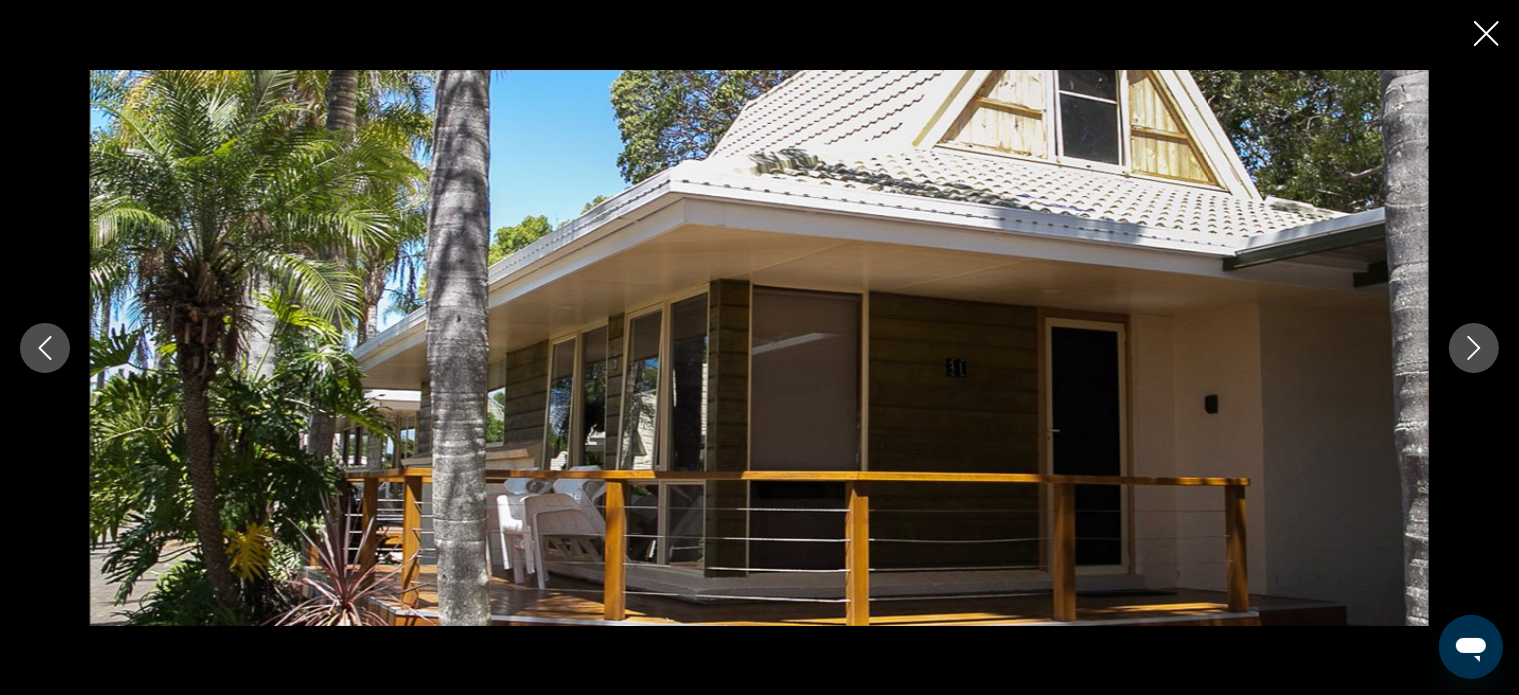 click at bounding box center (1474, 348) 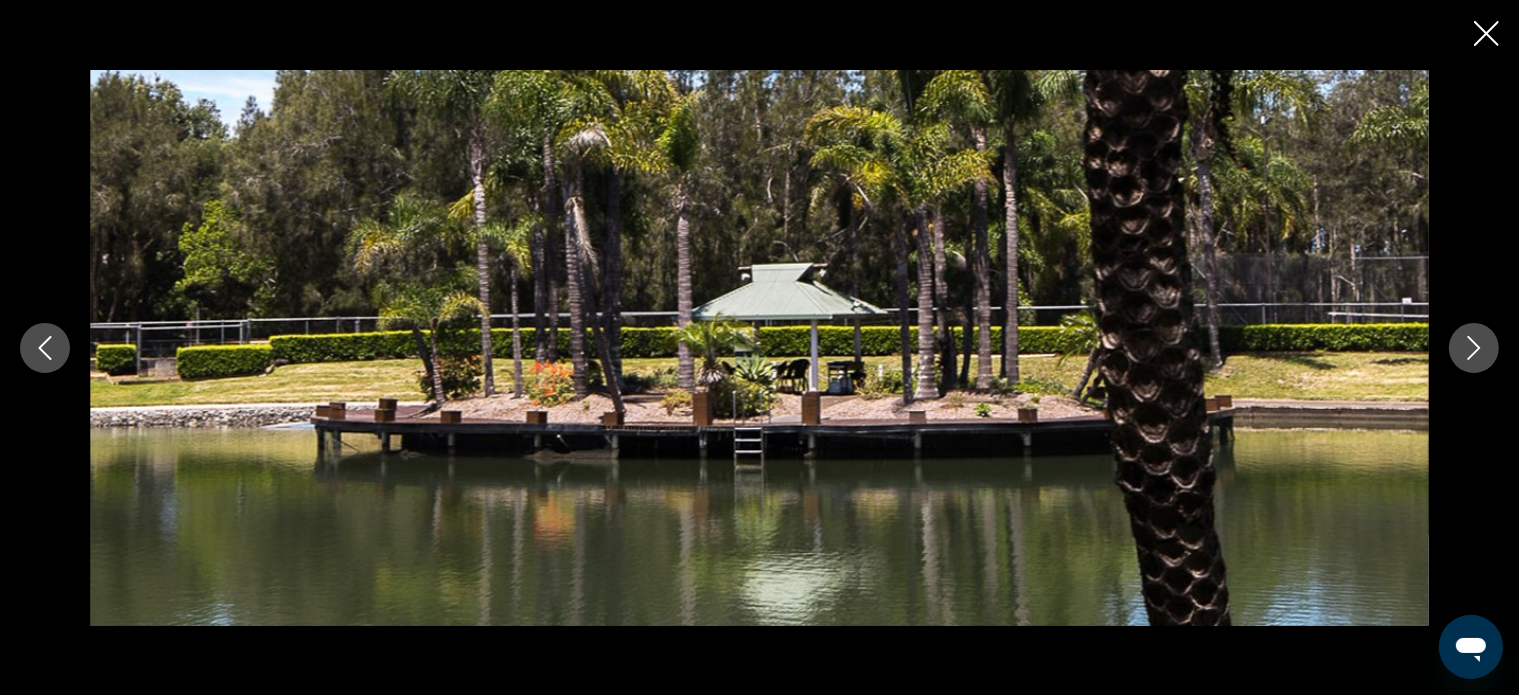 click at bounding box center (1474, 348) 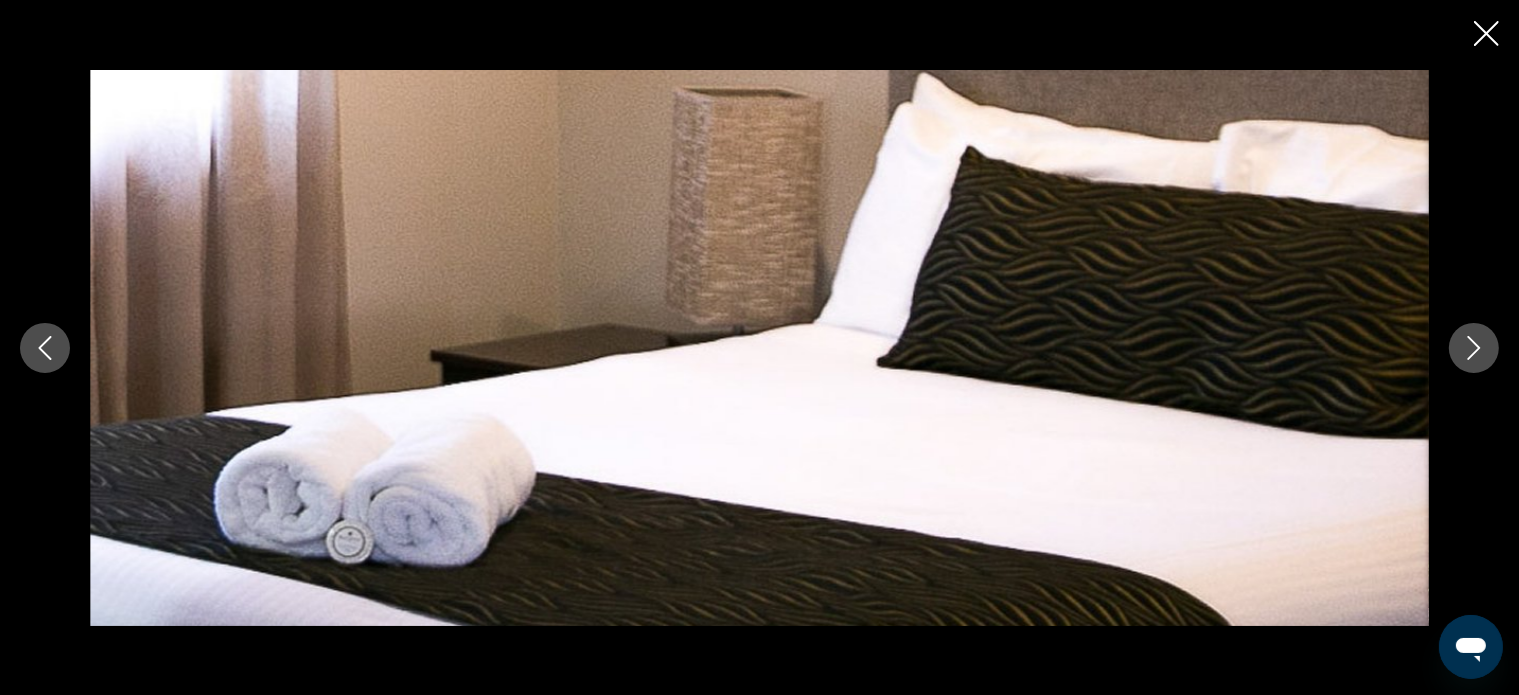 click at bounding box center (1474, 348) 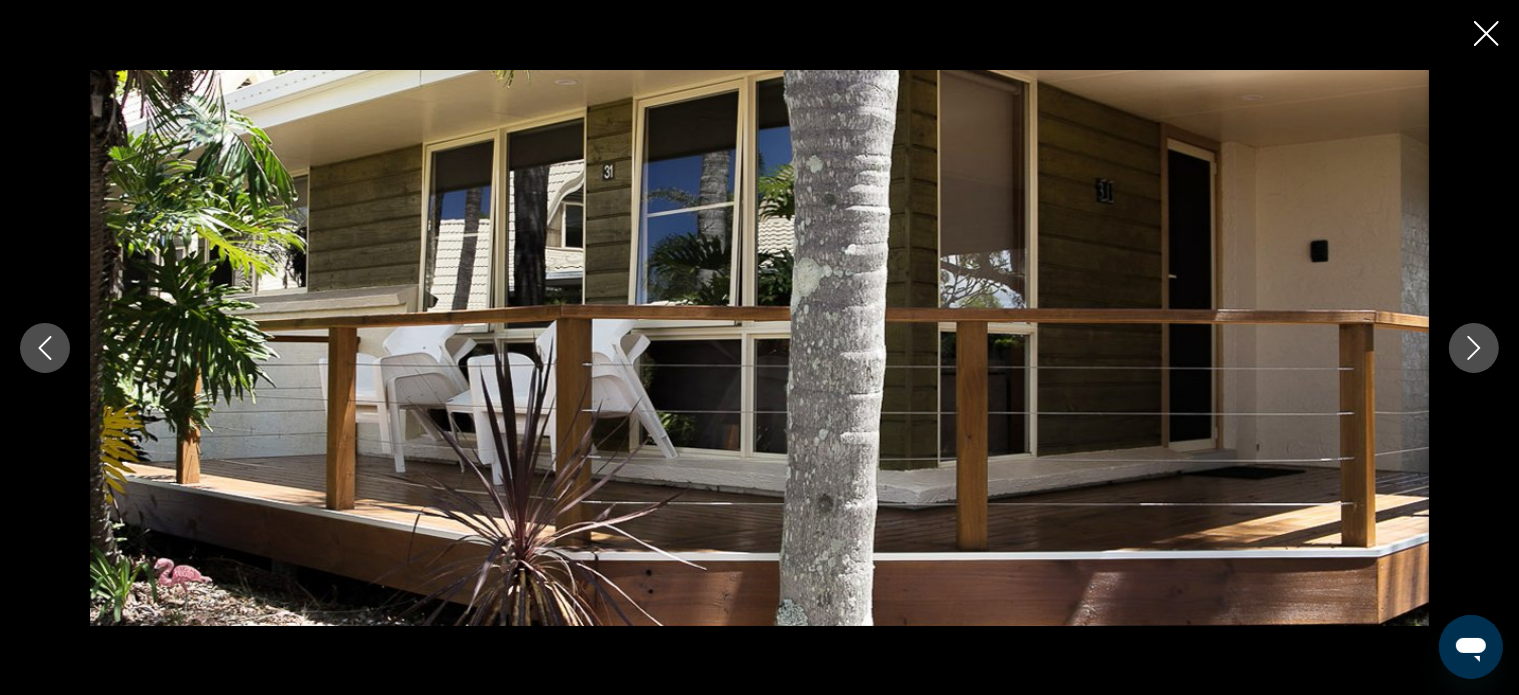 click at bounding box center [1474, 348] 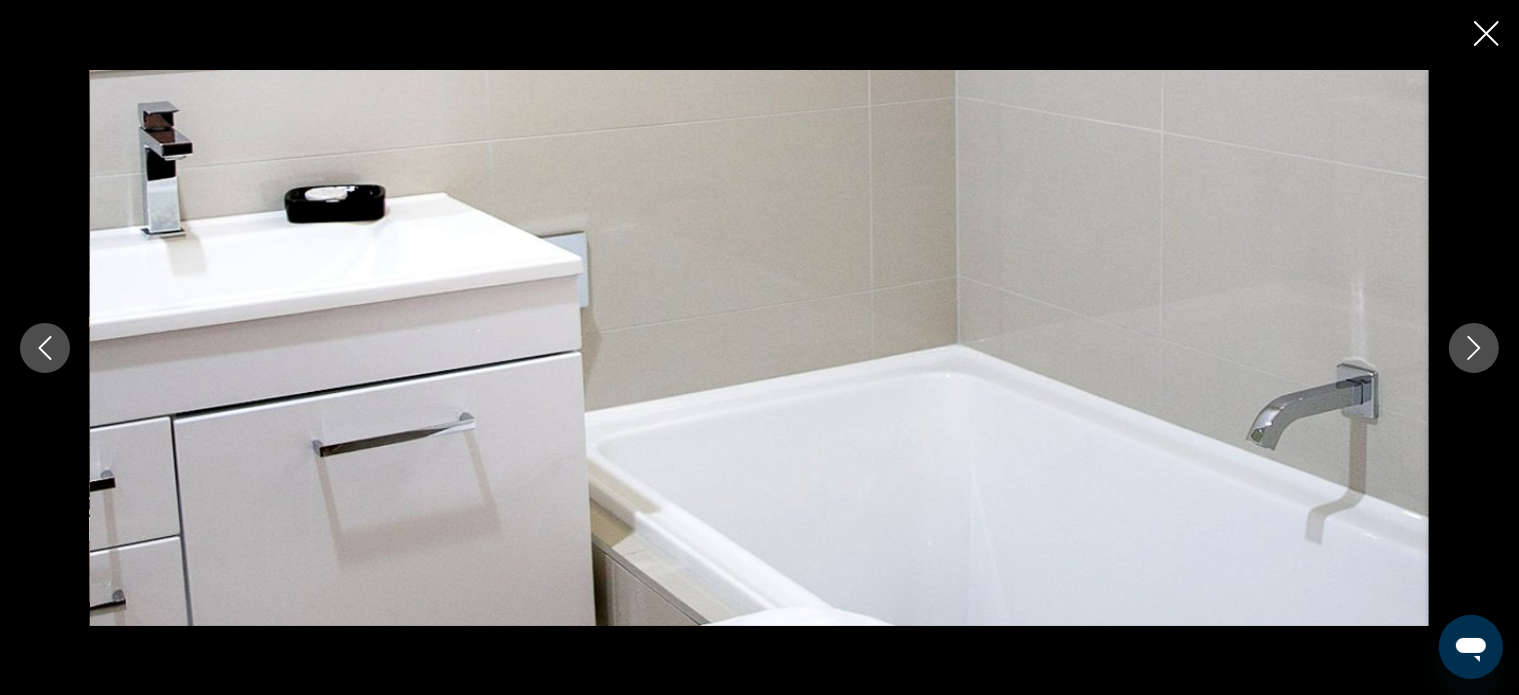 click at bounding box center (1474, 348) 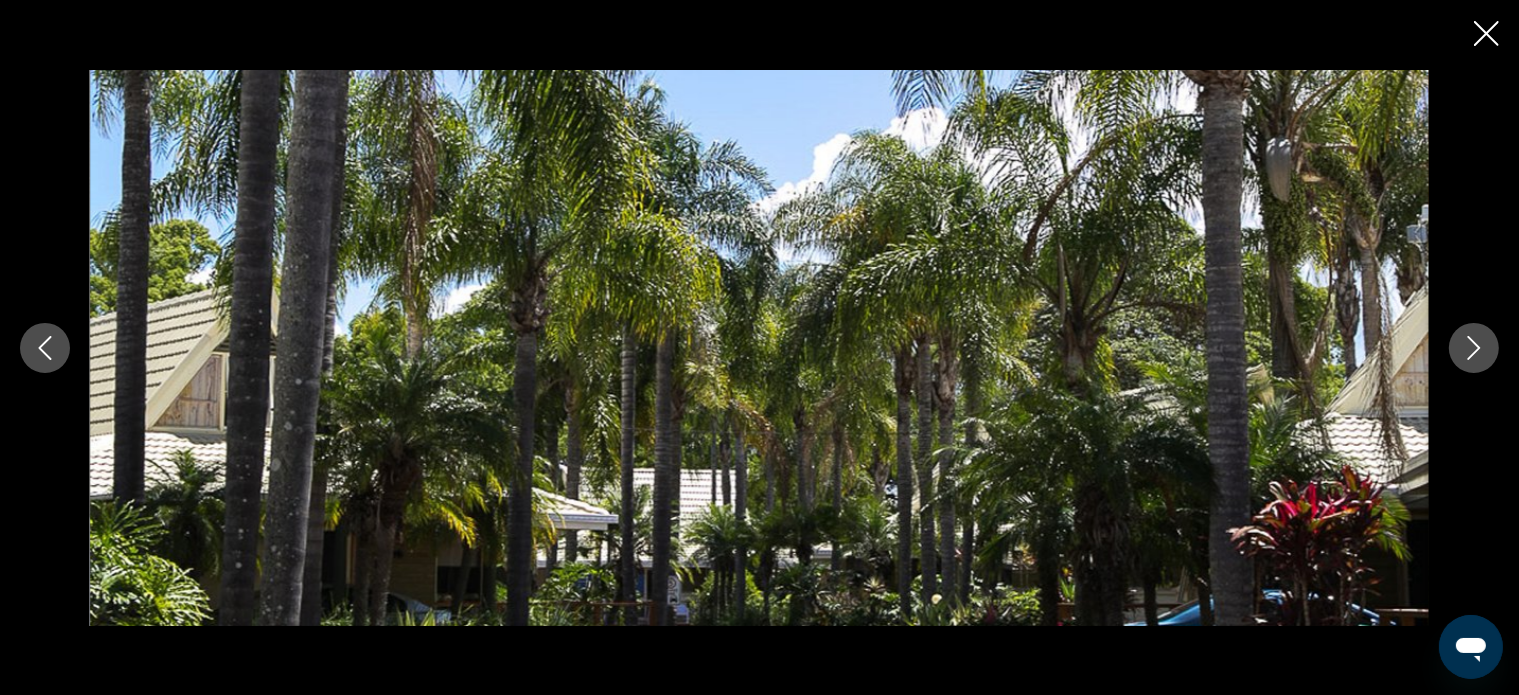 click at bounding box center [1474, 348] 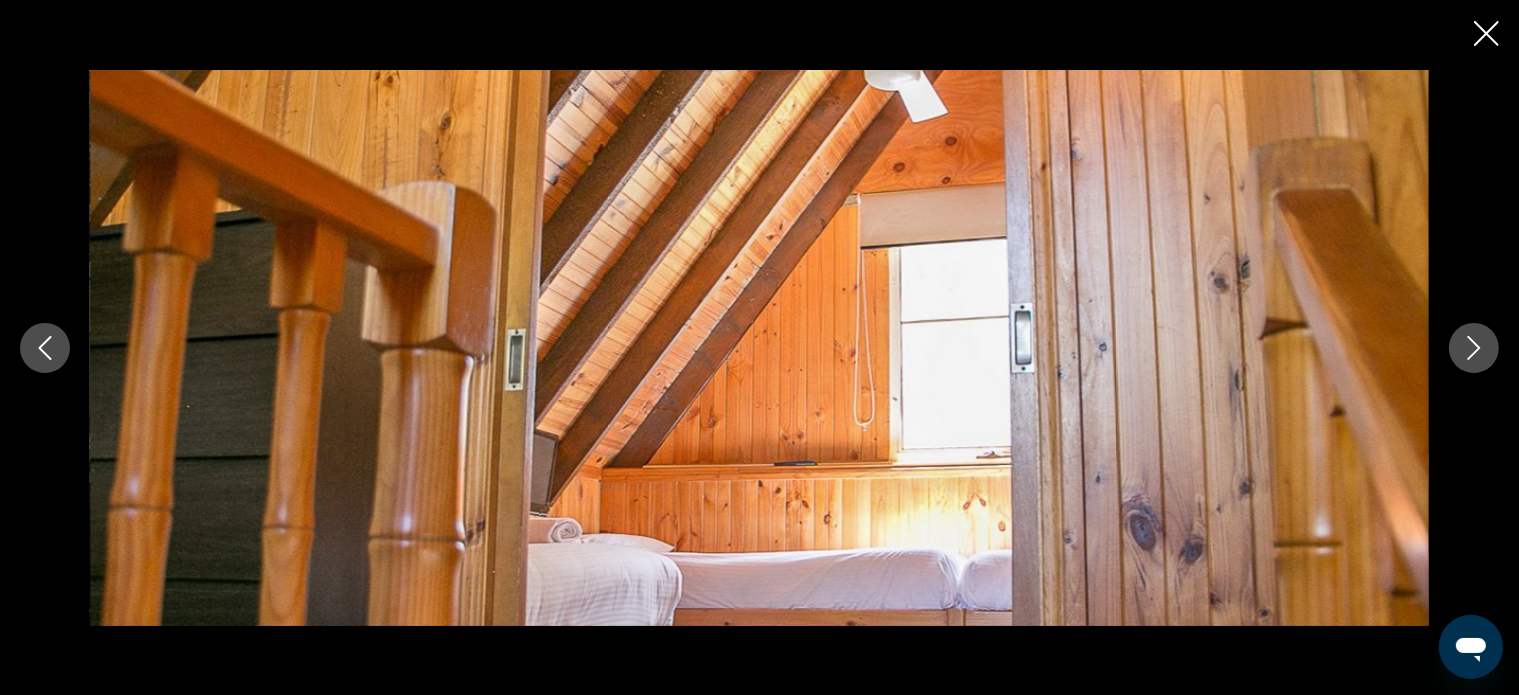 click at bounding box center [1474, 348] 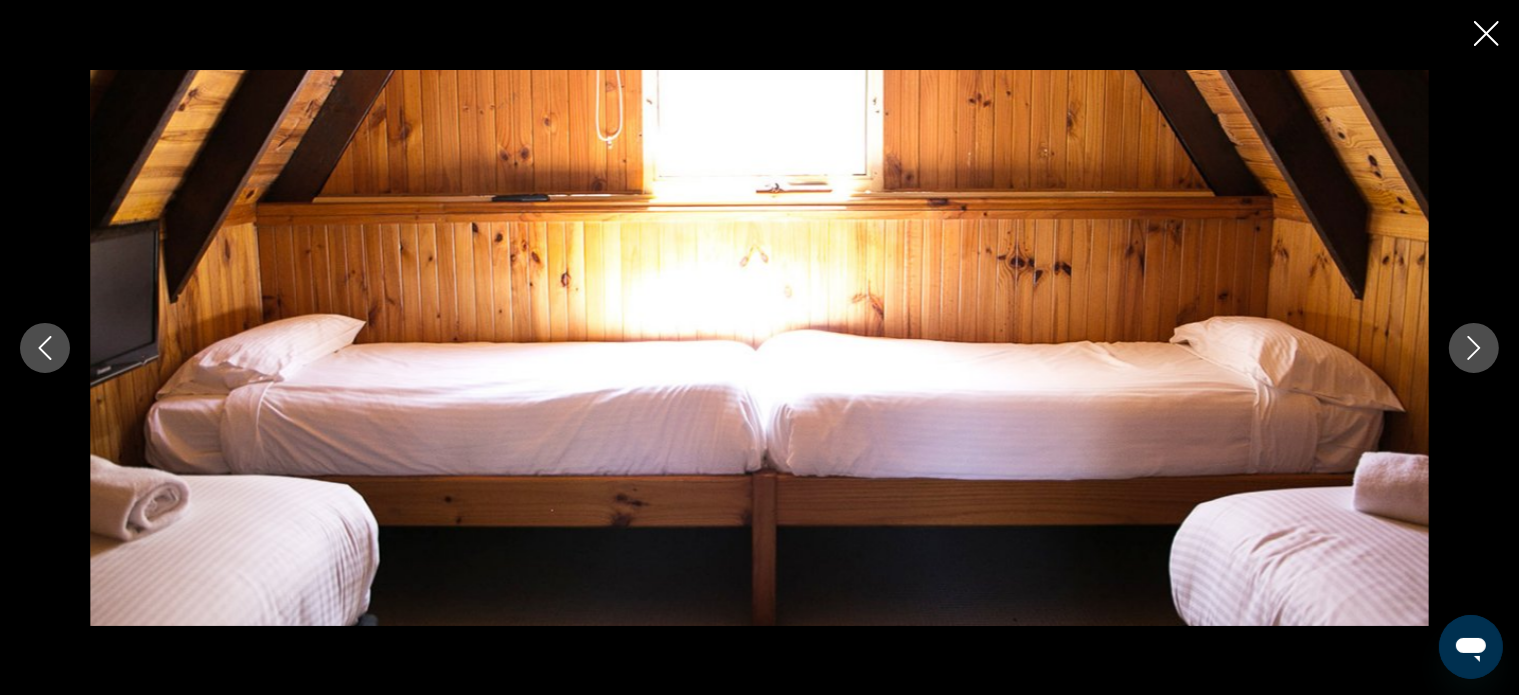 click at bounding box center (1474, 348) 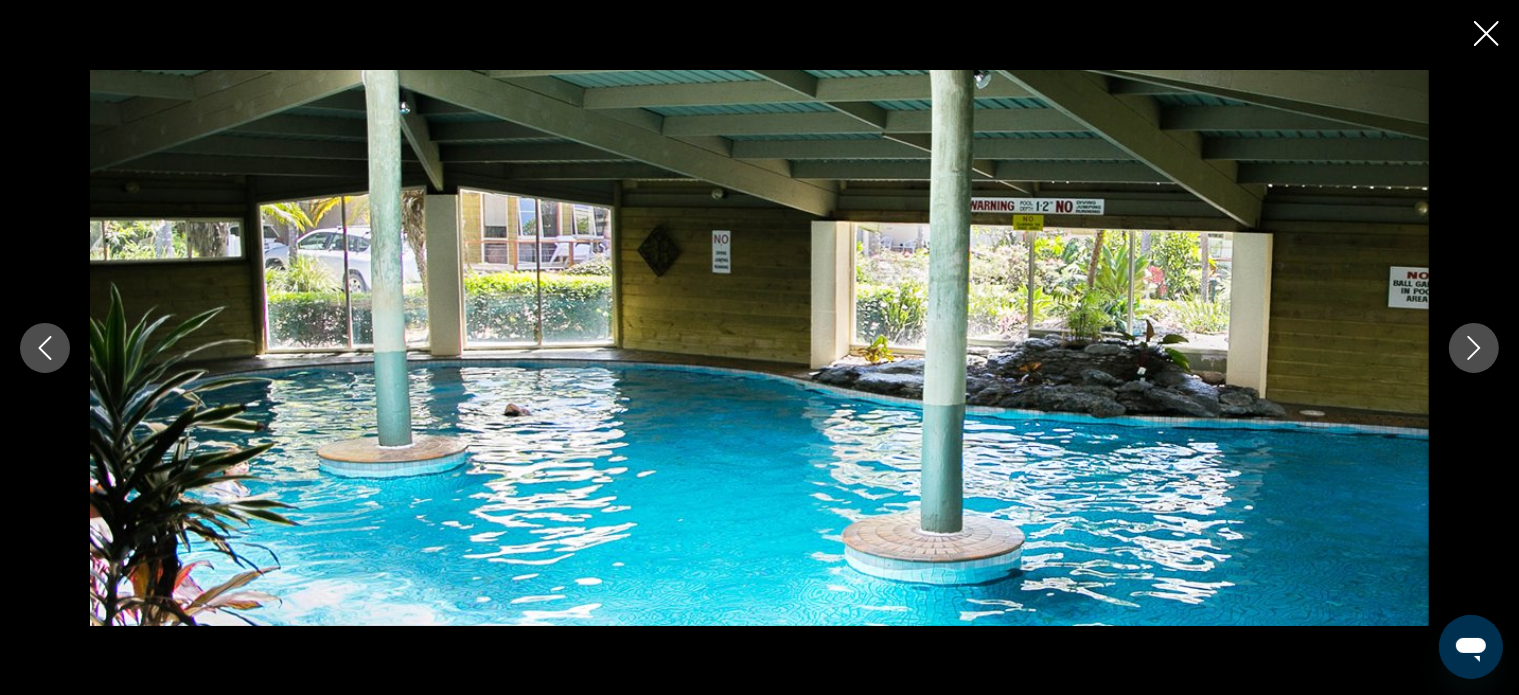 click at bounding box center (1474, 348) 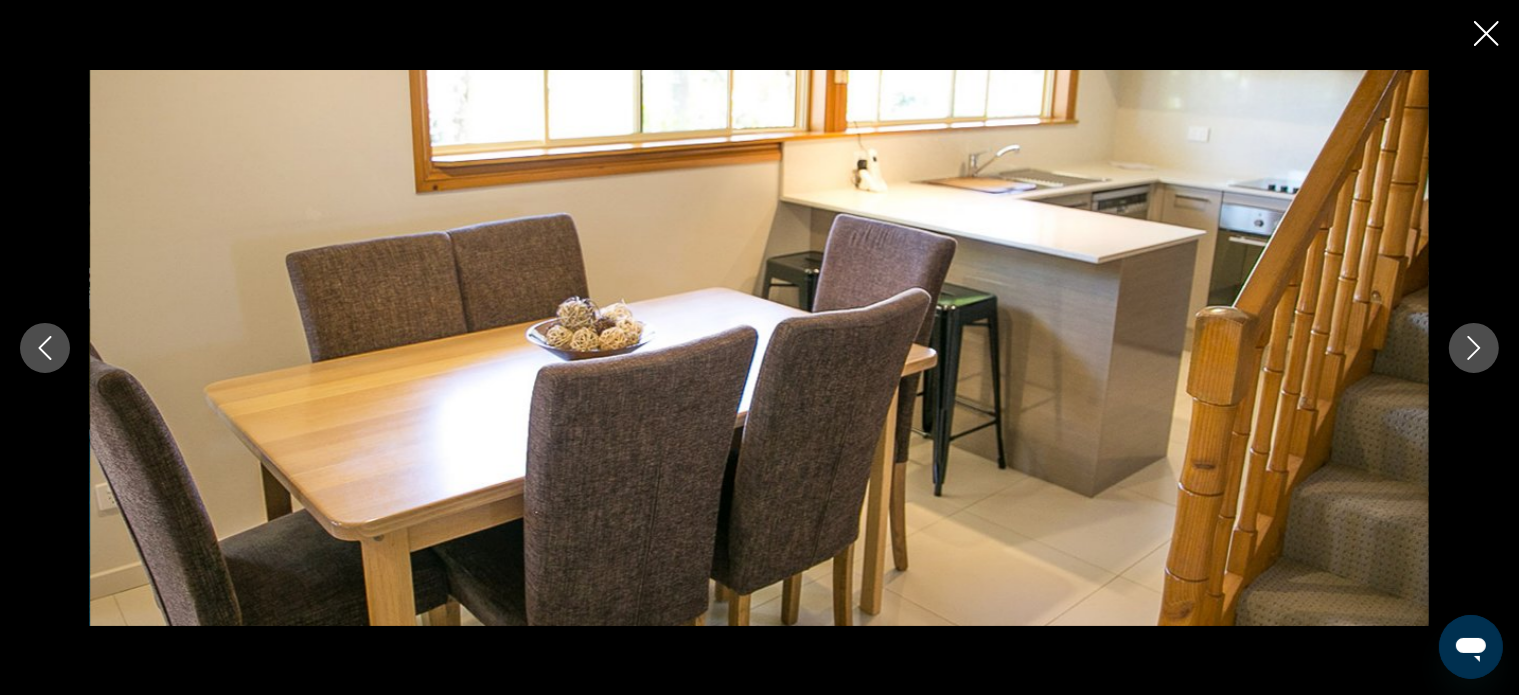 click at bounding box center [1474, 348] 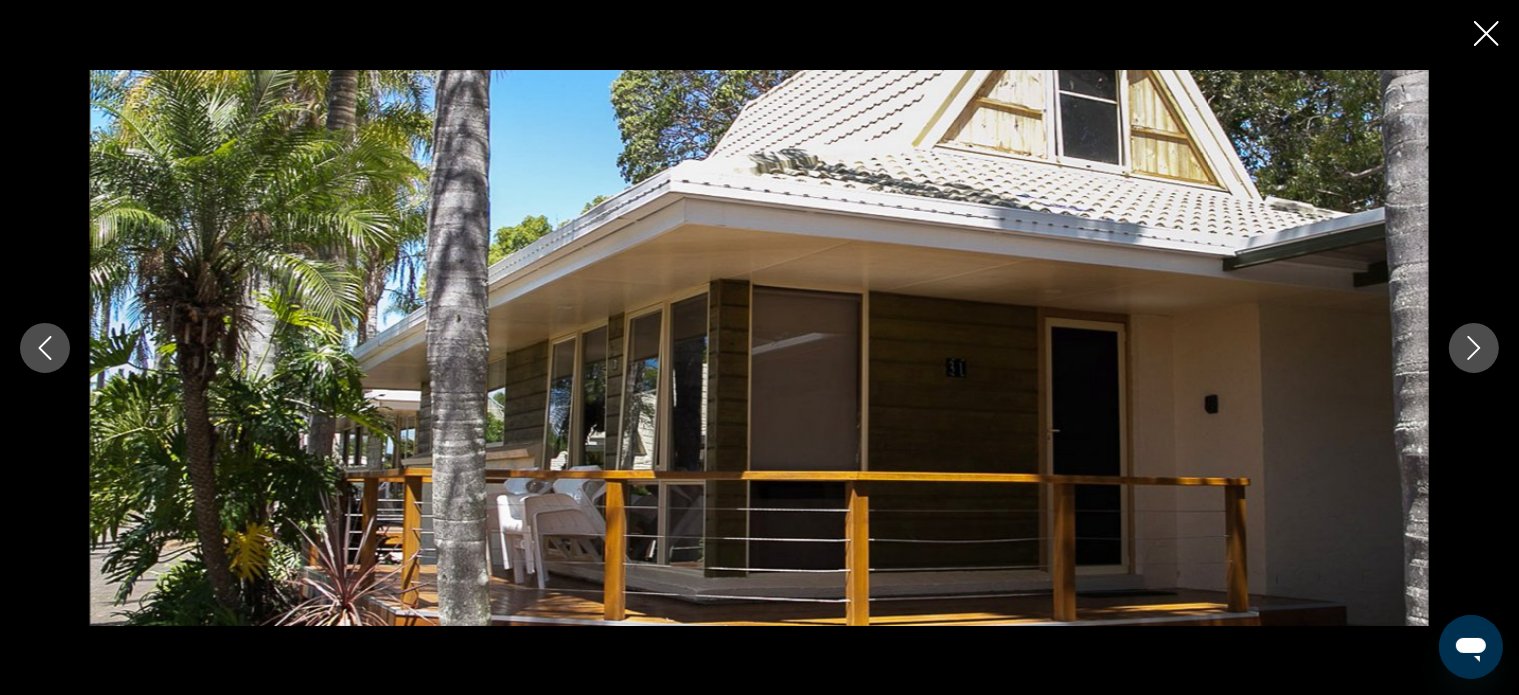 click at bounding box center (1474, 348) 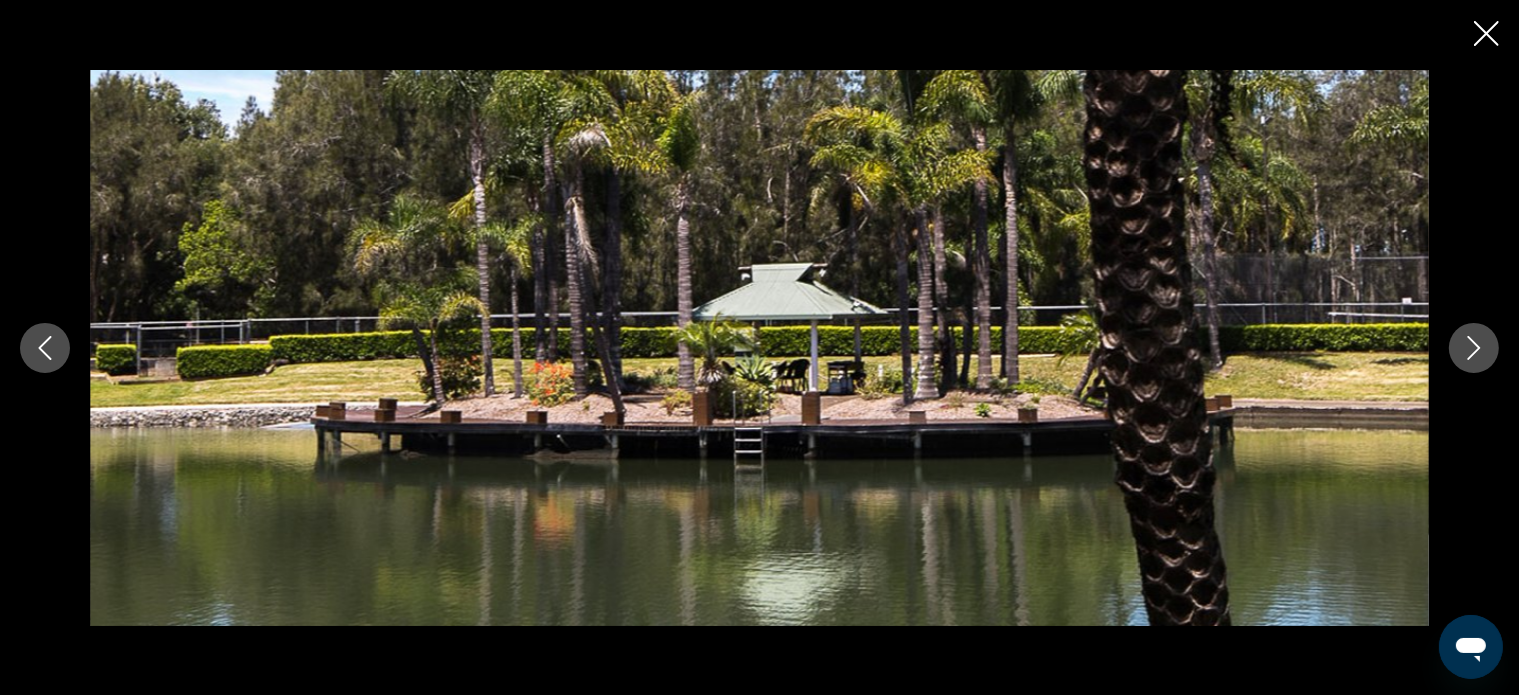 click at bounding box center (1474, 348) 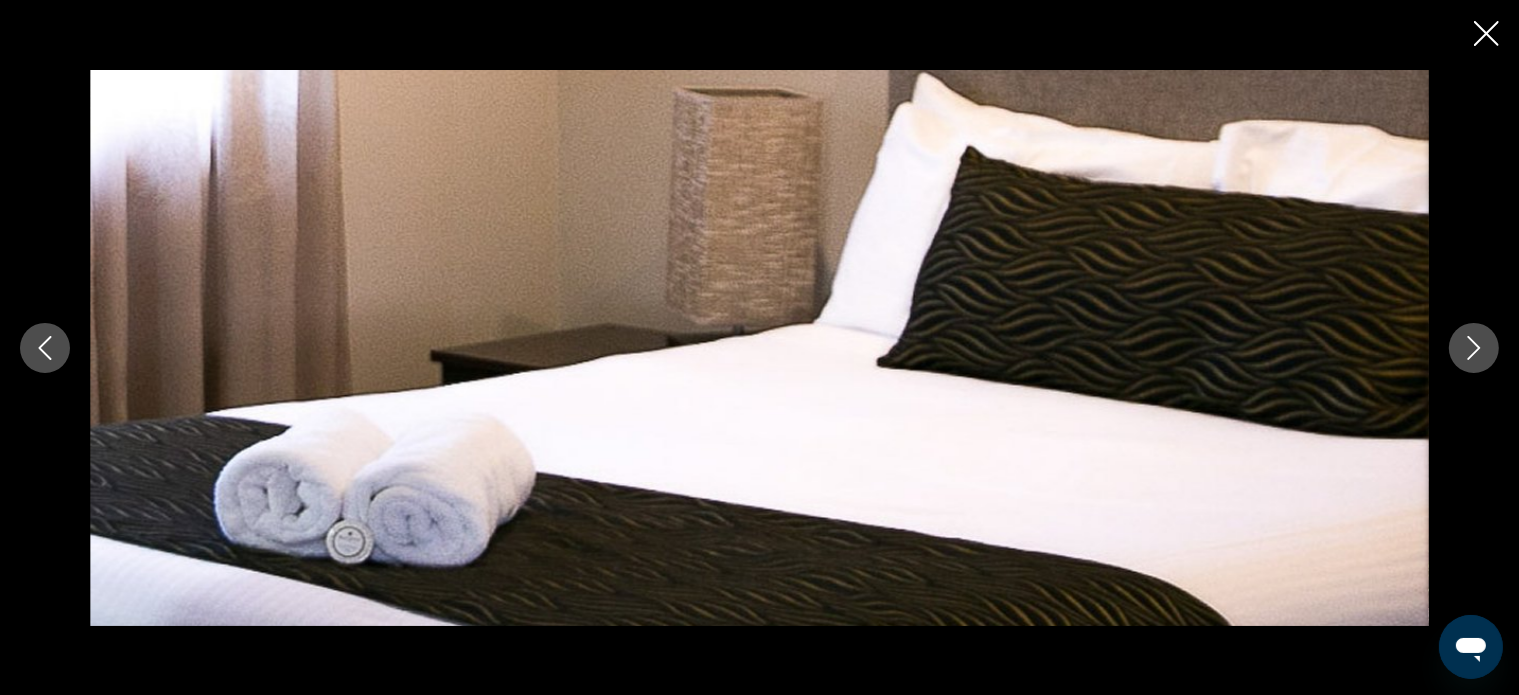 click at bounding box center [1474, 348] 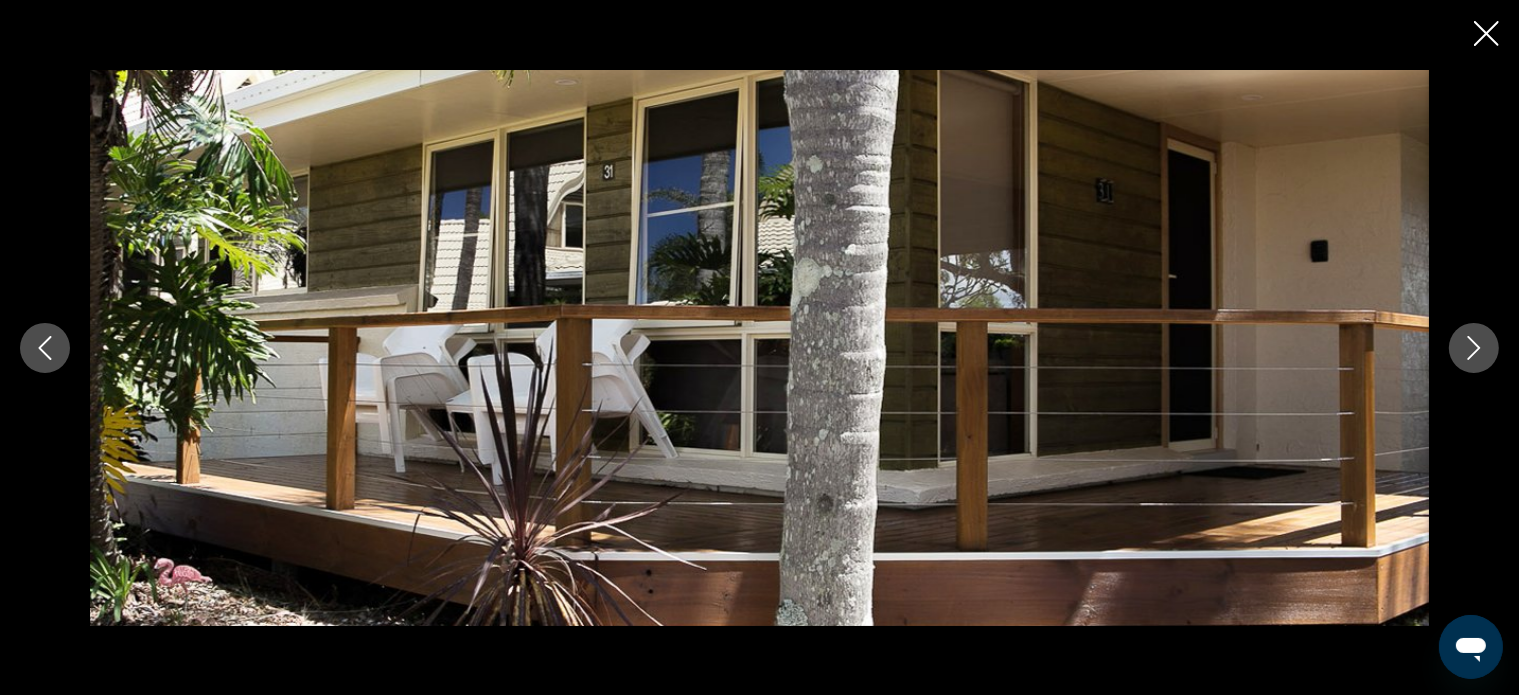 click at bounding box center [1486, 33] 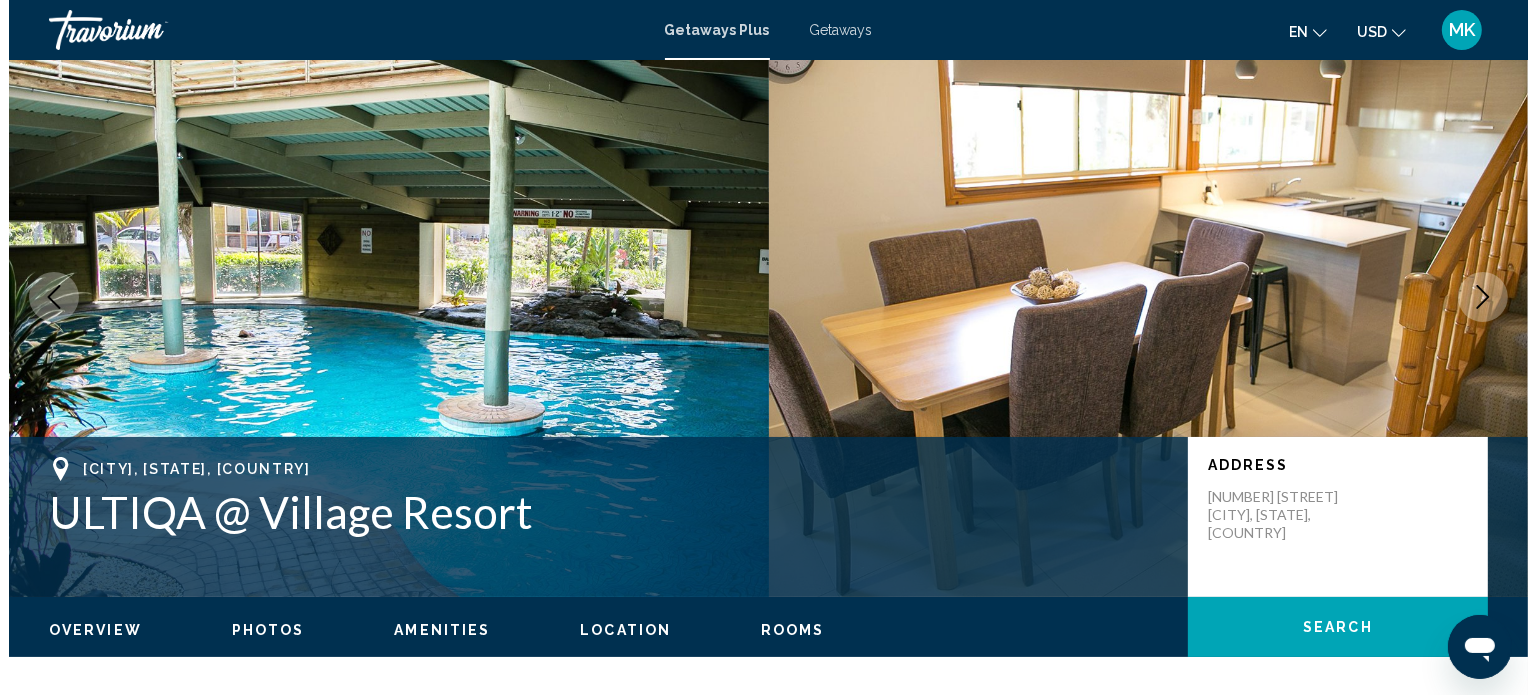 scroll, scrollTop: 0, scrollLeft: 0, axis: both 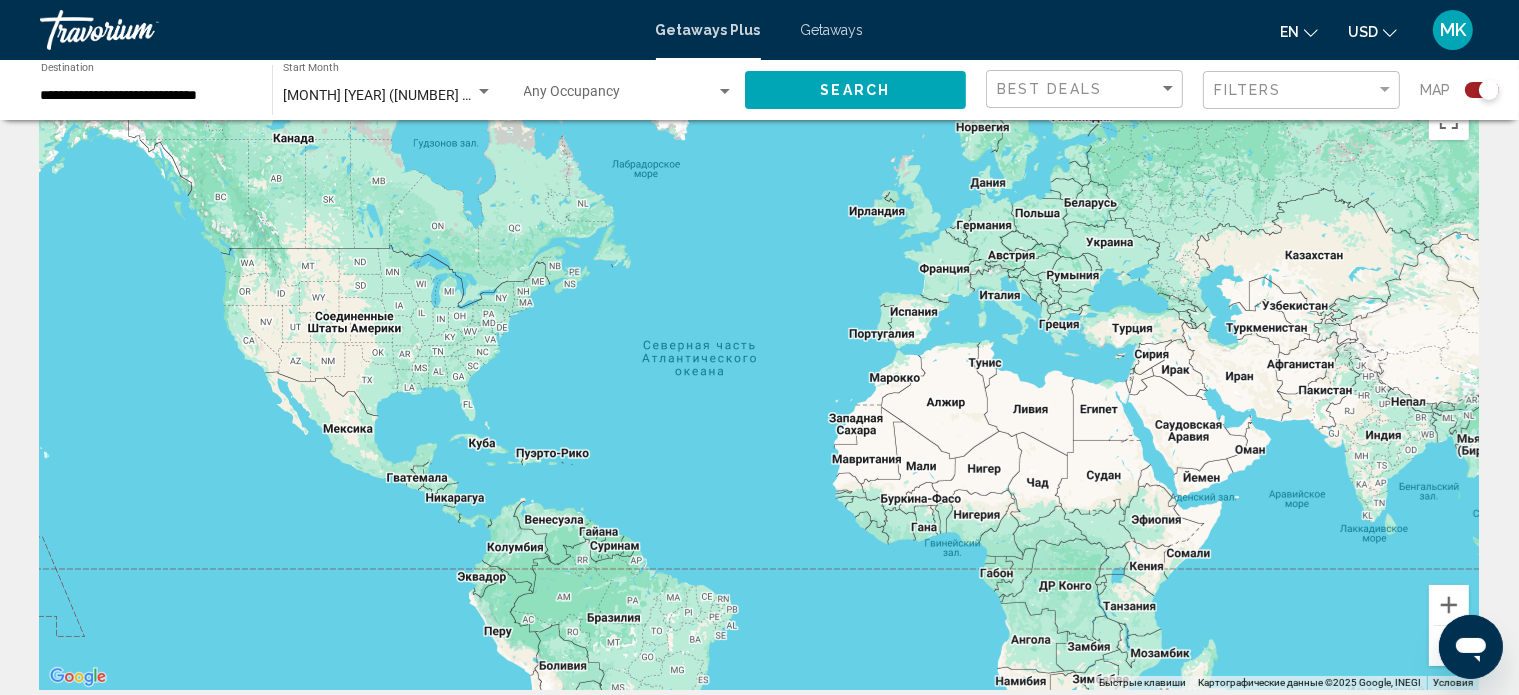 click on "Для навигации используйте клавиши со стрелками." at bounding box center (759, 390) 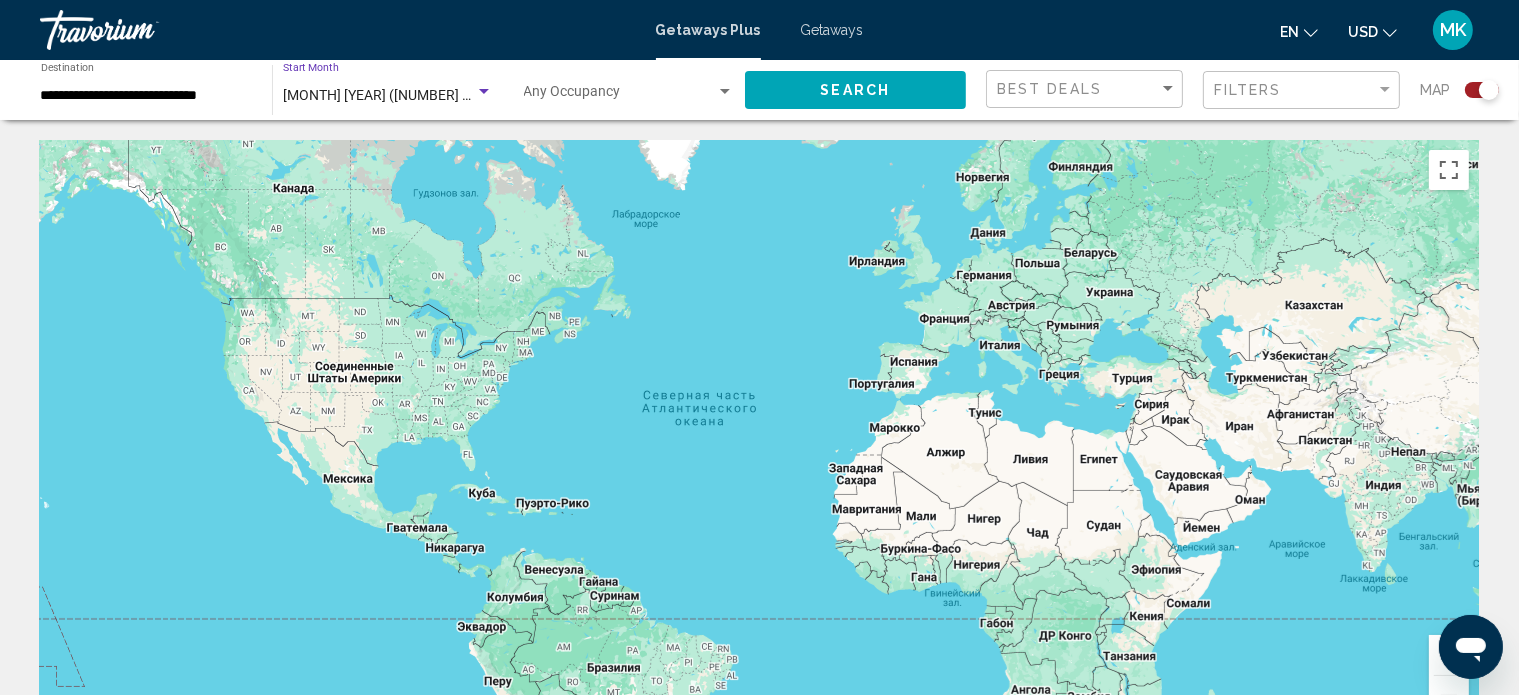 click at bounding box center [484, 91] 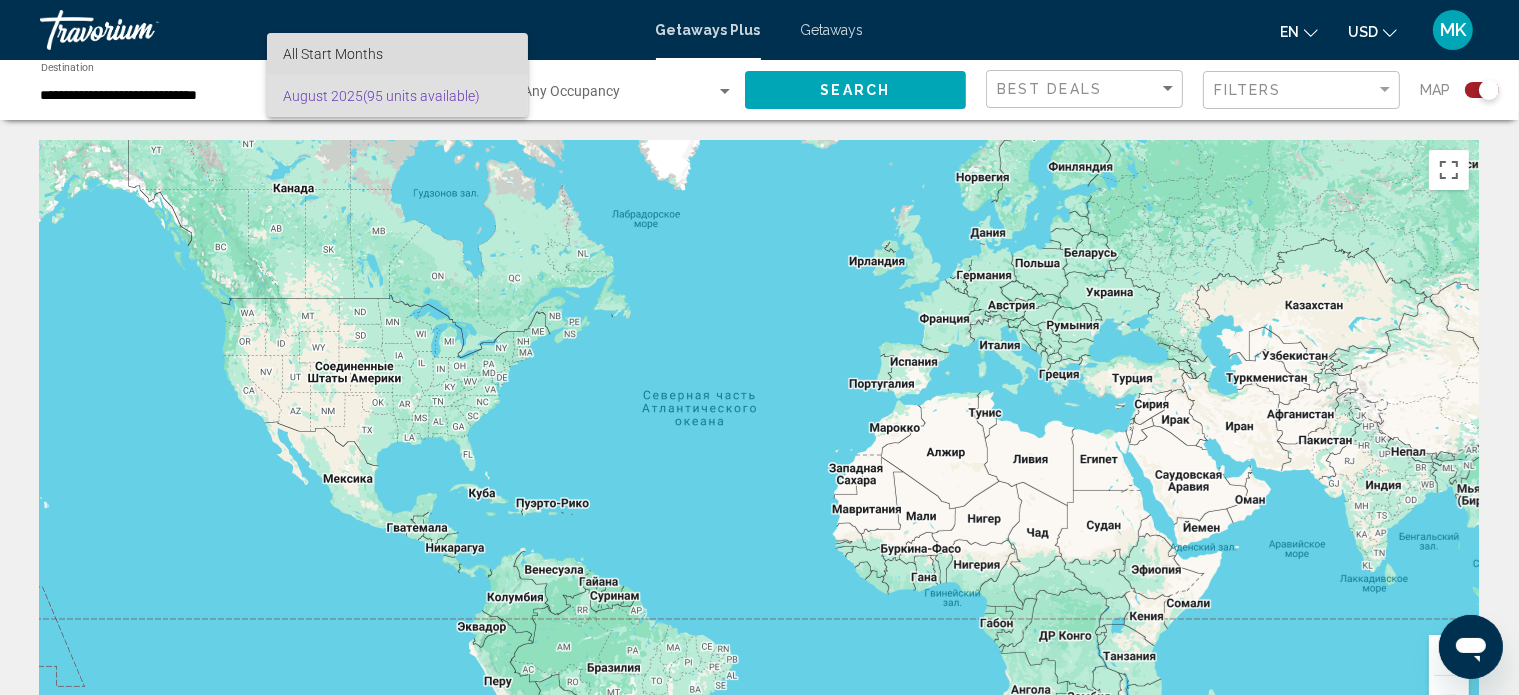 click on "All Start Months" at bounding box center (397, 54) 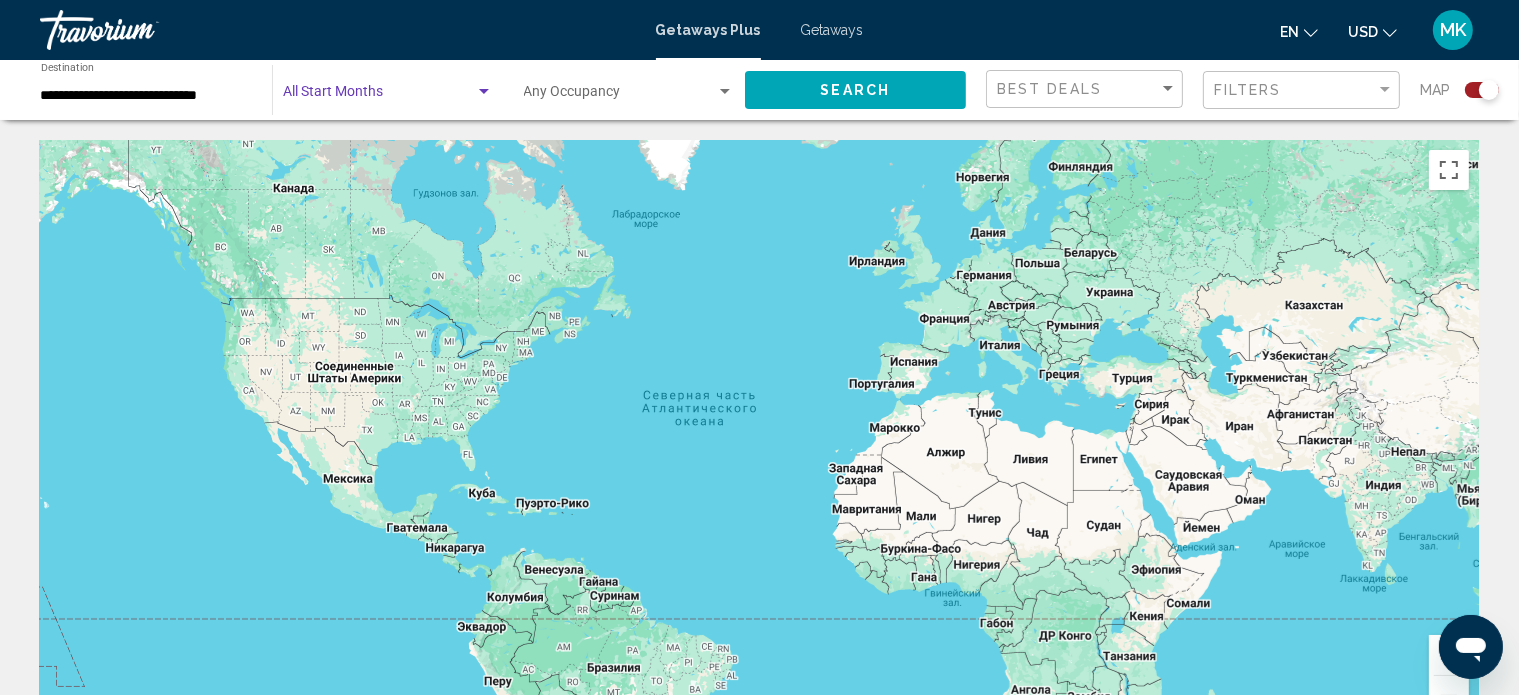 click at bounding box center (379, 96) 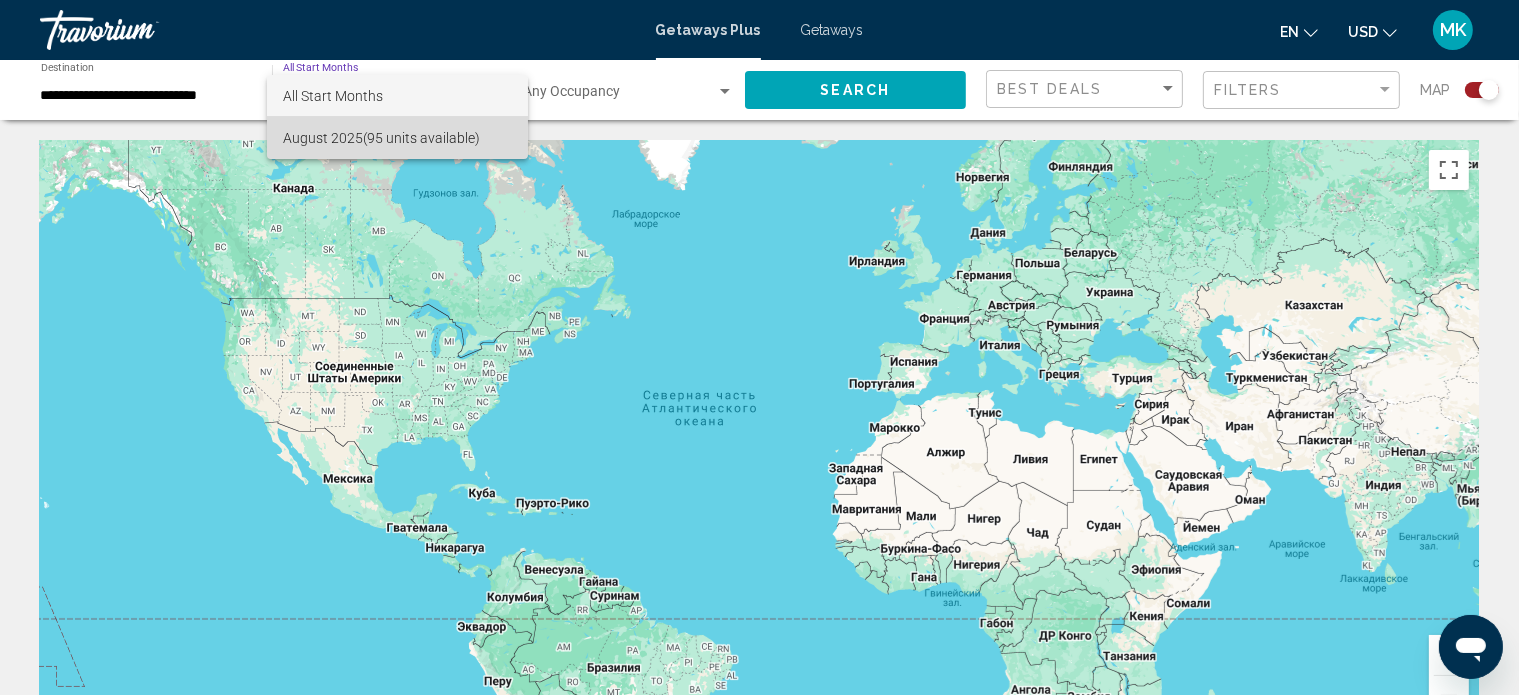 click on "[MONTH] [YEAR] ([NUMBER] units available)" at bounding box center (397, 138) 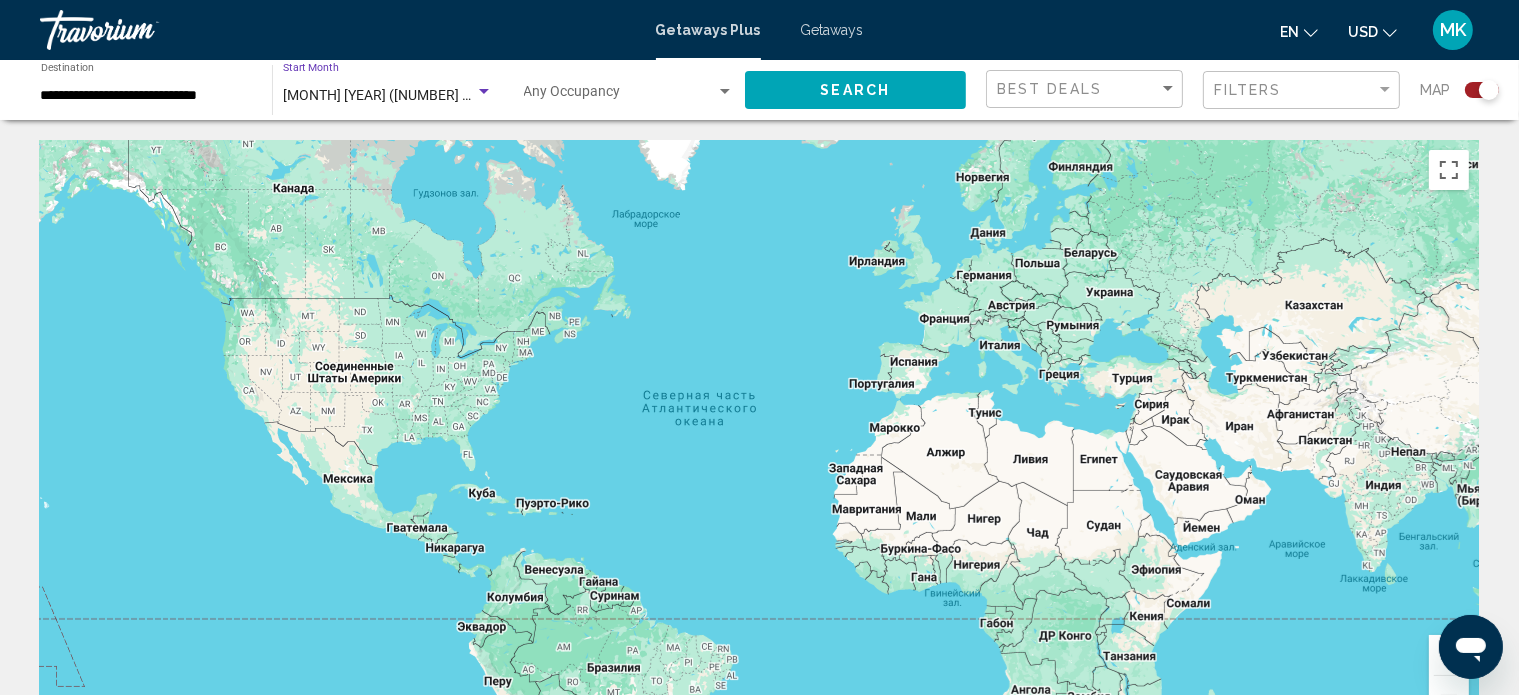 click at bounding box center (484, 92) 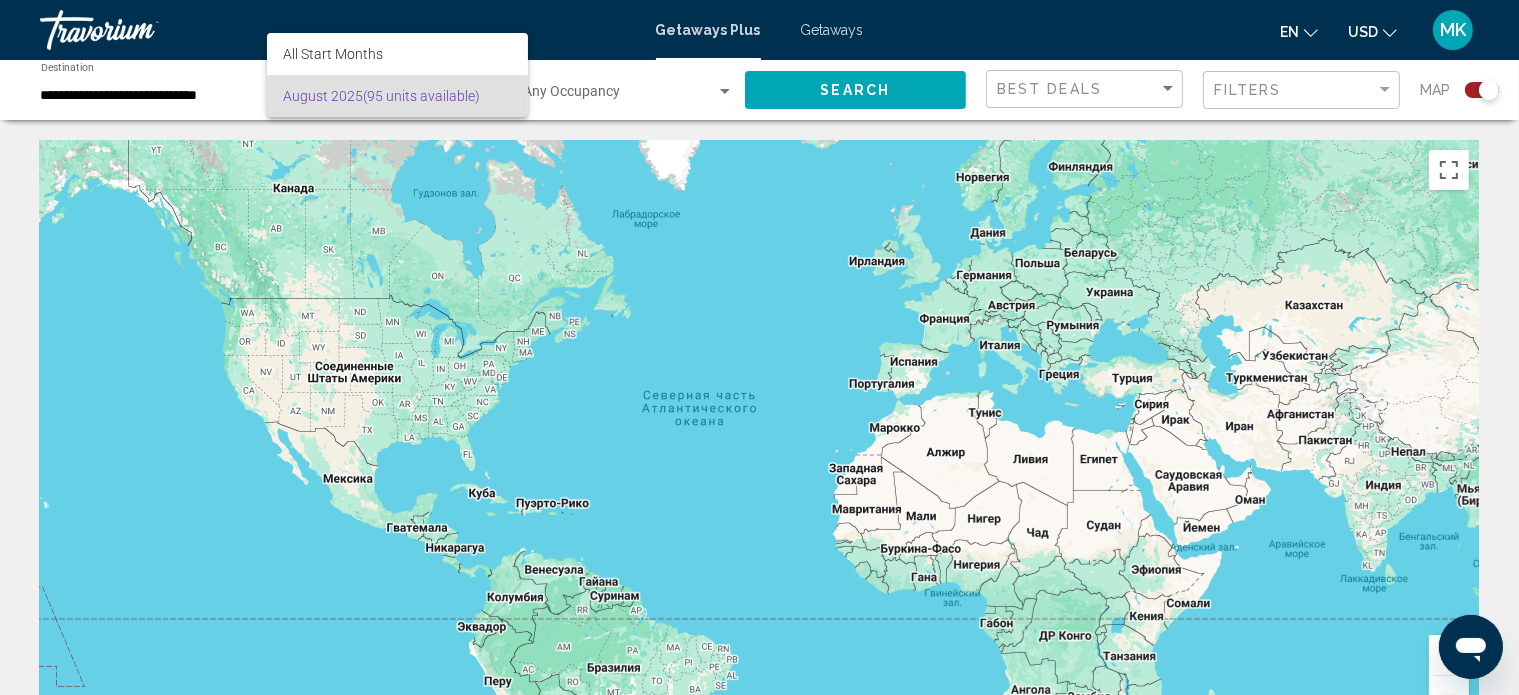 click at bounding box center (759, 347) 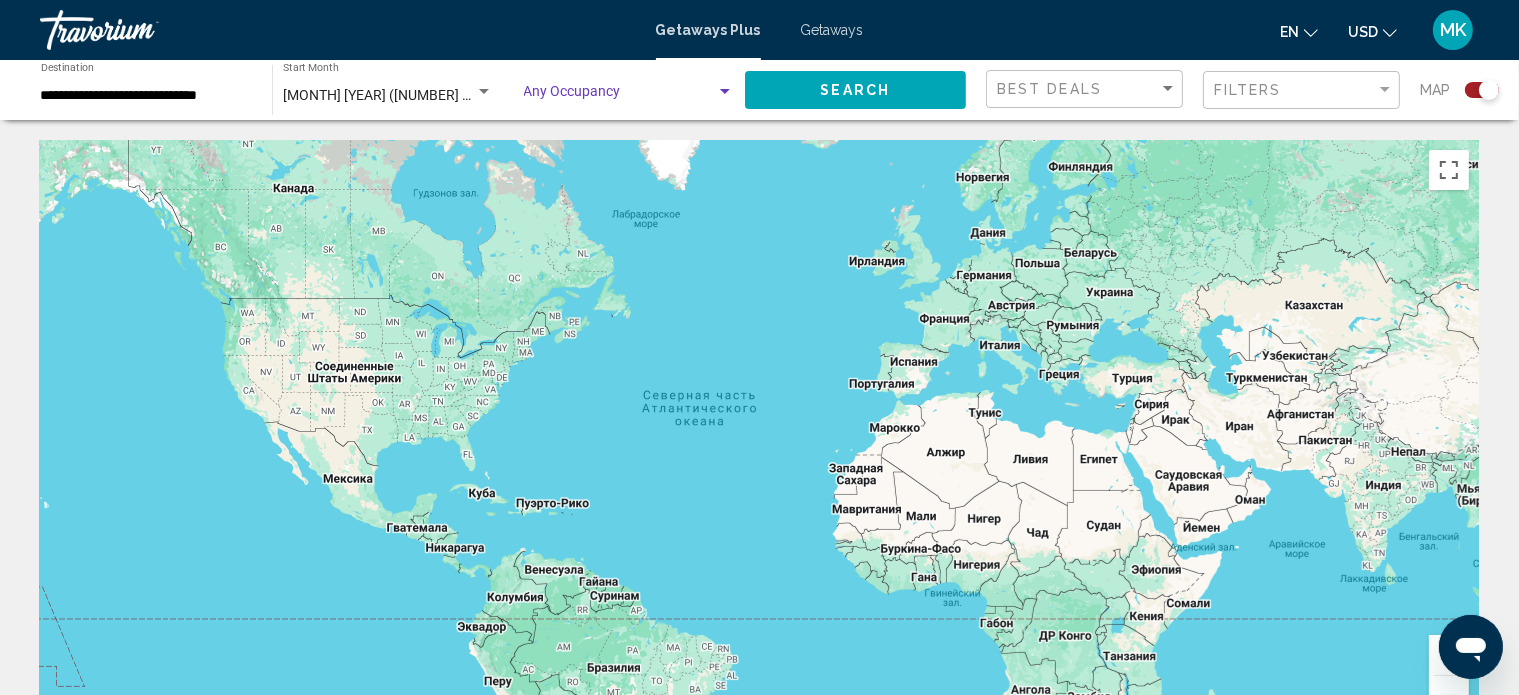 click at bounding box center [620, 96] 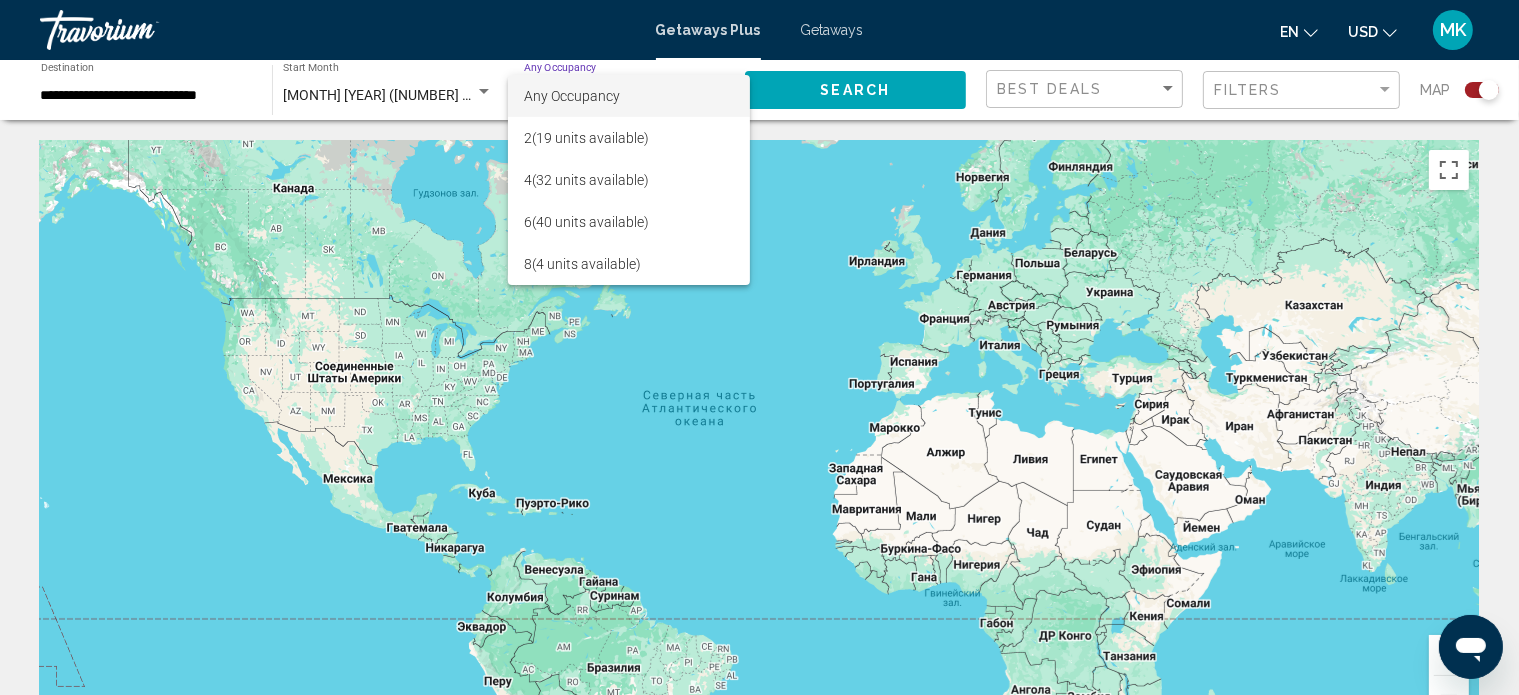 click at bounding box center [759, 347] 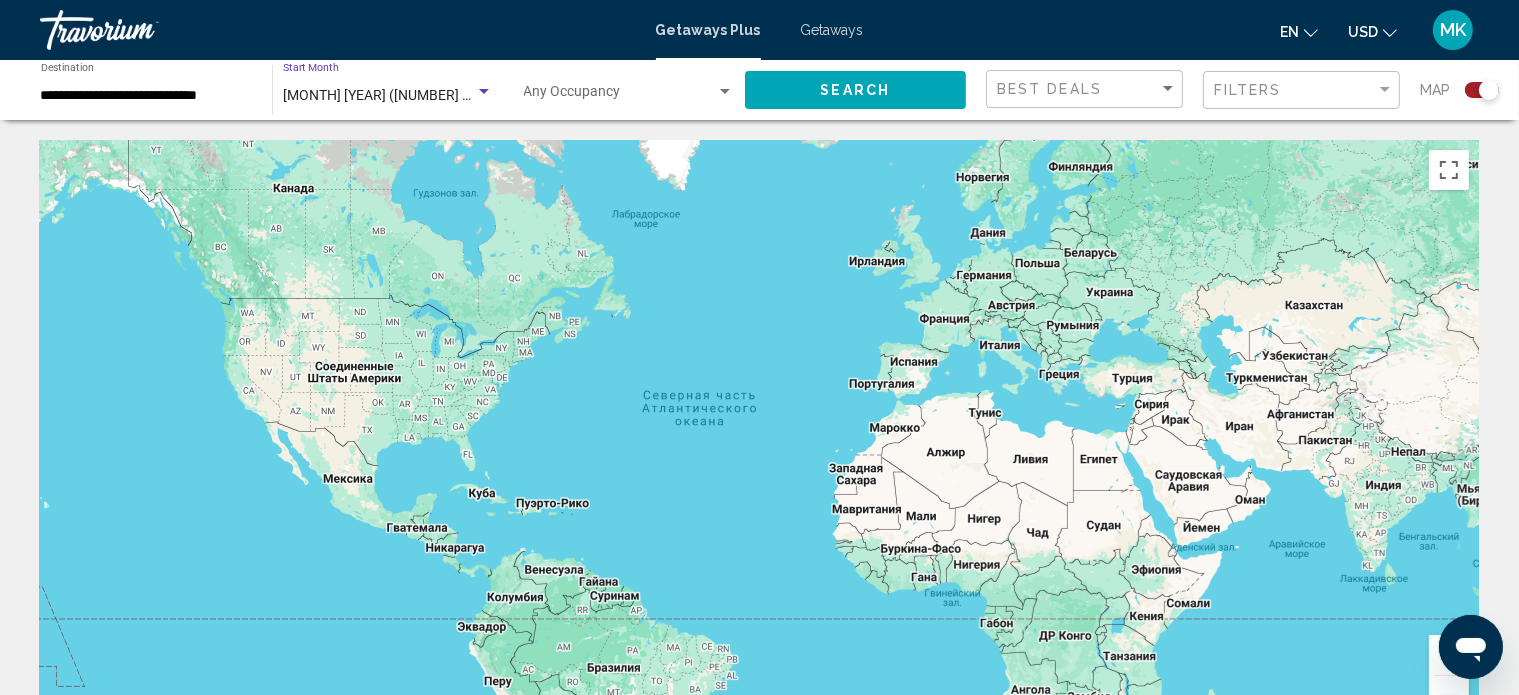 click at bounding box center (484, 92) 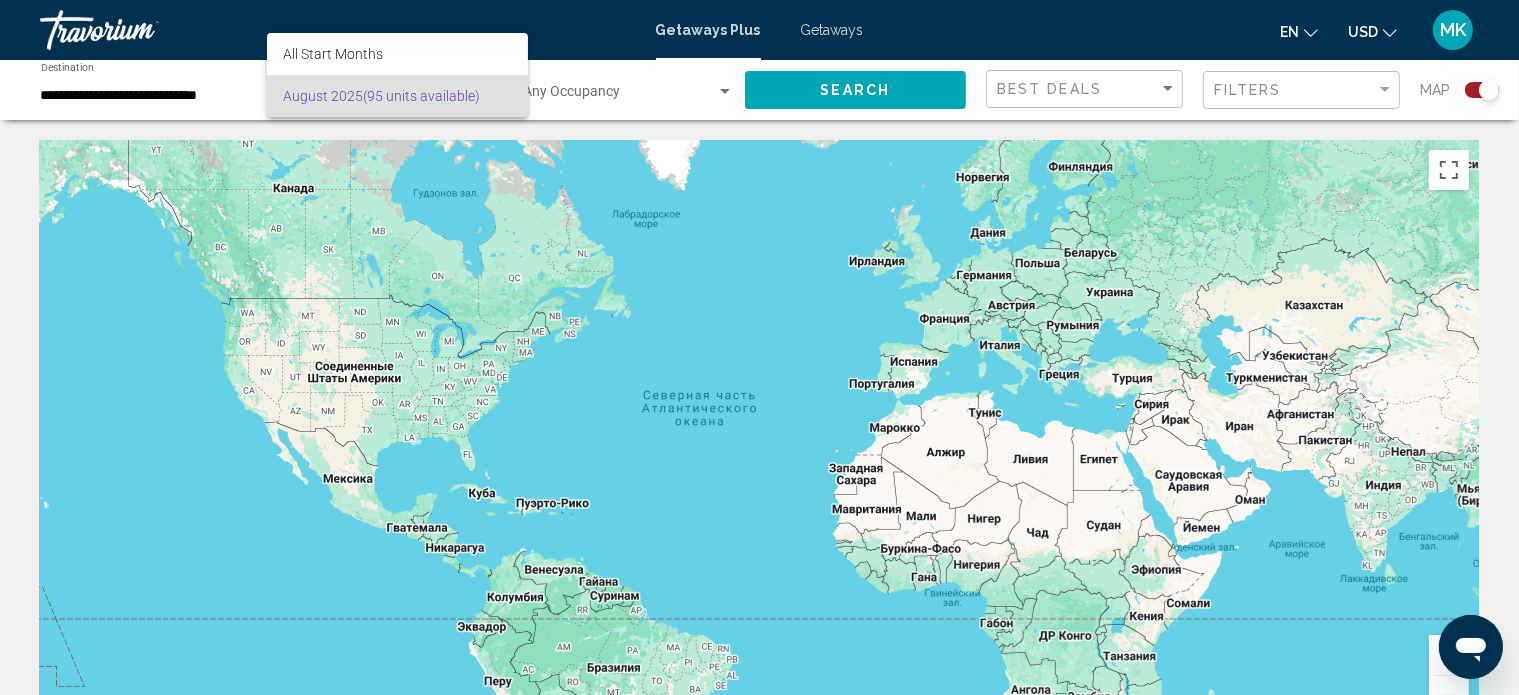 click at bounding box center (759, 347) 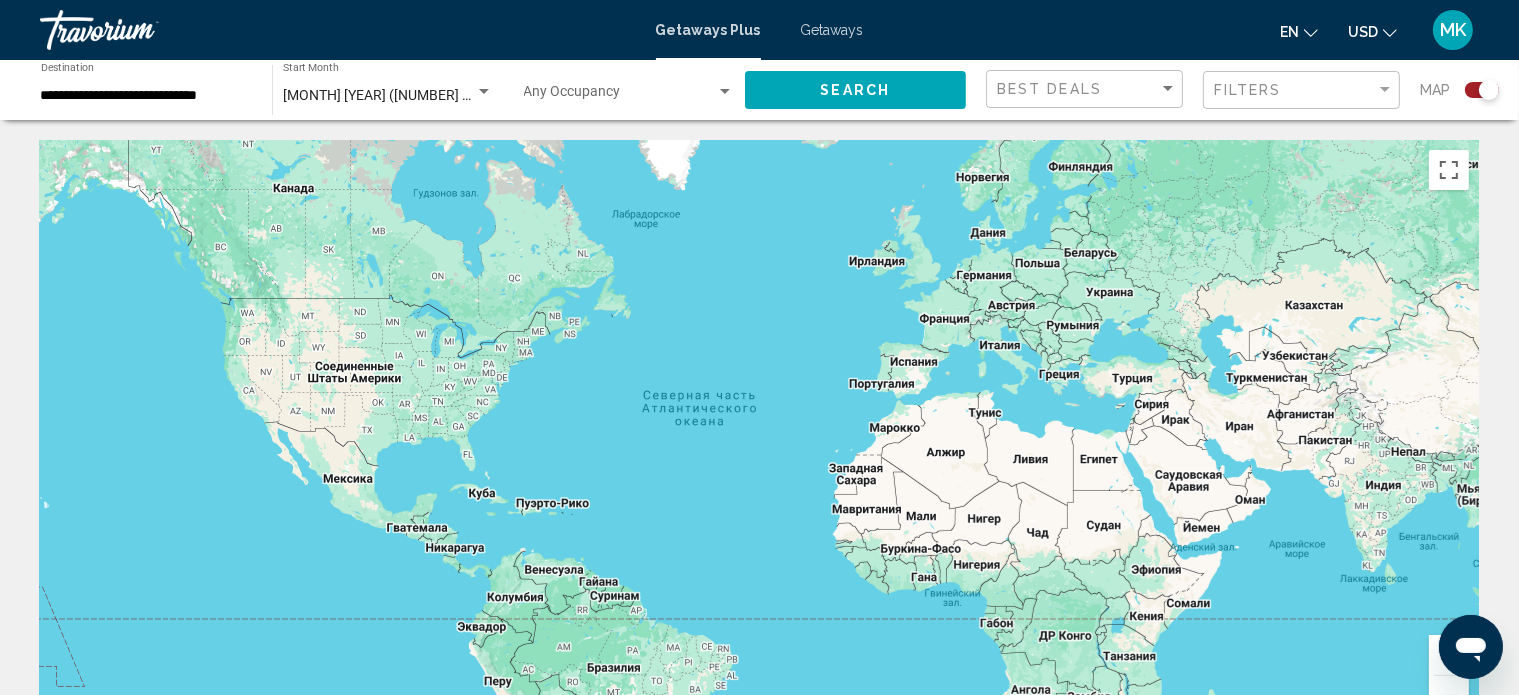 click on "[MONTH] [YEAR] ([NUMBER] units available) Start Month All Start Months" at bounding box center [388, 90] 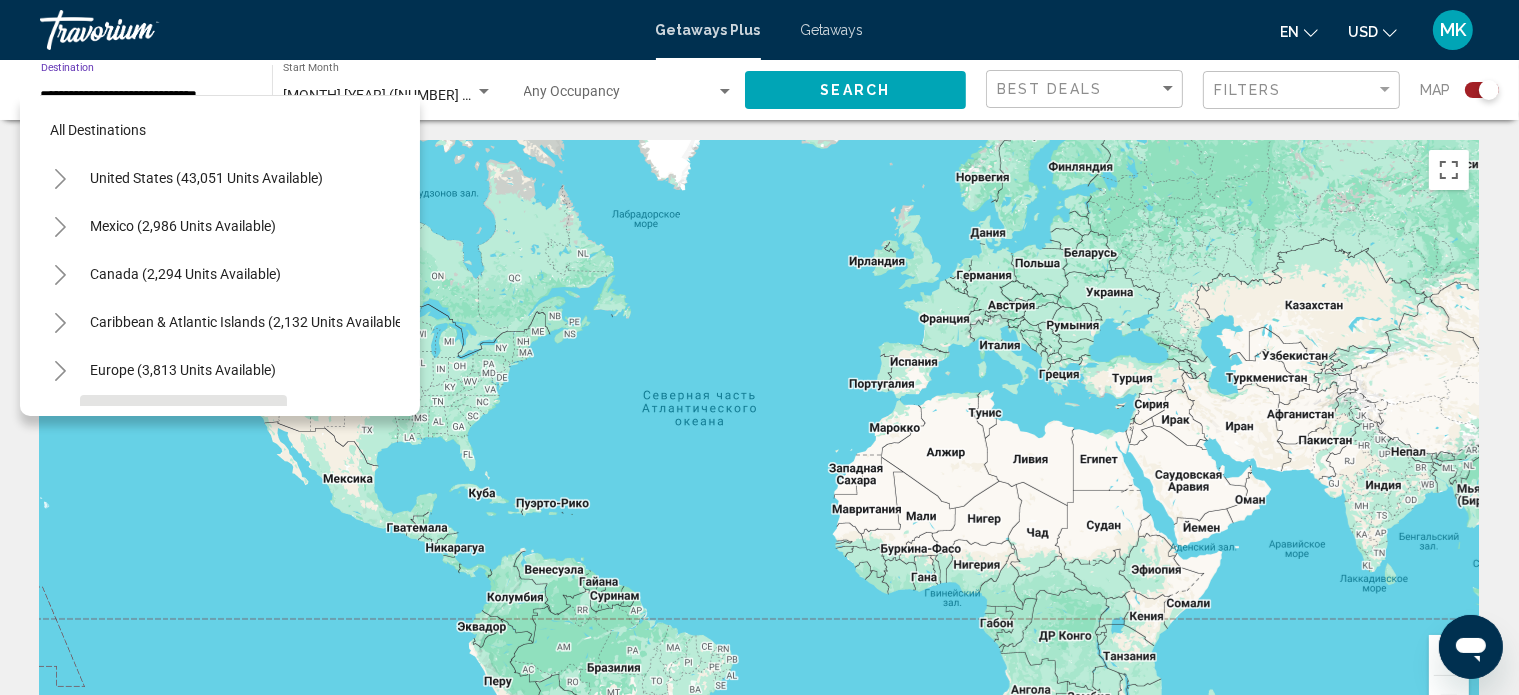 scroll, scrollTop: 175, scrollLeft: 0, axis: vertical 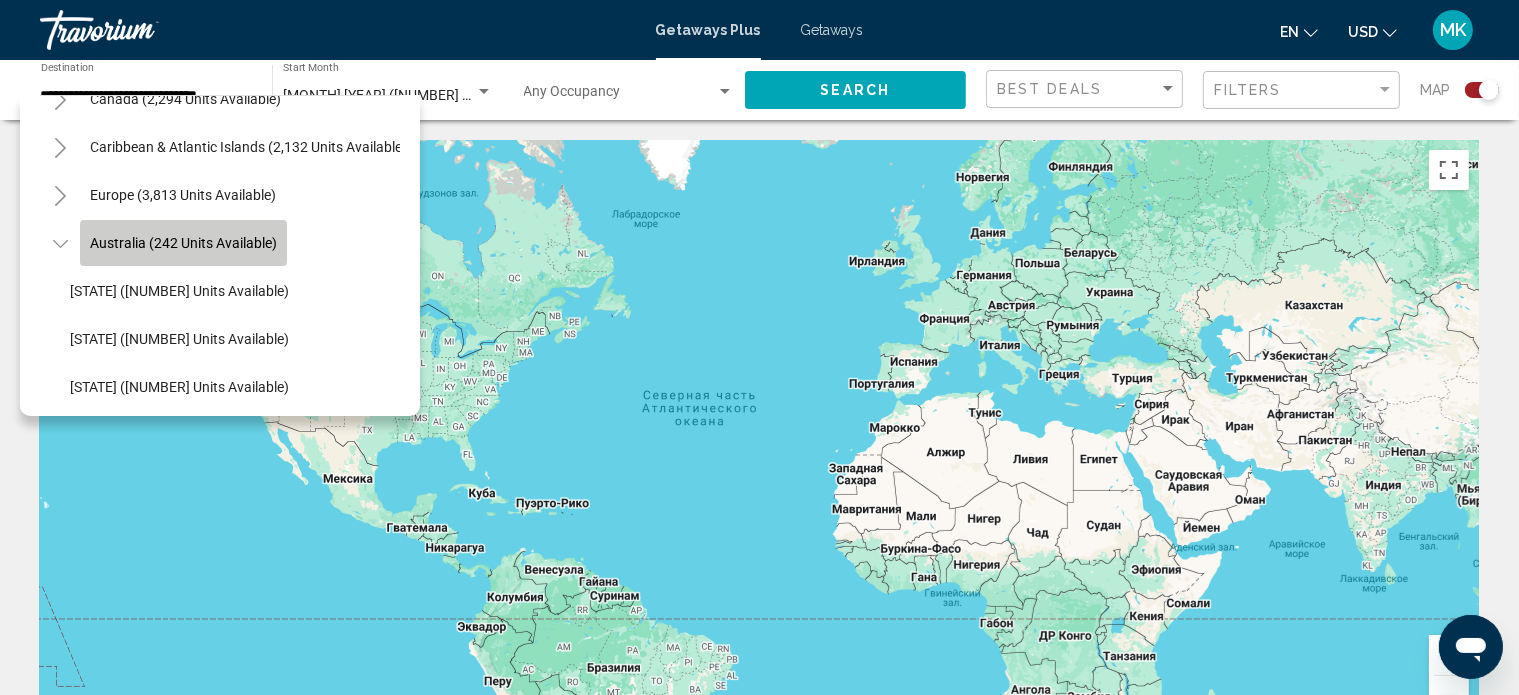 click on "Australia (242 units available)" at bounding box center [183, 243] 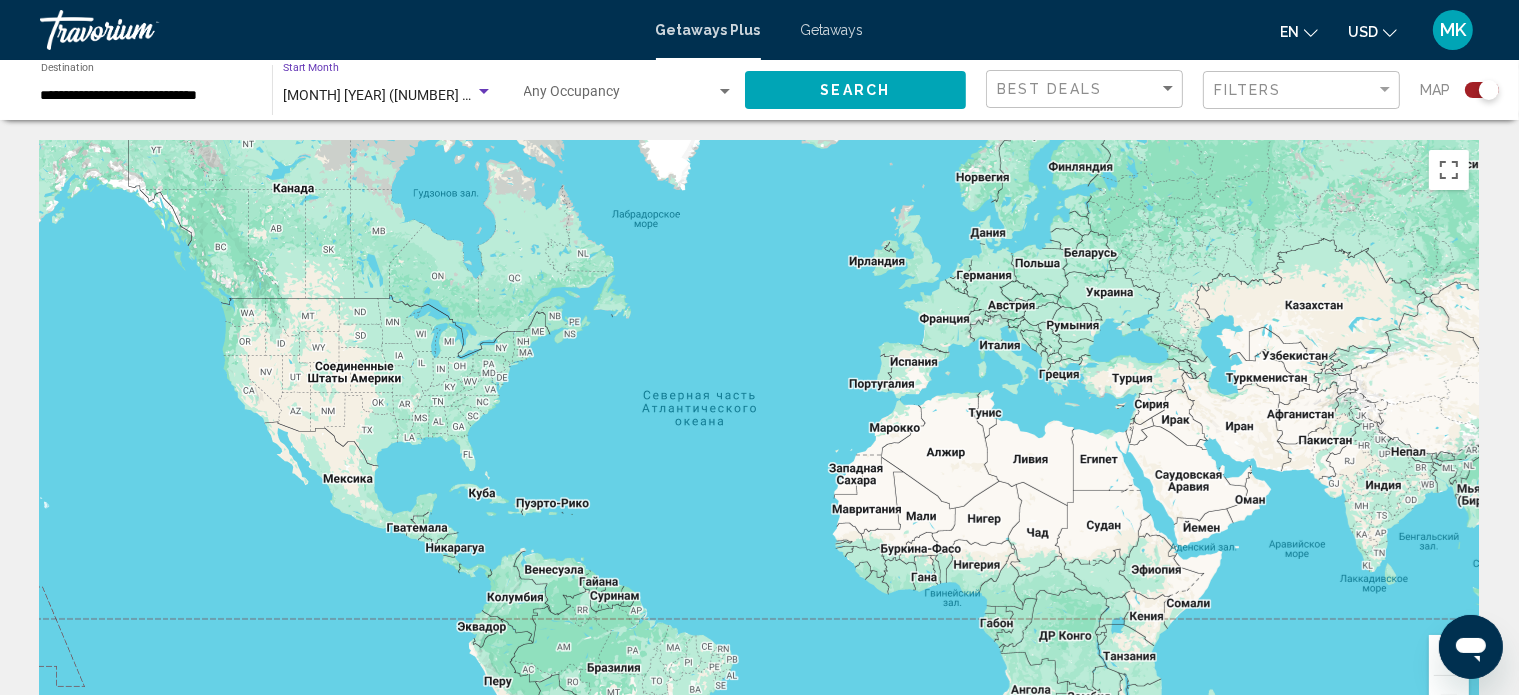 click on "[MONTH] [YEAR] ([NUMBER] units available)" at bounding box center (388, 96) 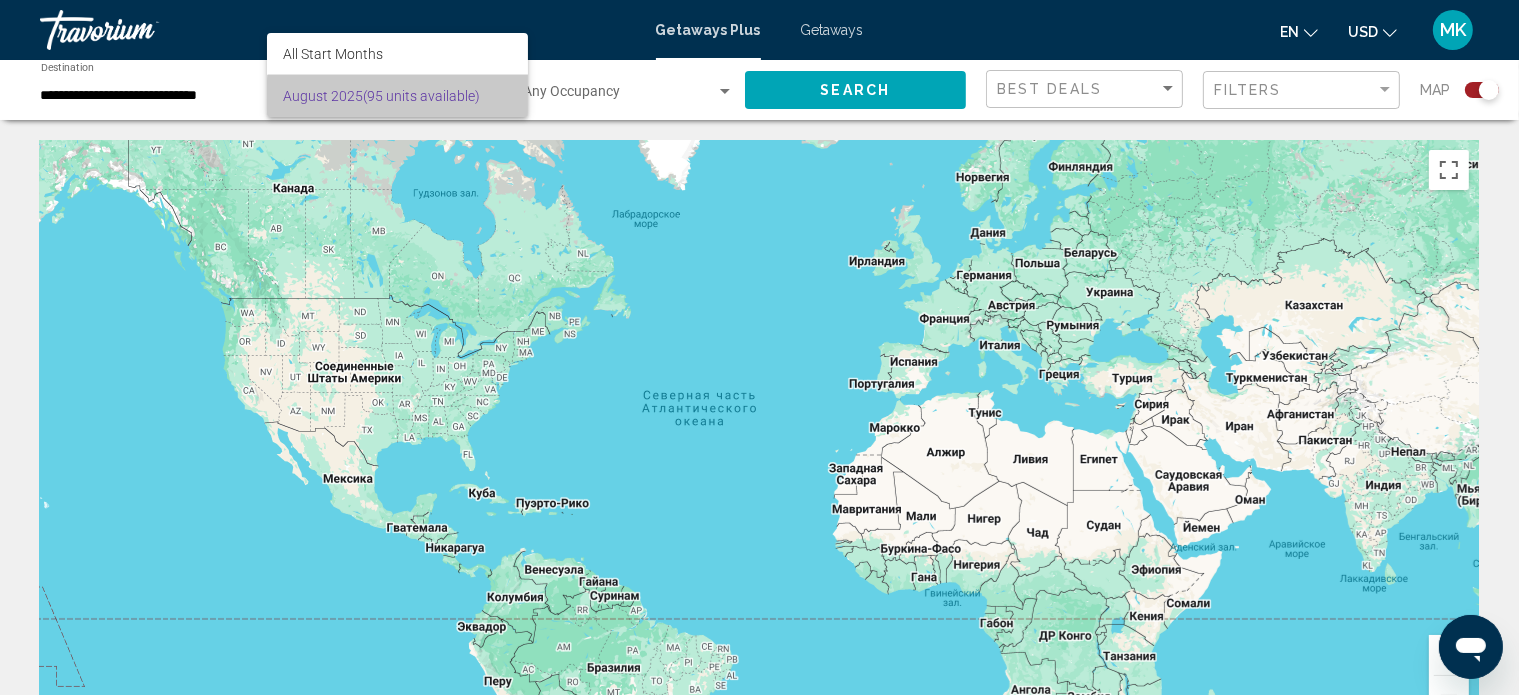click on "[MONTH] [YEAR] ([NUMBER] units available)" at bounding box center [397, 96] 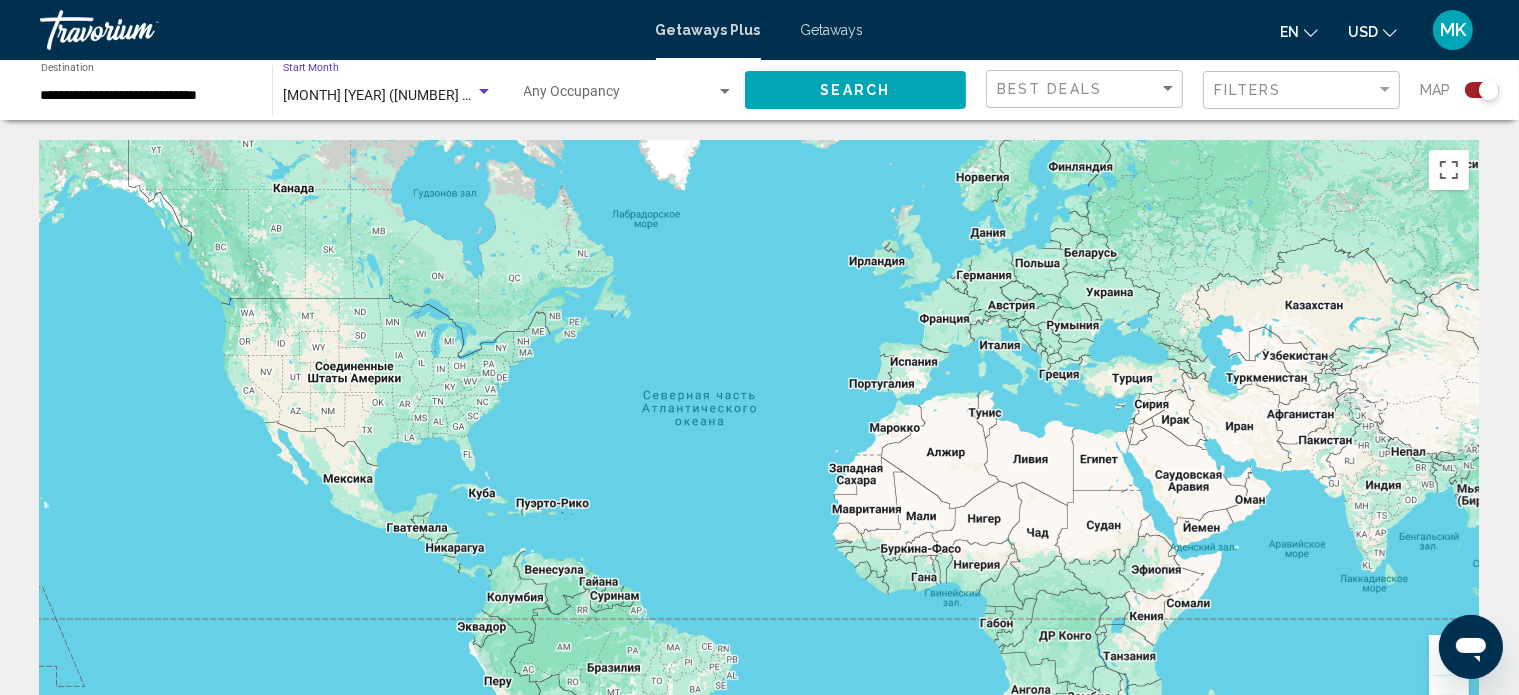 click on "[MONTH] [YEAR] ([NUMBER] units available)" at bounding box center (388, 96) 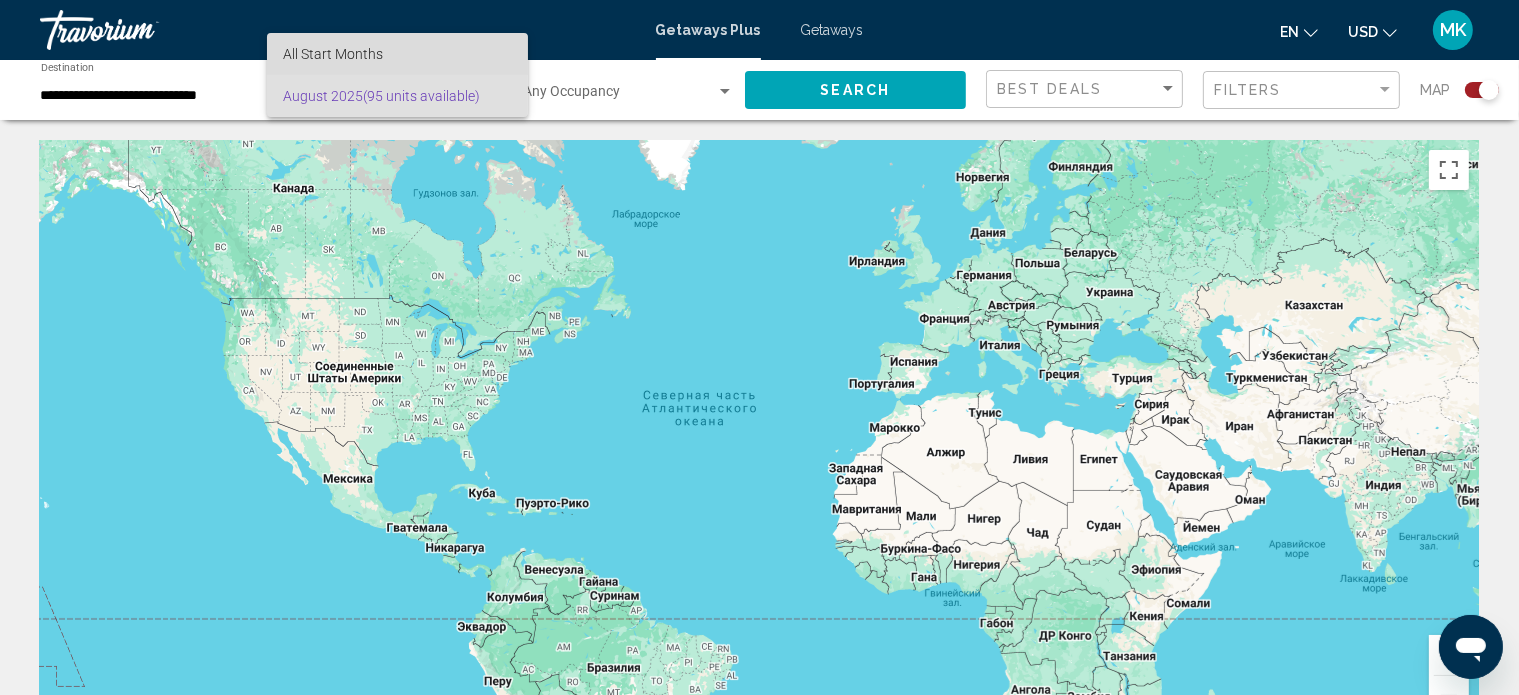 click on "All Start Months" at bounding box center [397, 54] 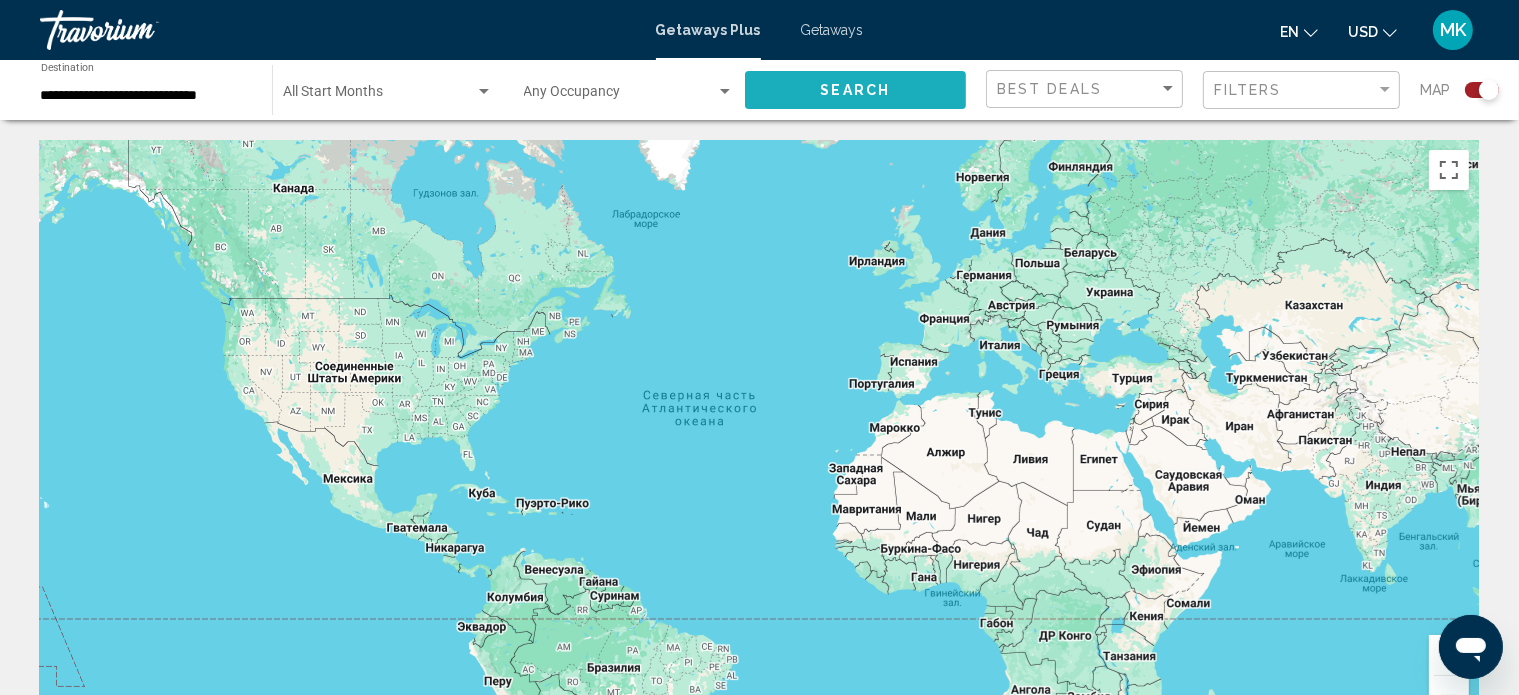 click on "Search" at bounding box center (855, 91) 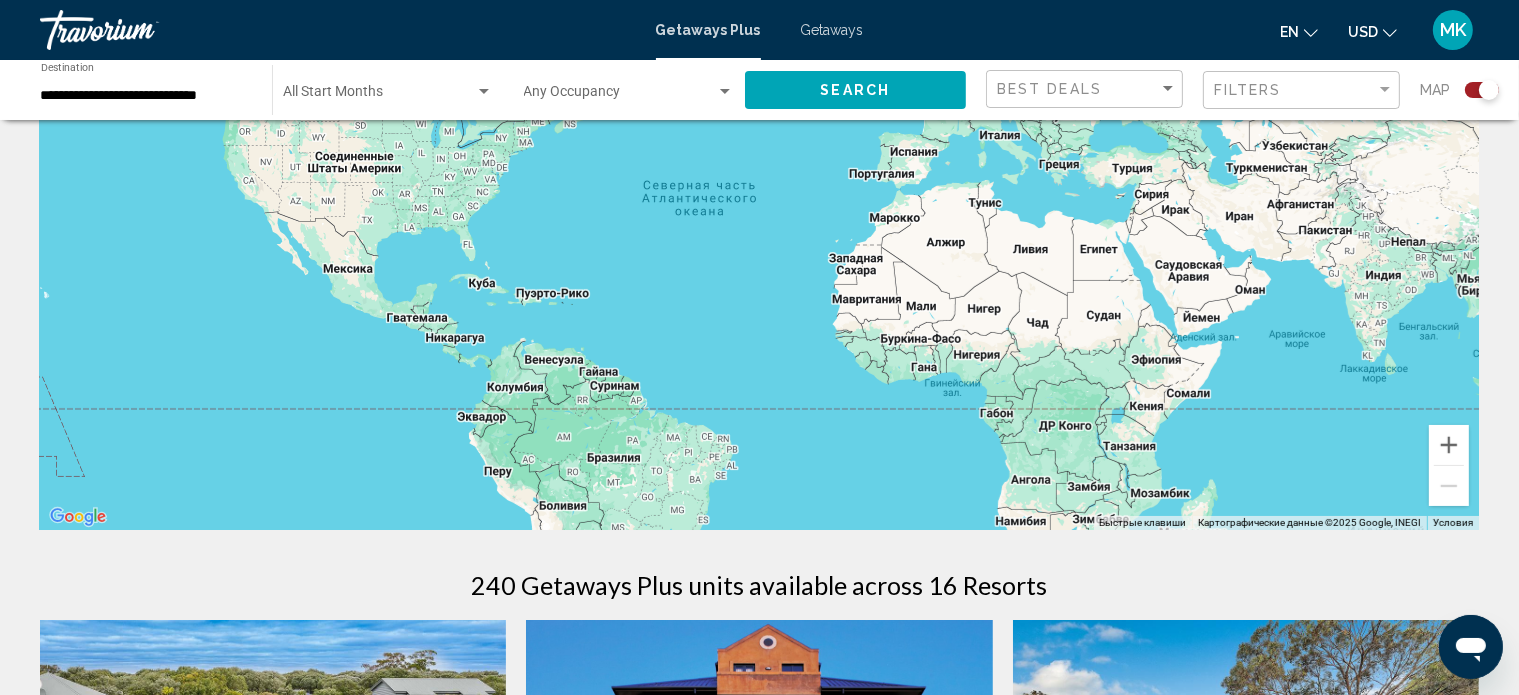 scroll, scrollTop: 0, scrollLeft: 0, axis: both 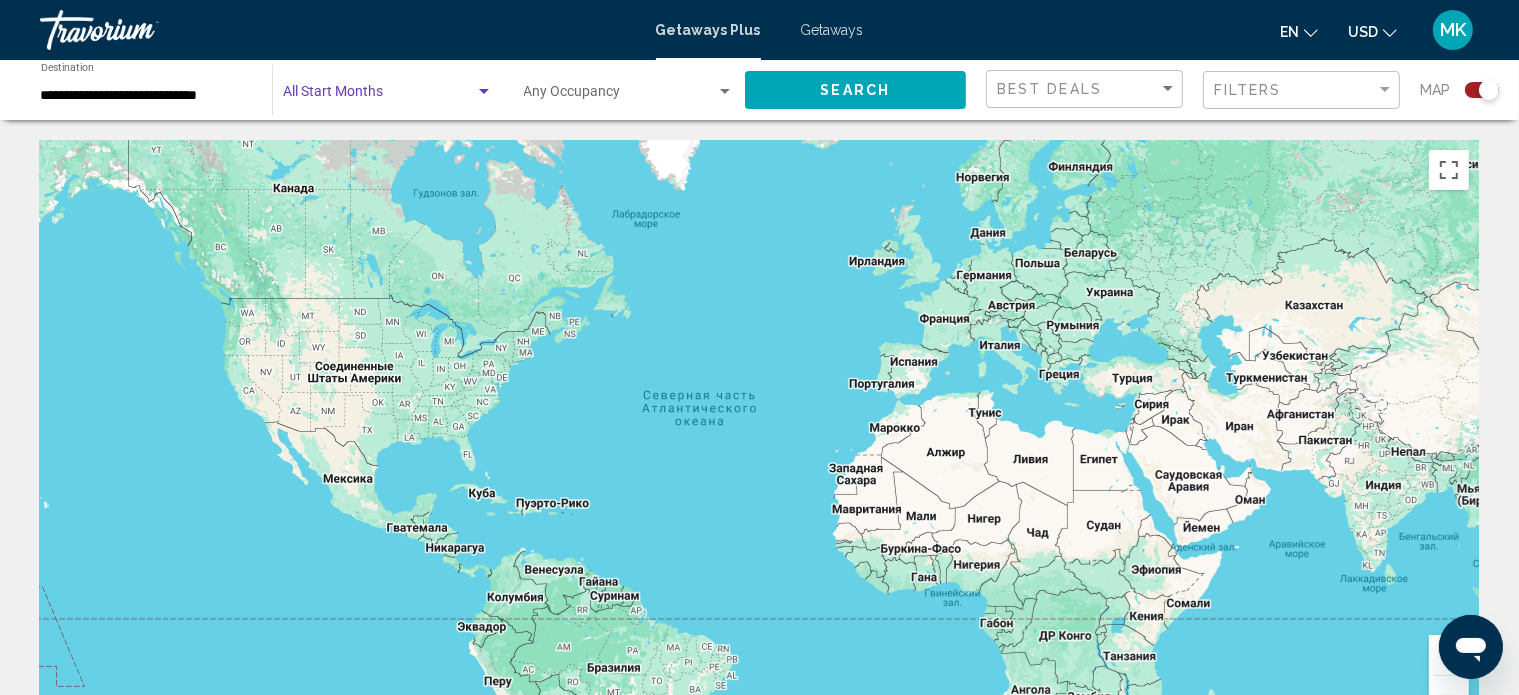 click at bounding box center (388, 96) 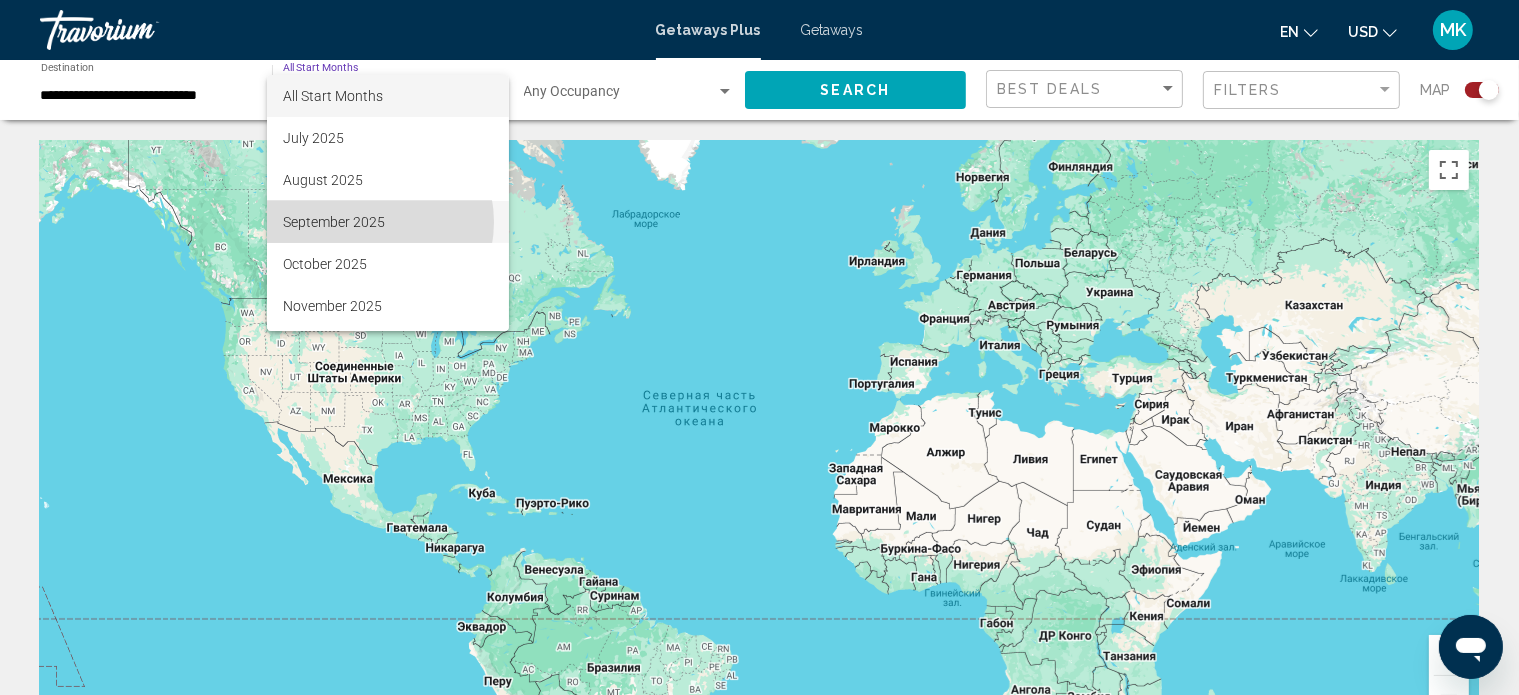 click on "September 2025" at bounding box center [388, 222] 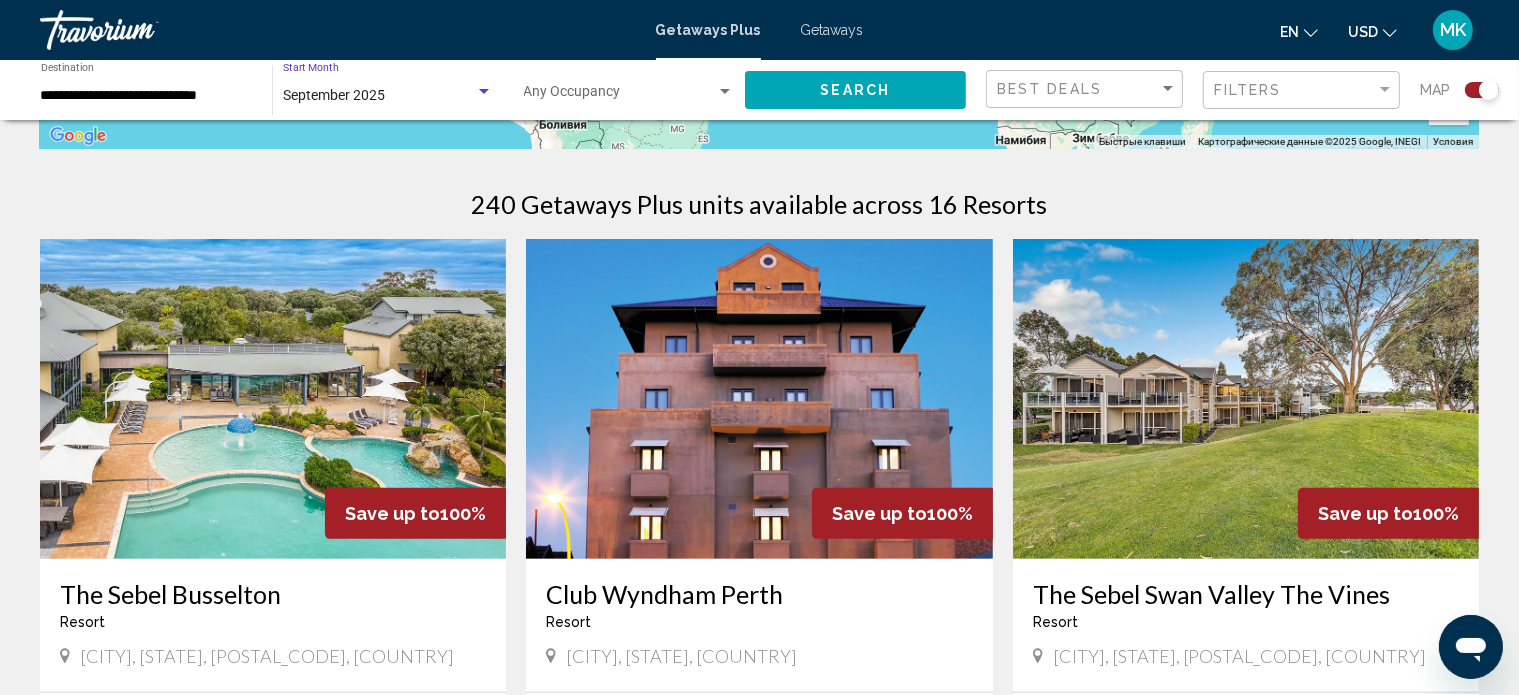 scroll, scrollTop: 594, scrollLeft: 0, axis: vertical 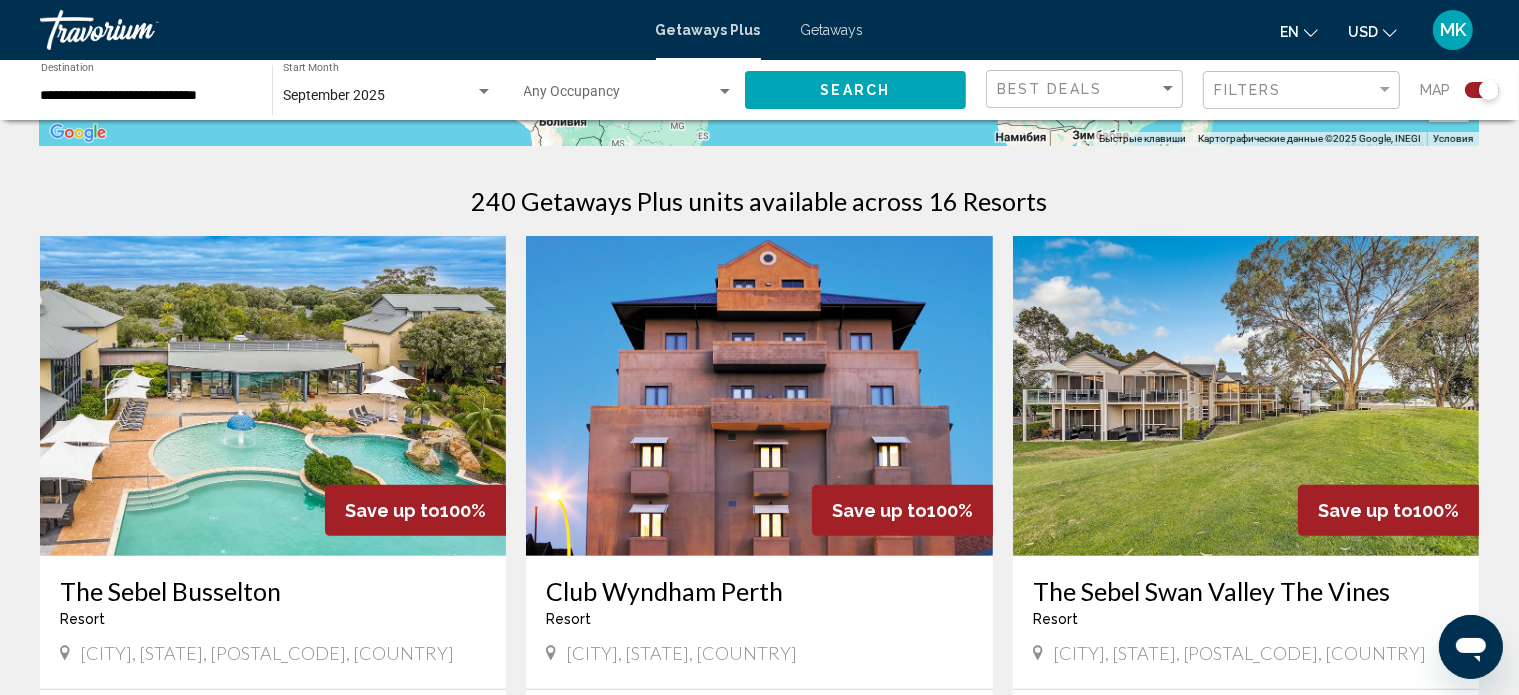 click at bounding box center (759, 396) 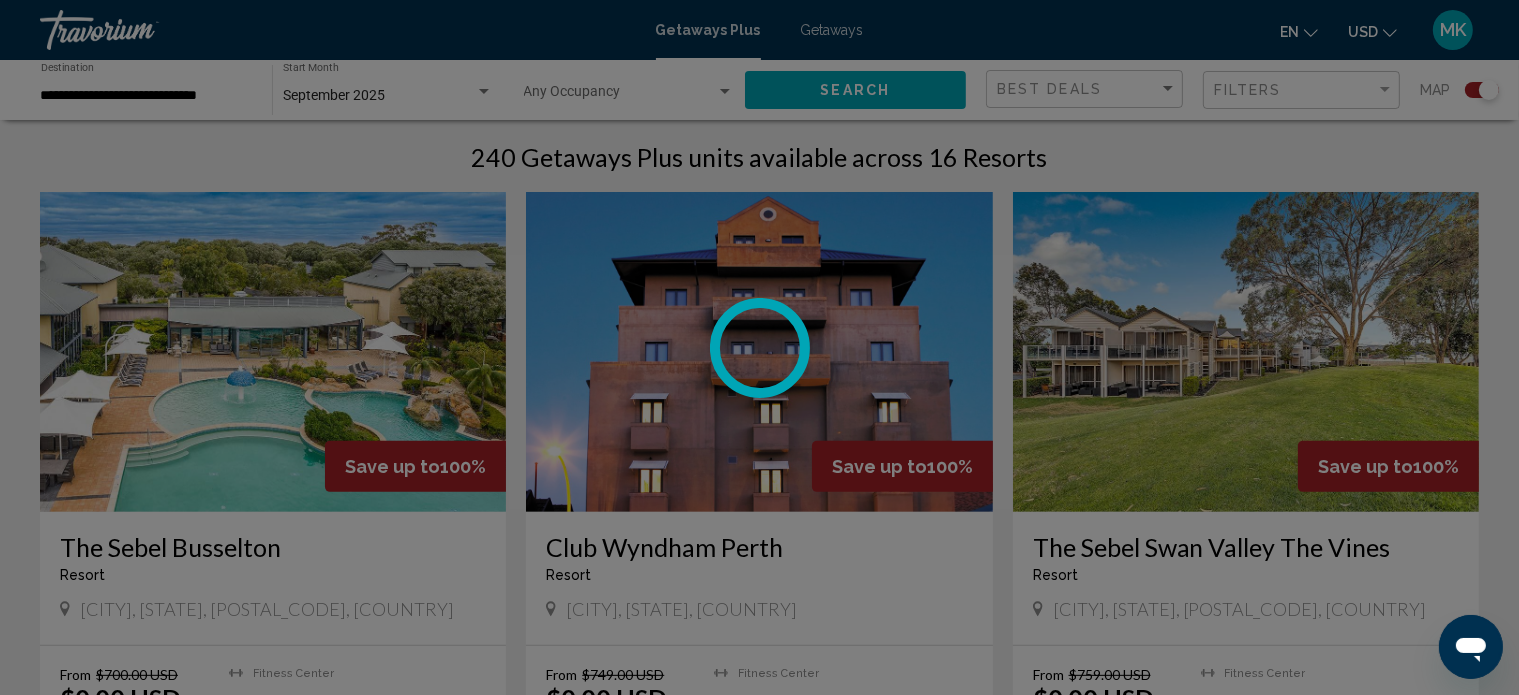 scroll, scrollTop: 648, scrollLeft: 0, axis: vertical 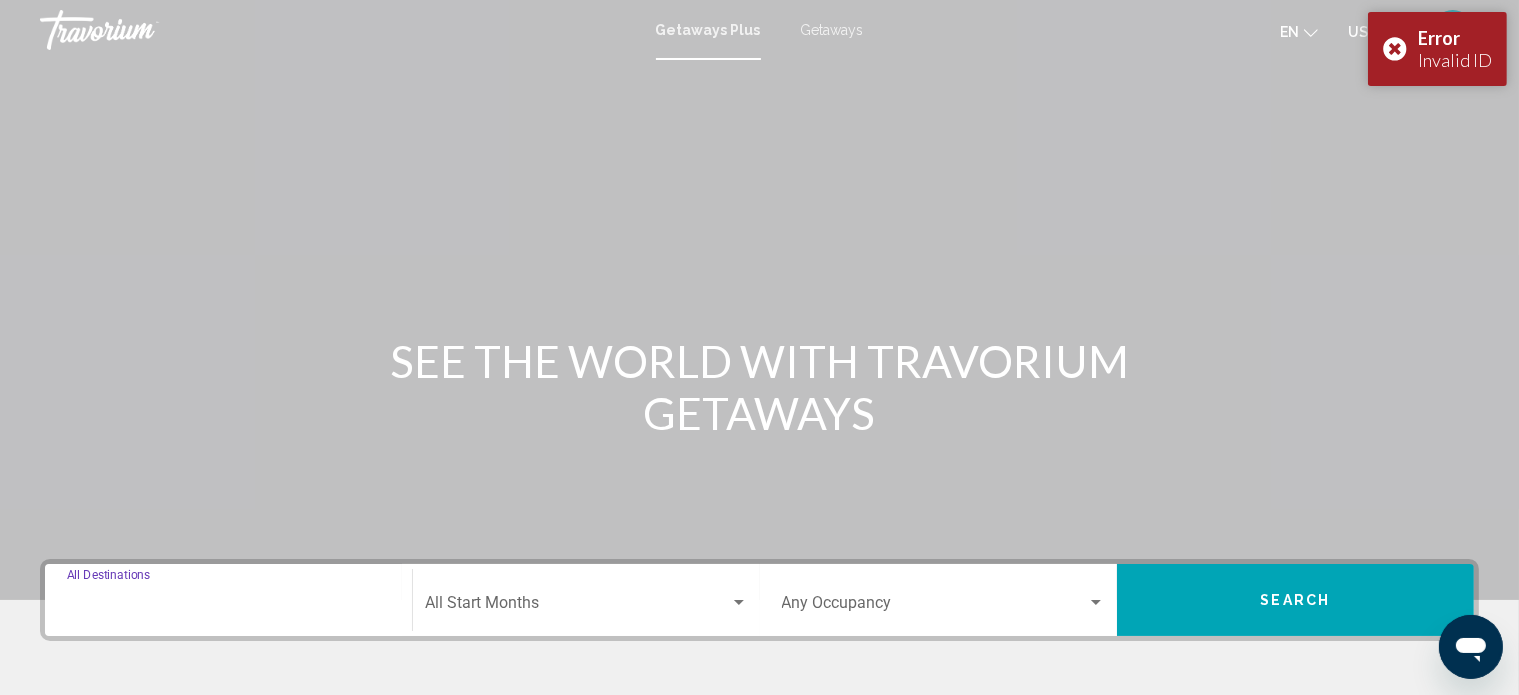 click on "Destination All Destinations" at bounding box center [228, 607] 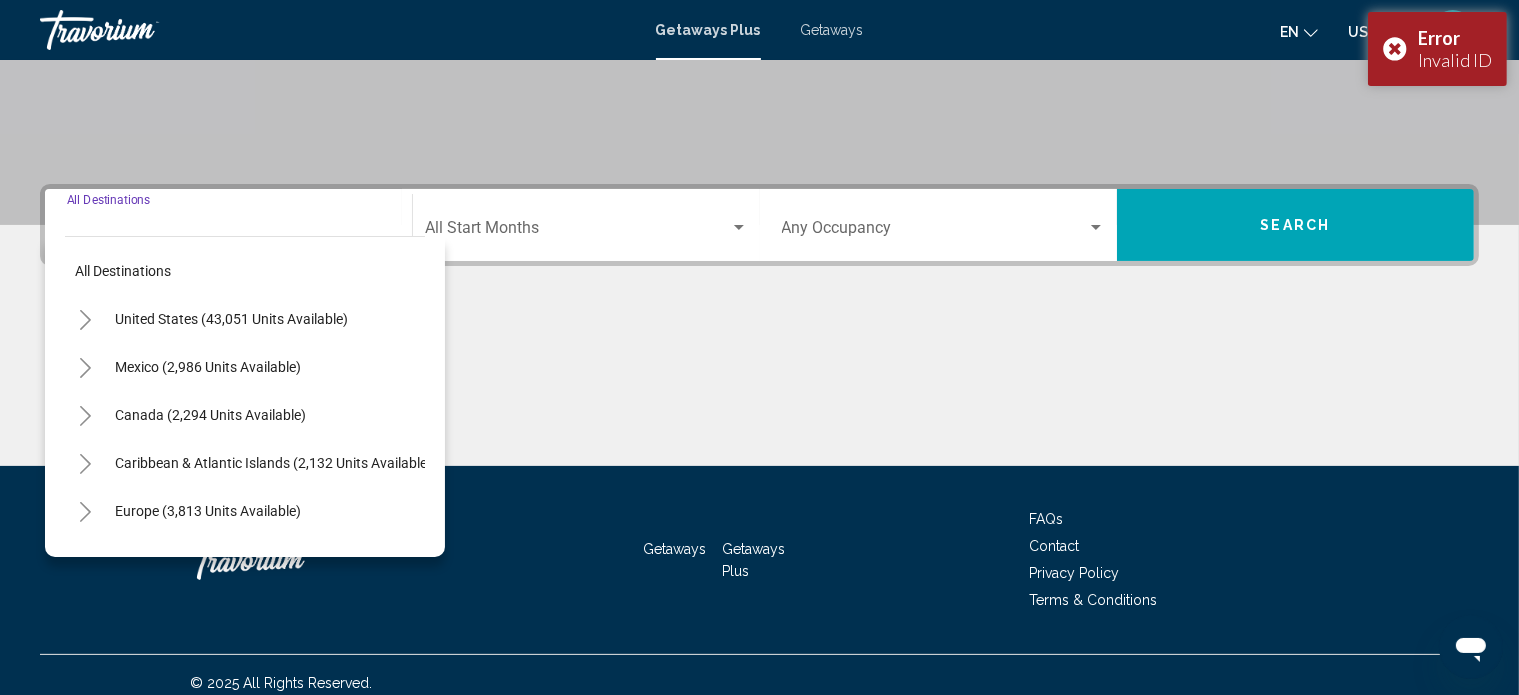 scroll, scrollTop: 390, scrollLeft: 0, axis: vertical 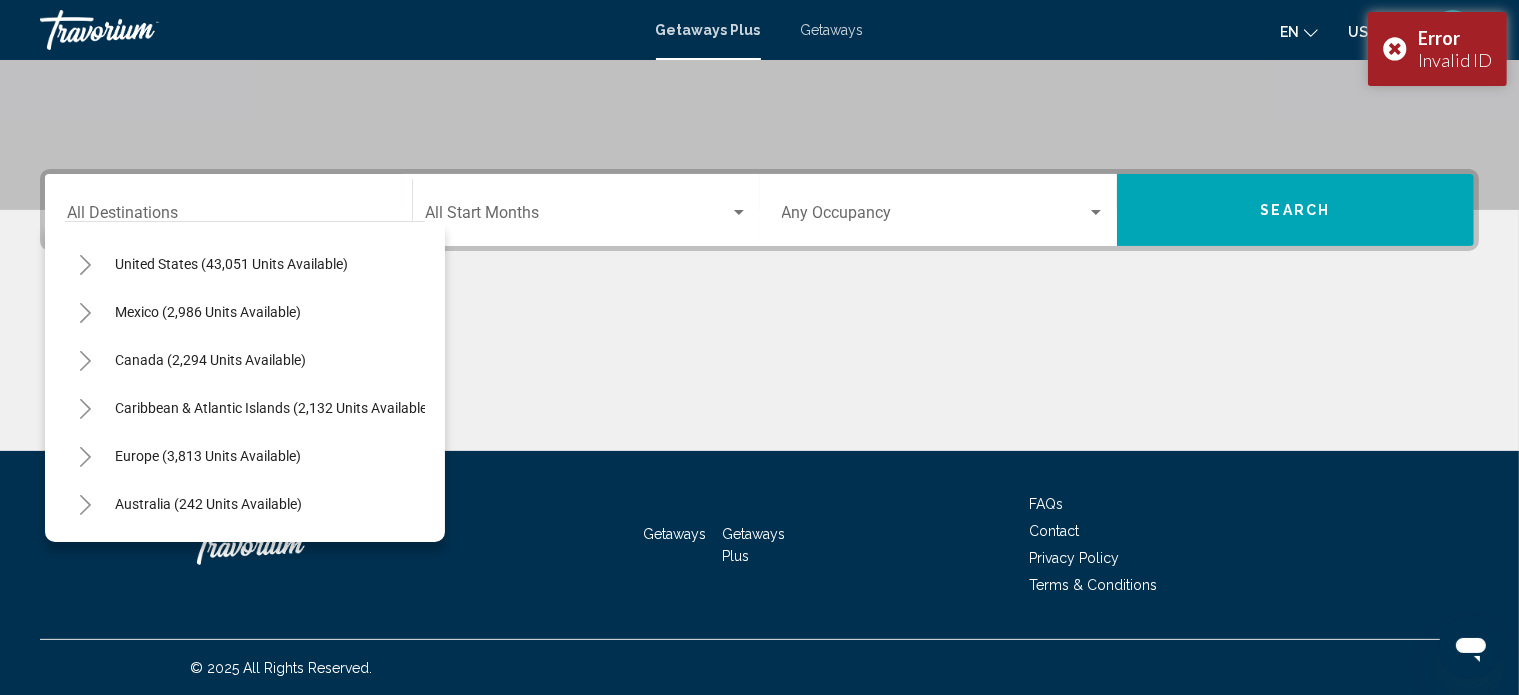 click on "Australia (242 units available)" at bounding box center [245, 264] 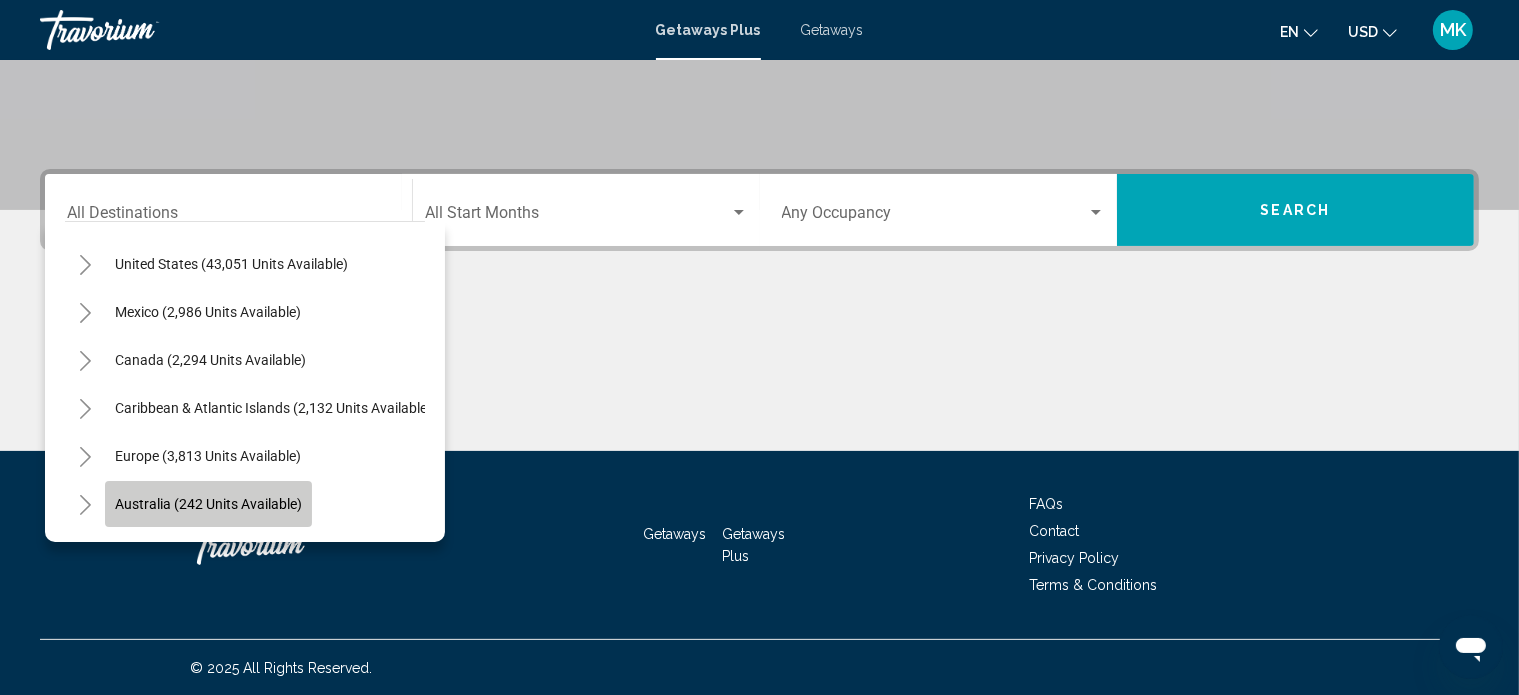 click on "Australia (242 units available)" at bounding box center (208, 504) 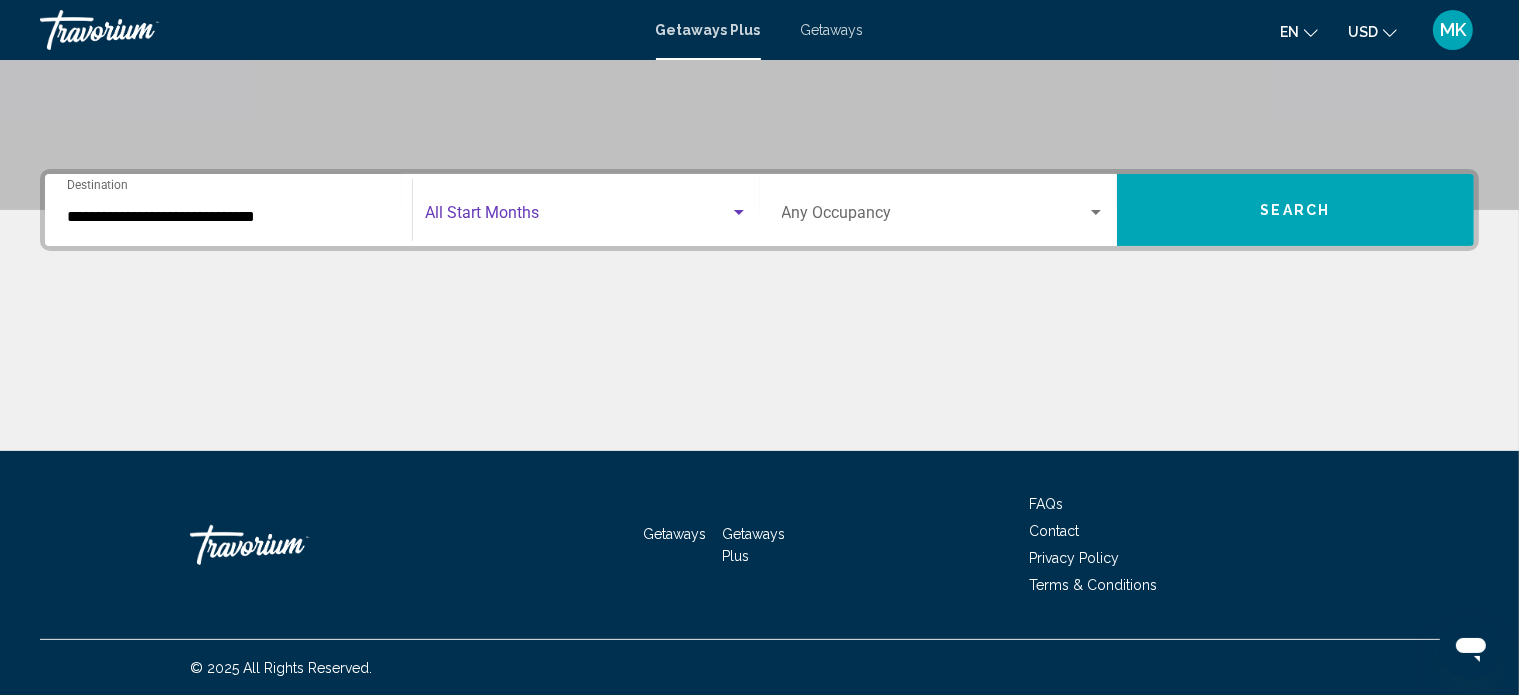 click at bounding box center [739, 213] 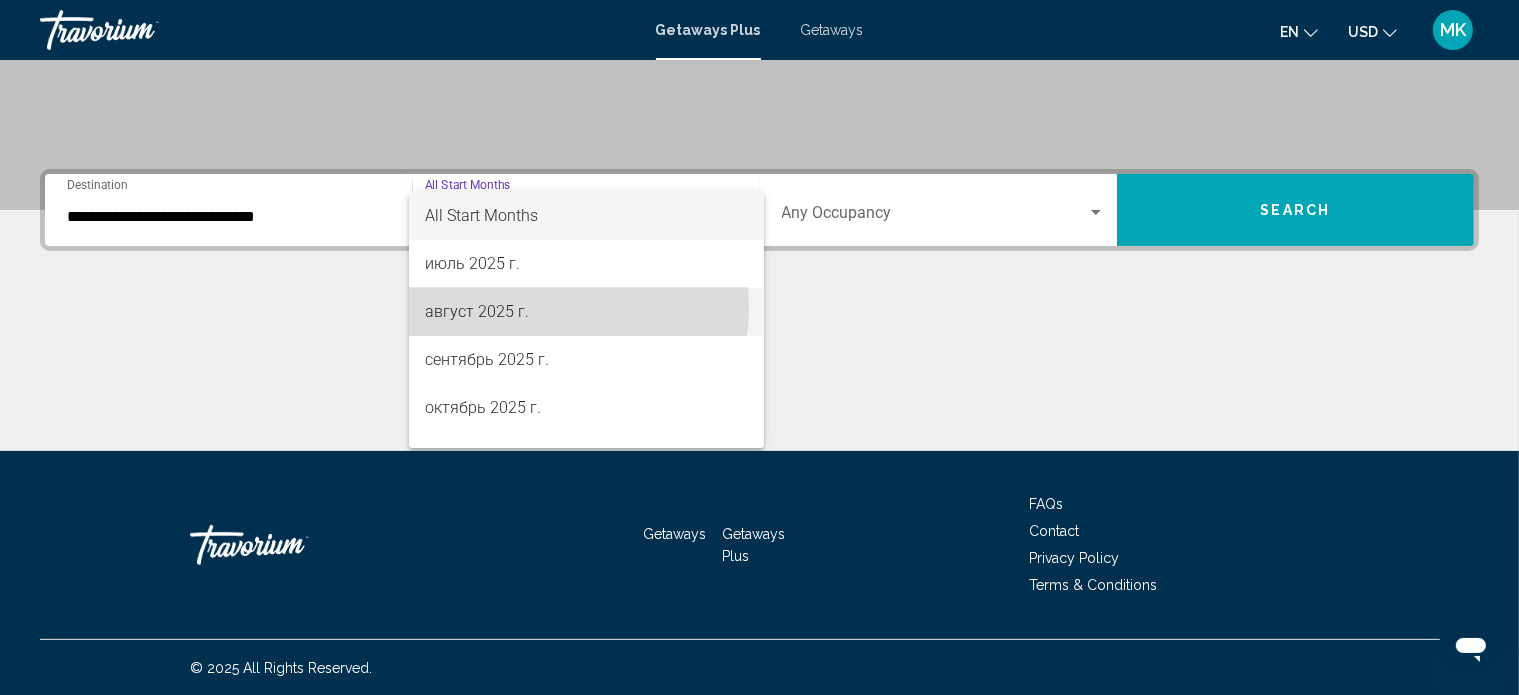 click on "август 2025 г." at bounding box center (586, 312) 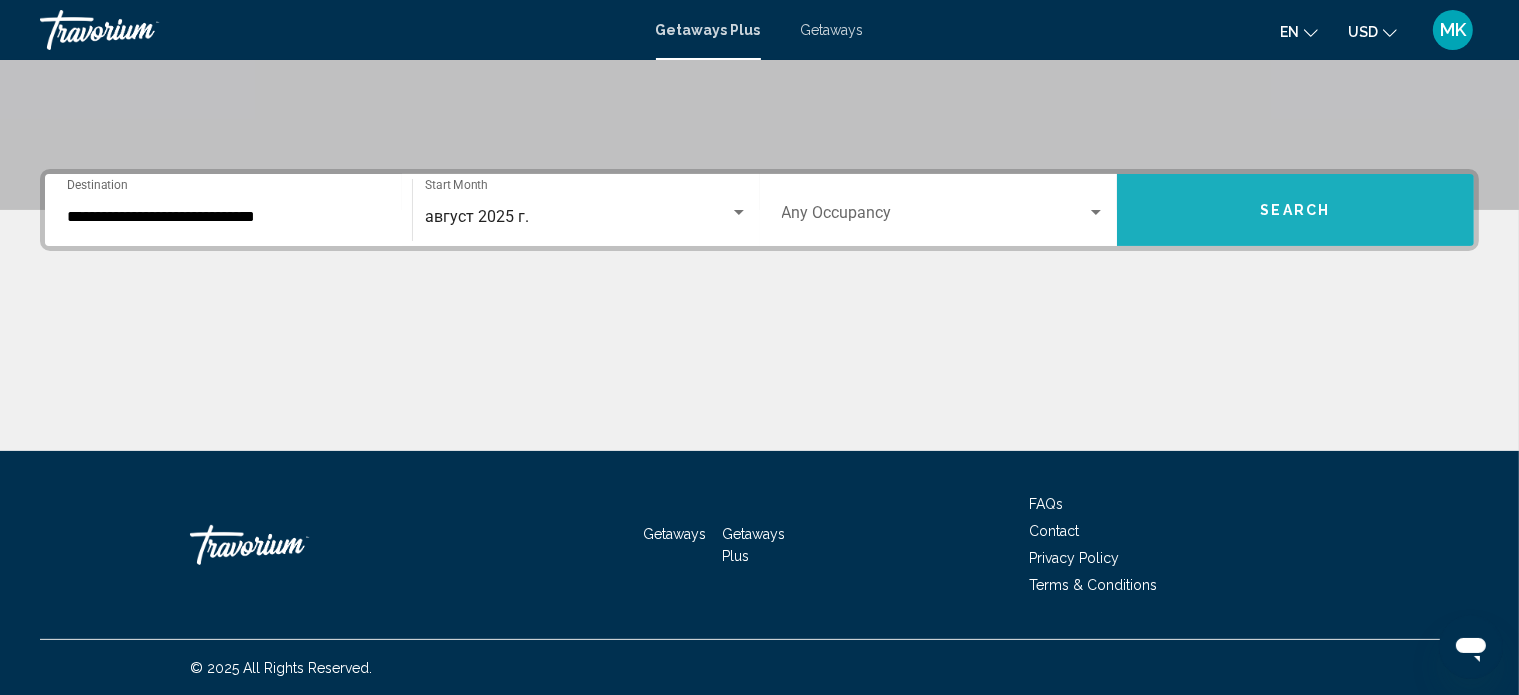 click on "Search" at bounding box center (1296, 211) 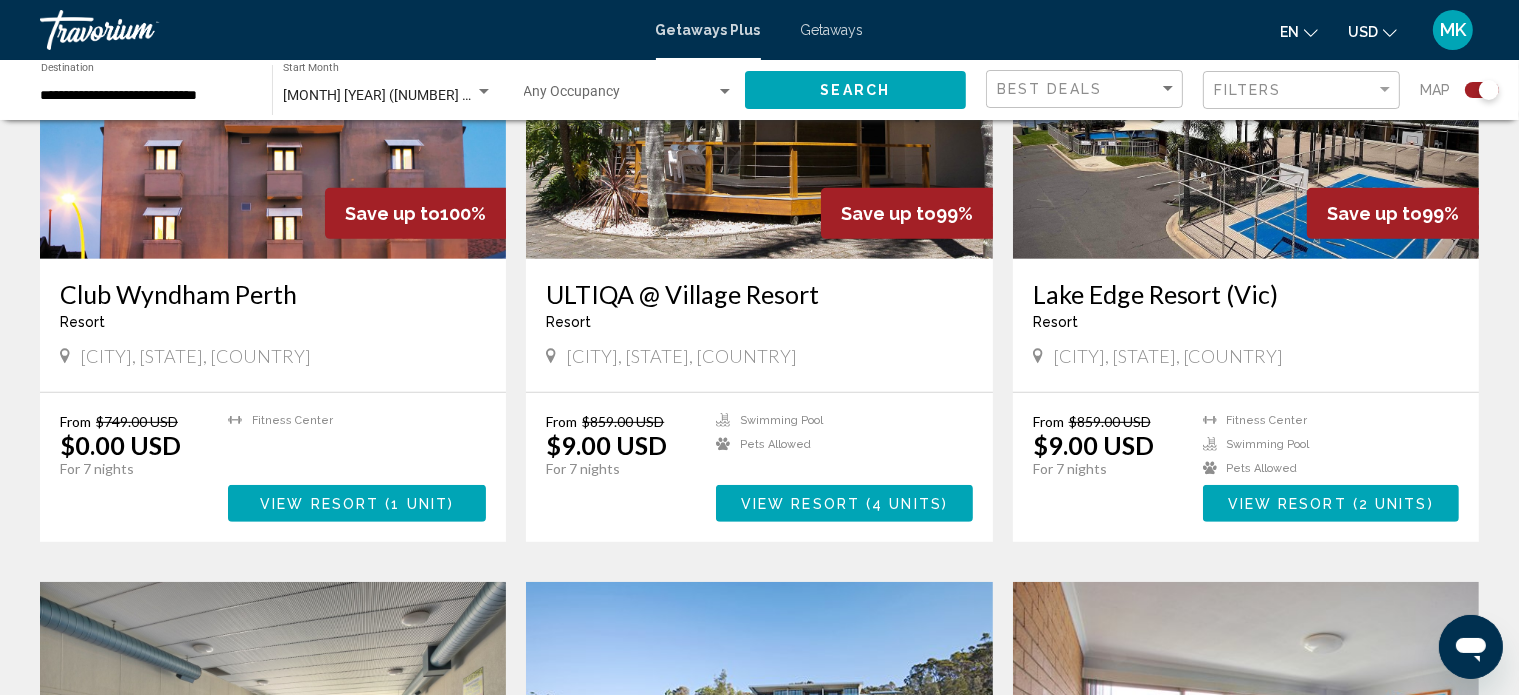 scroll, scrollTop: 892, scrollLeft: 0, axis: vertical 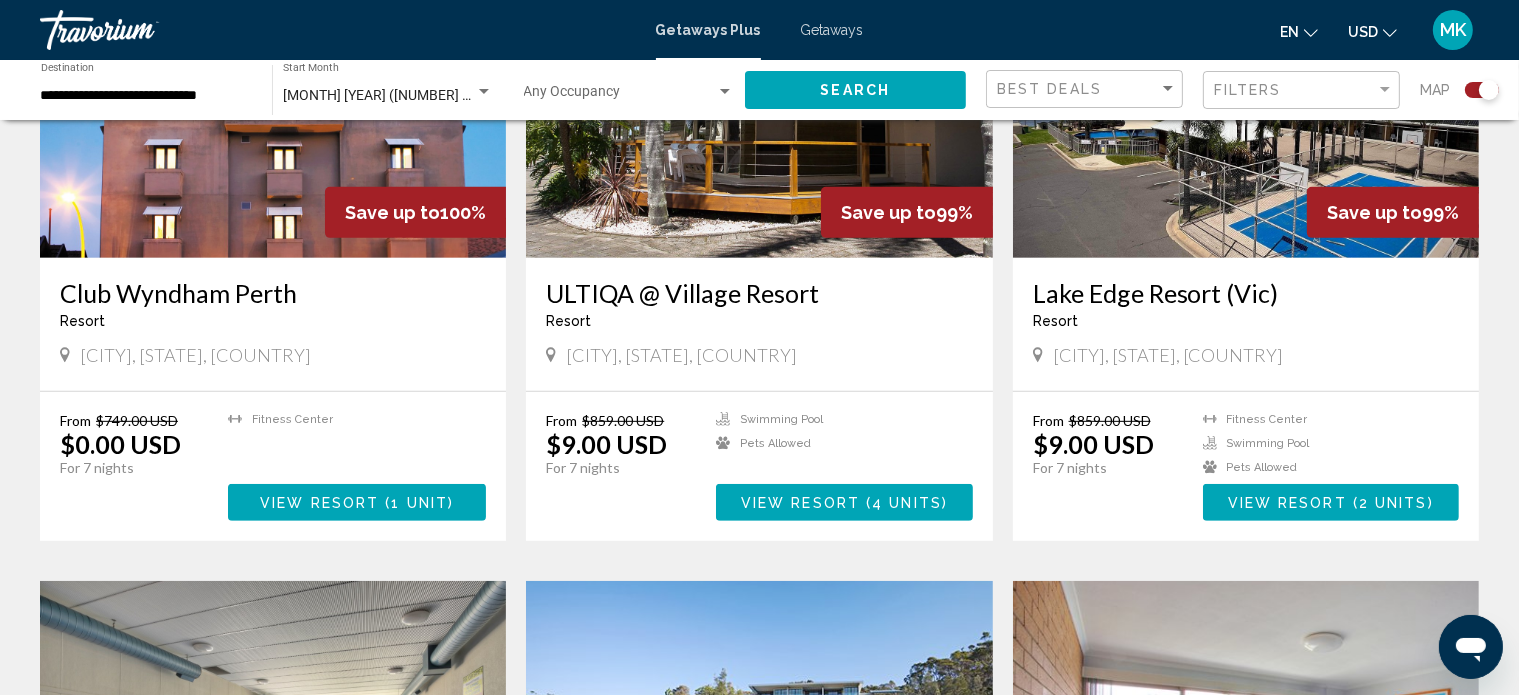 click on "[CITY], [STATE], [COUNTRY]" at bounding box center (273, 357) 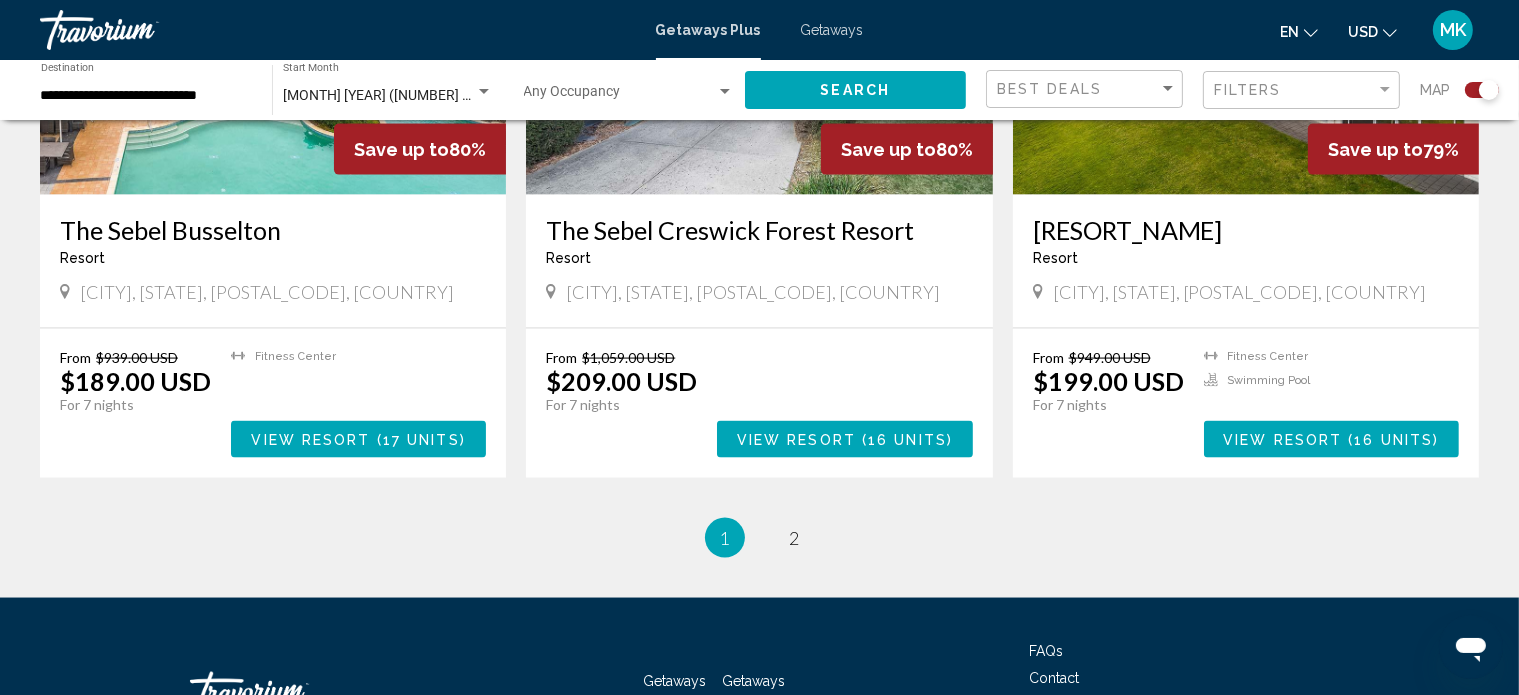 scroll, scrollTop: 2916, scrollLeft: 0, axis: vertical 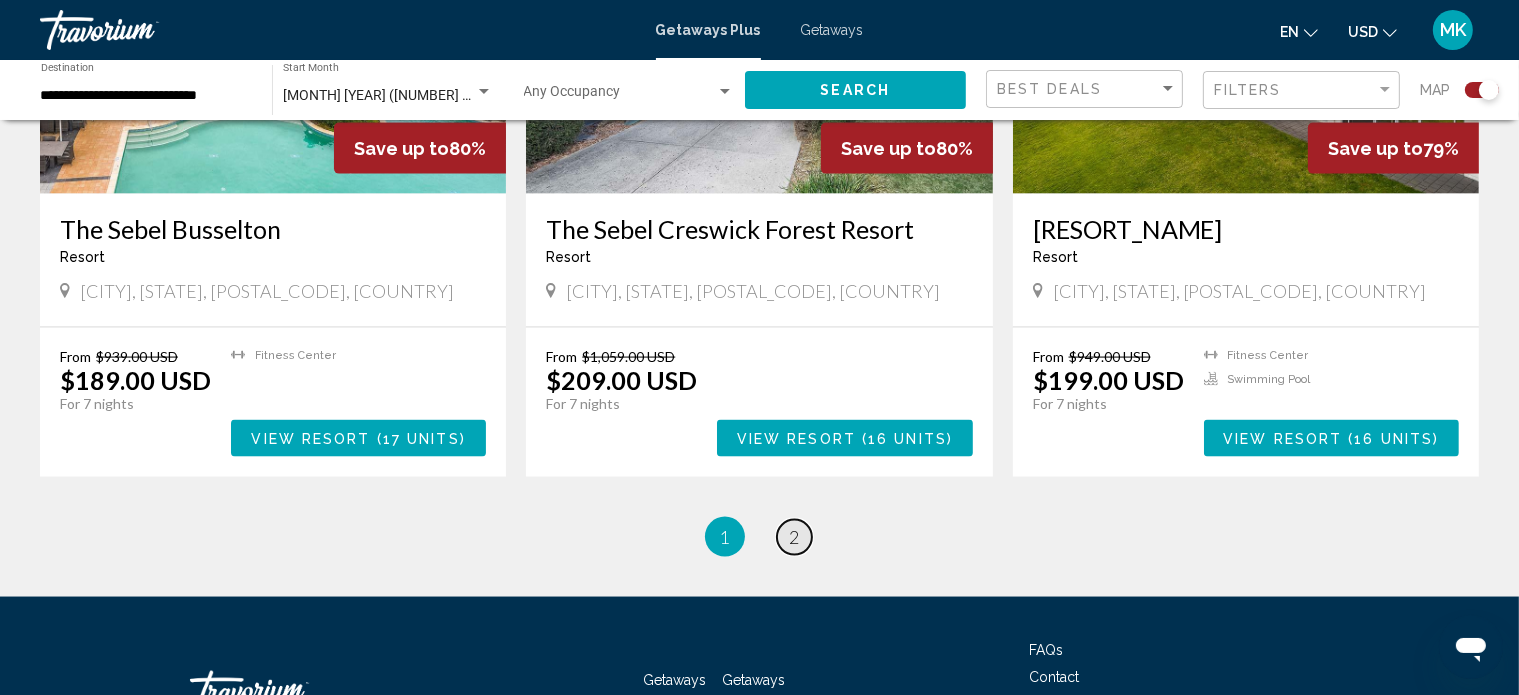click on "2" at bounding box center [795, 537] 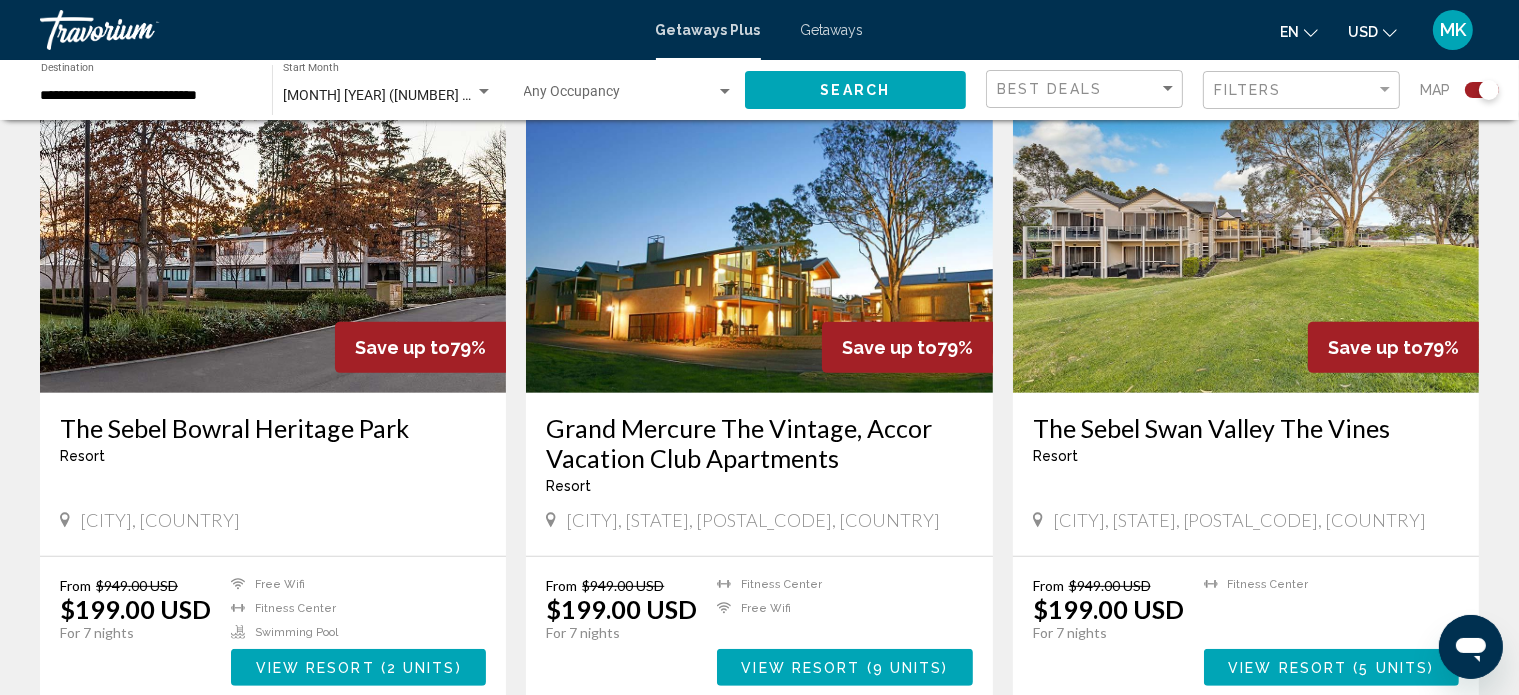 scroll, scrollTop: 758, scrollLeft: 0, axis: vertical 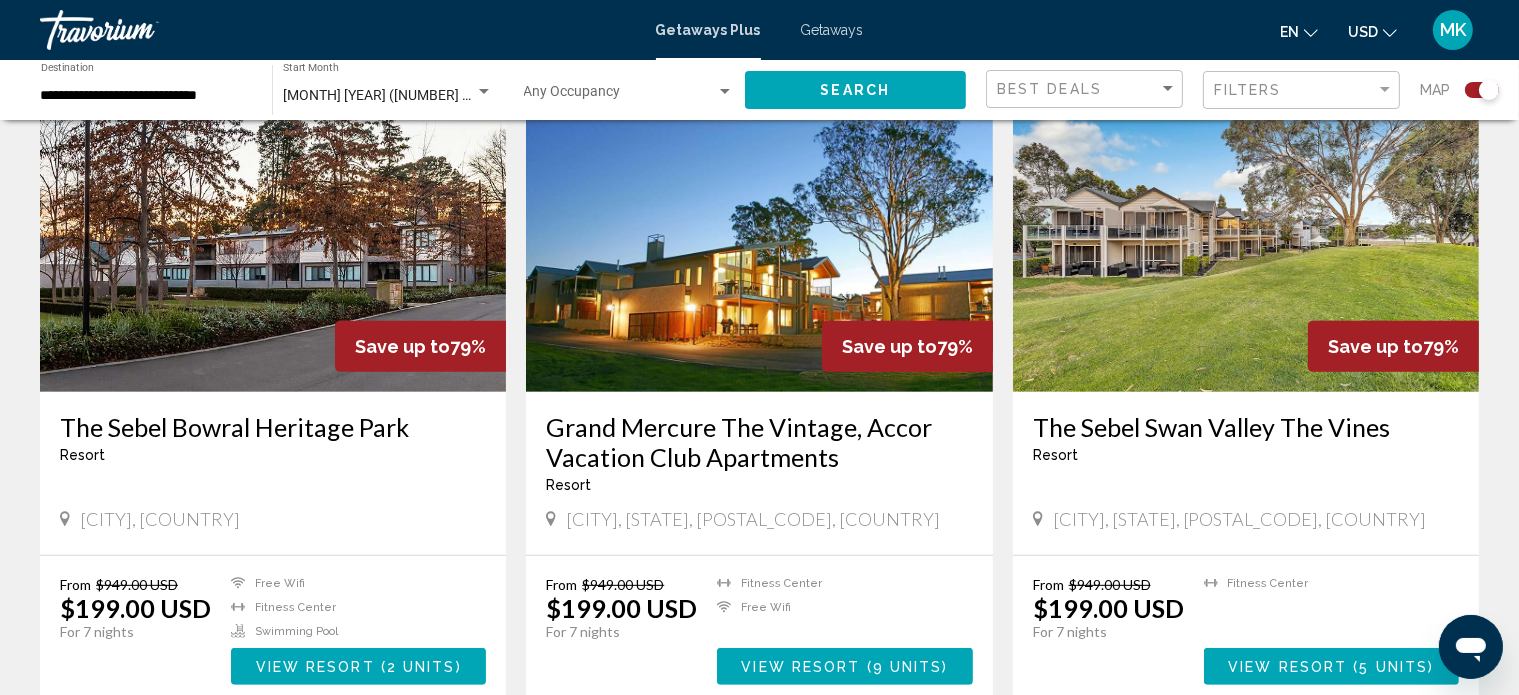 click at bounding box center [273, 232] 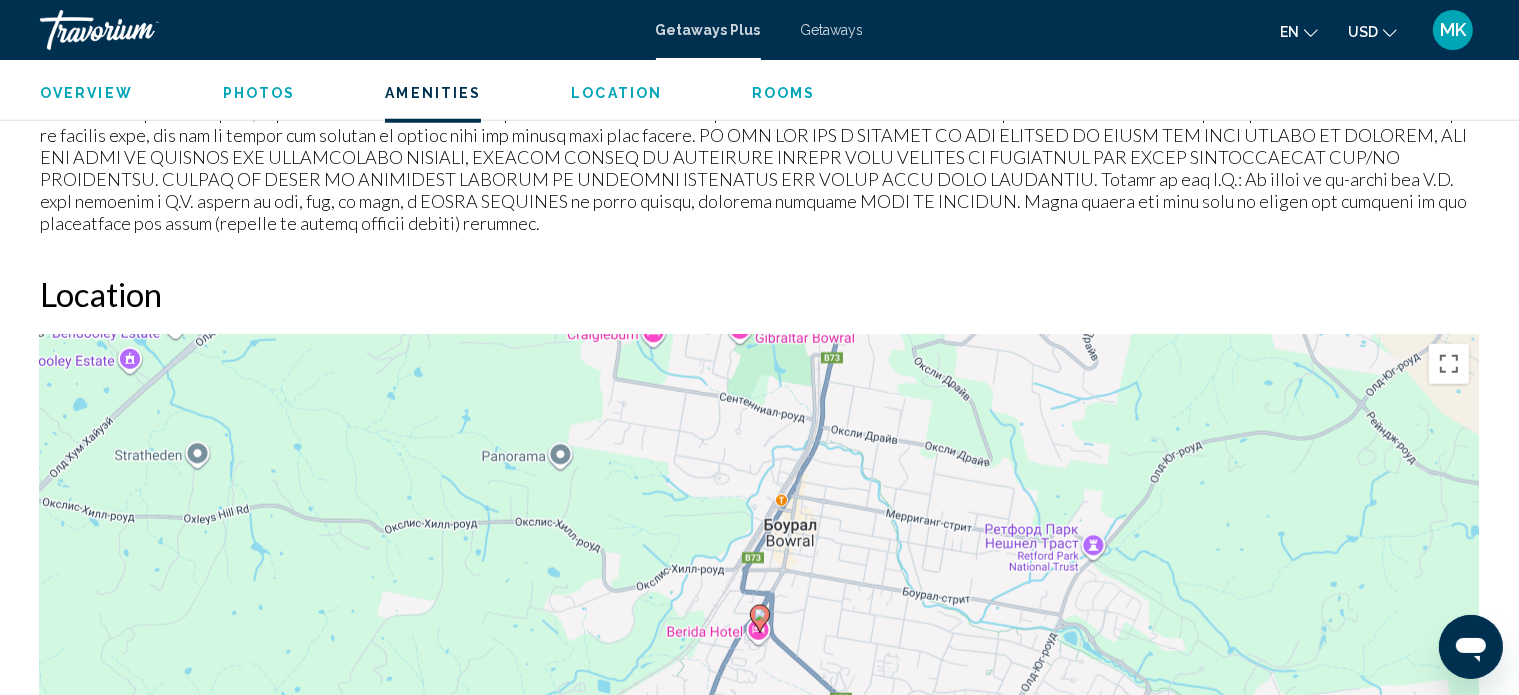 scroll, scrollTop: 1922, scrollLeft: 0, axis: vertical 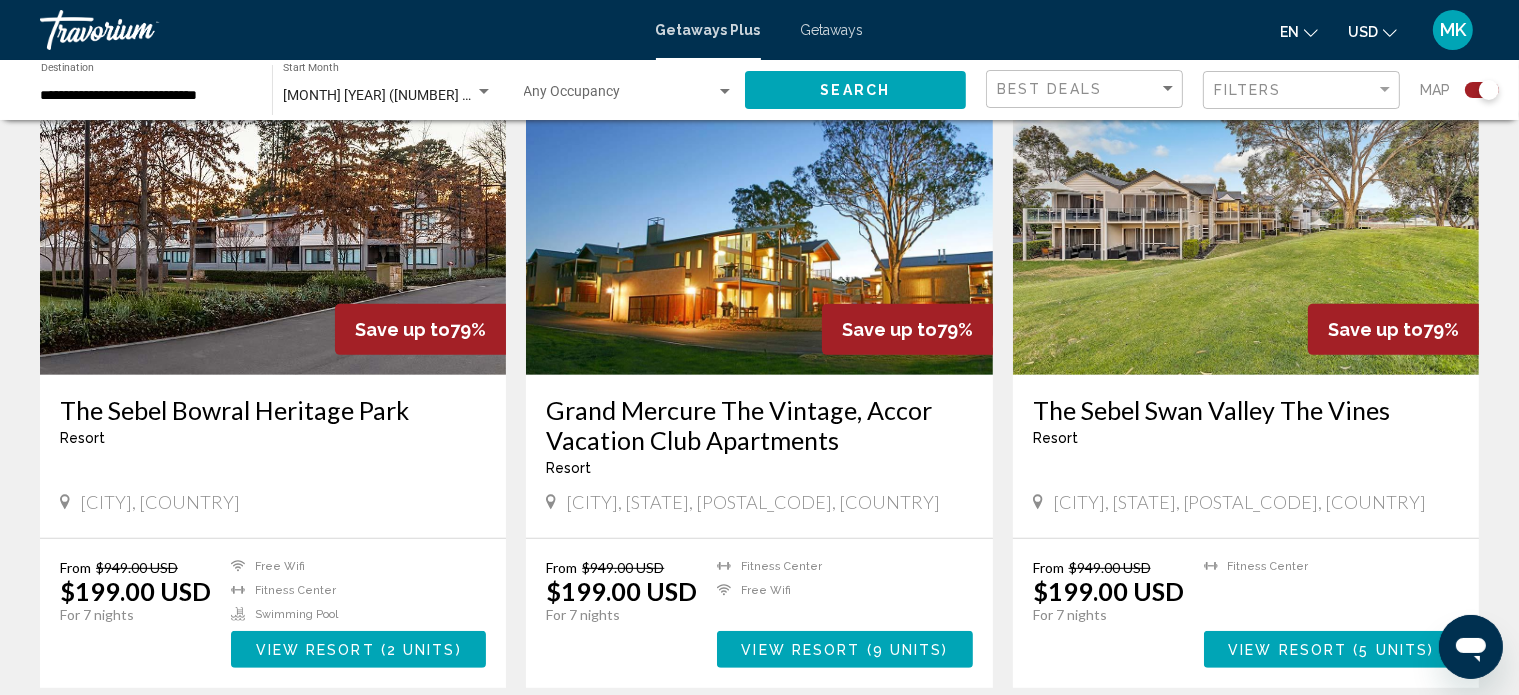 click at bounding box center [759, 215] 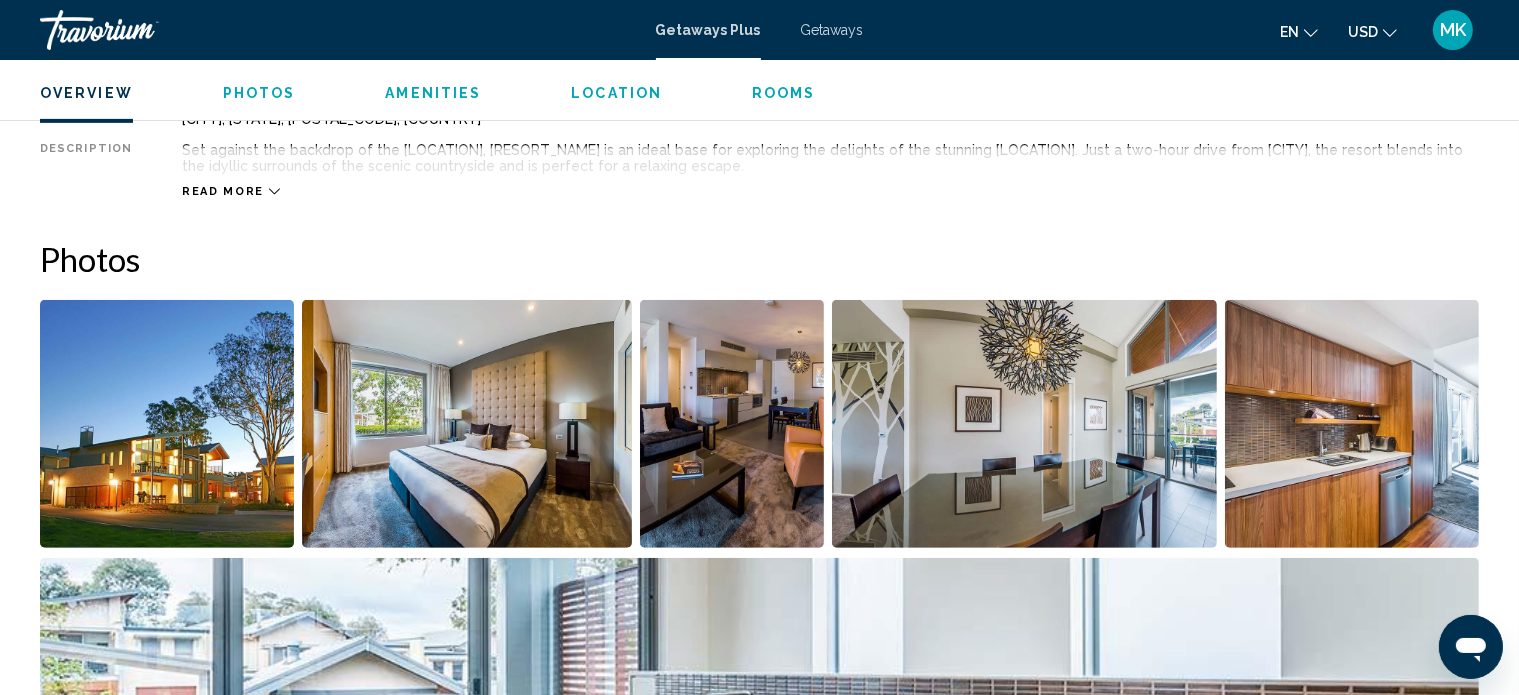 scroll, scrollTop: 767, scrollLeft: 0, axis: vertical 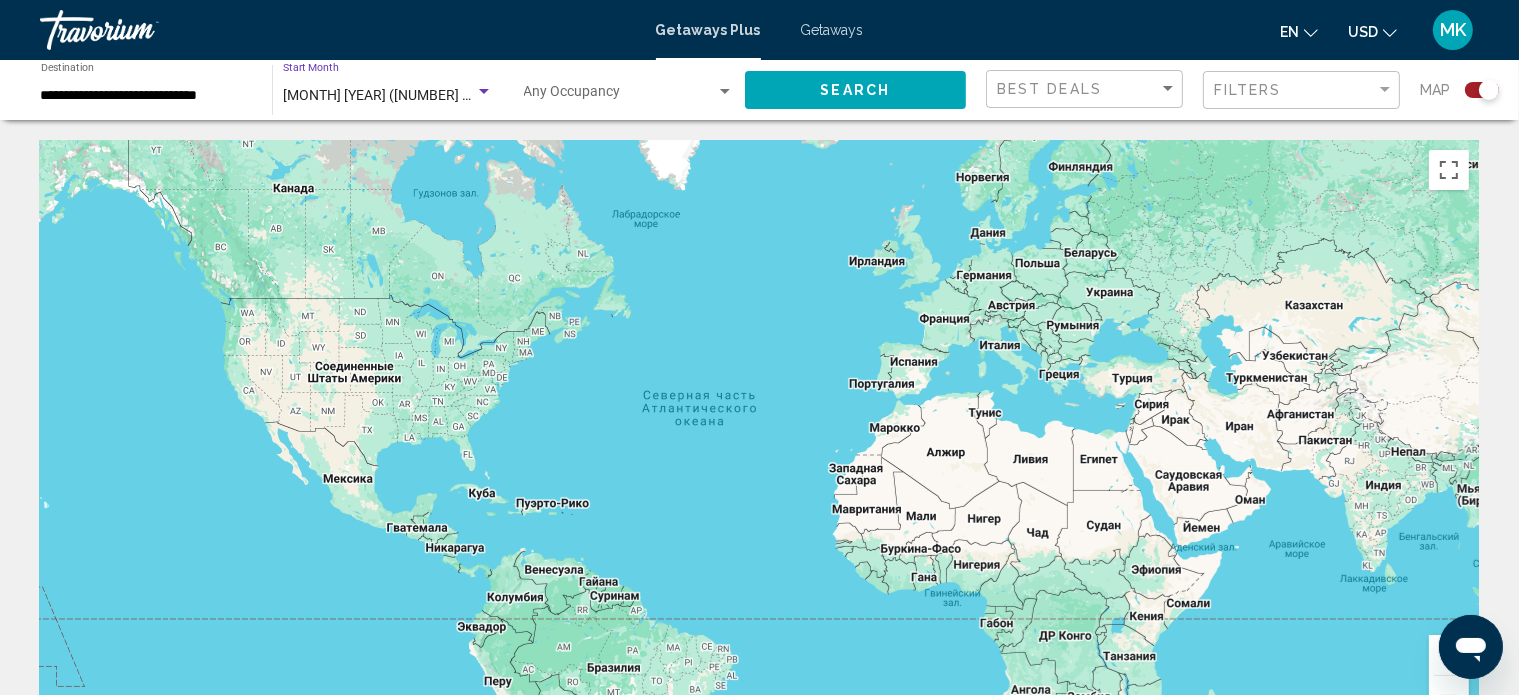 click at bounding box center (484, 92) 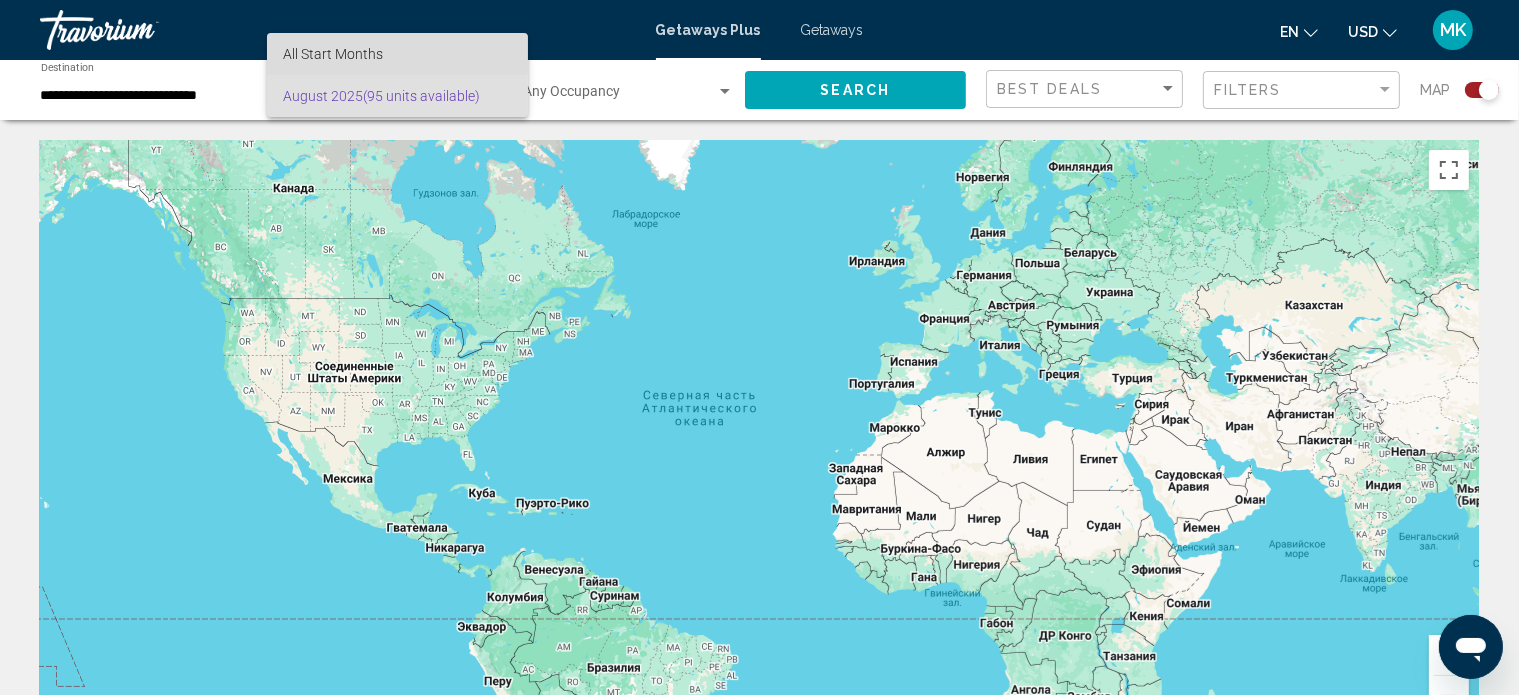click on "All Start Months" at bounding box center [397, 54] 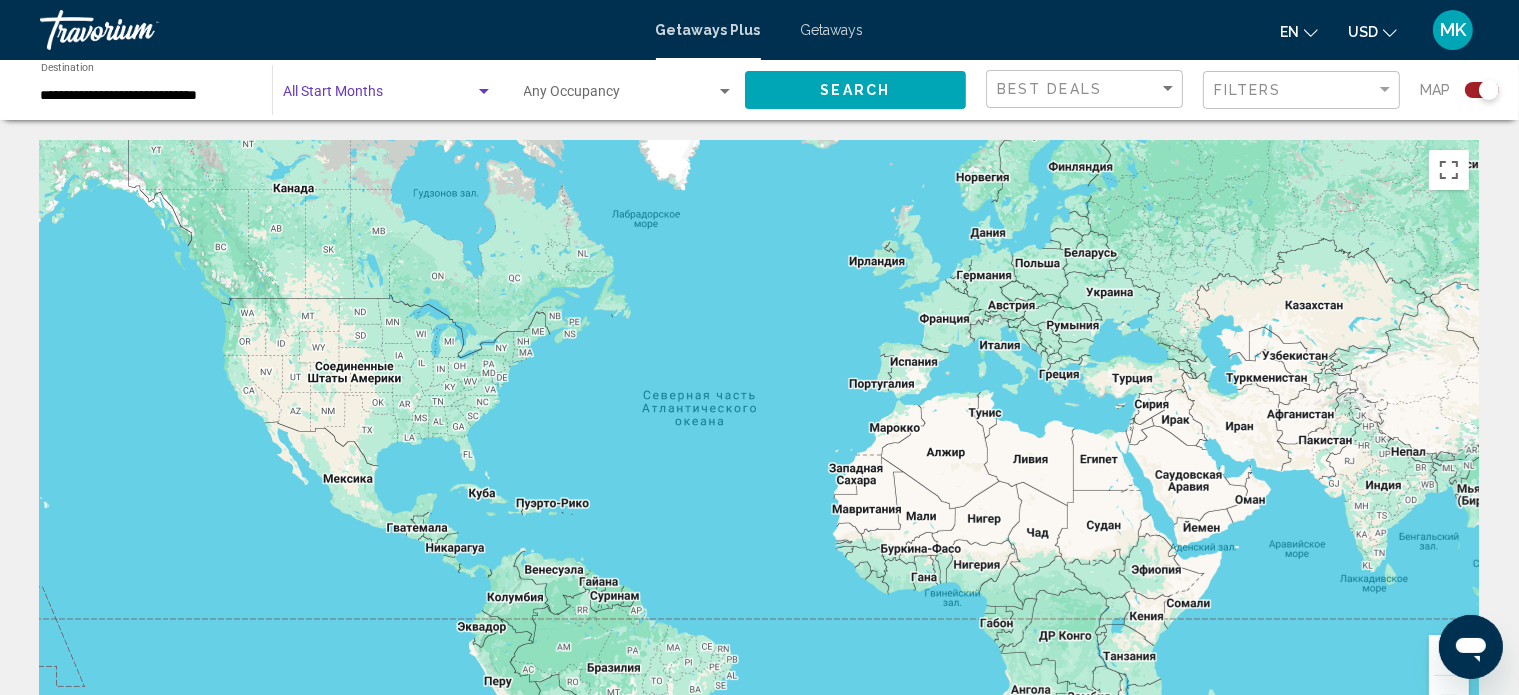 click at bounding box center [379, 96] 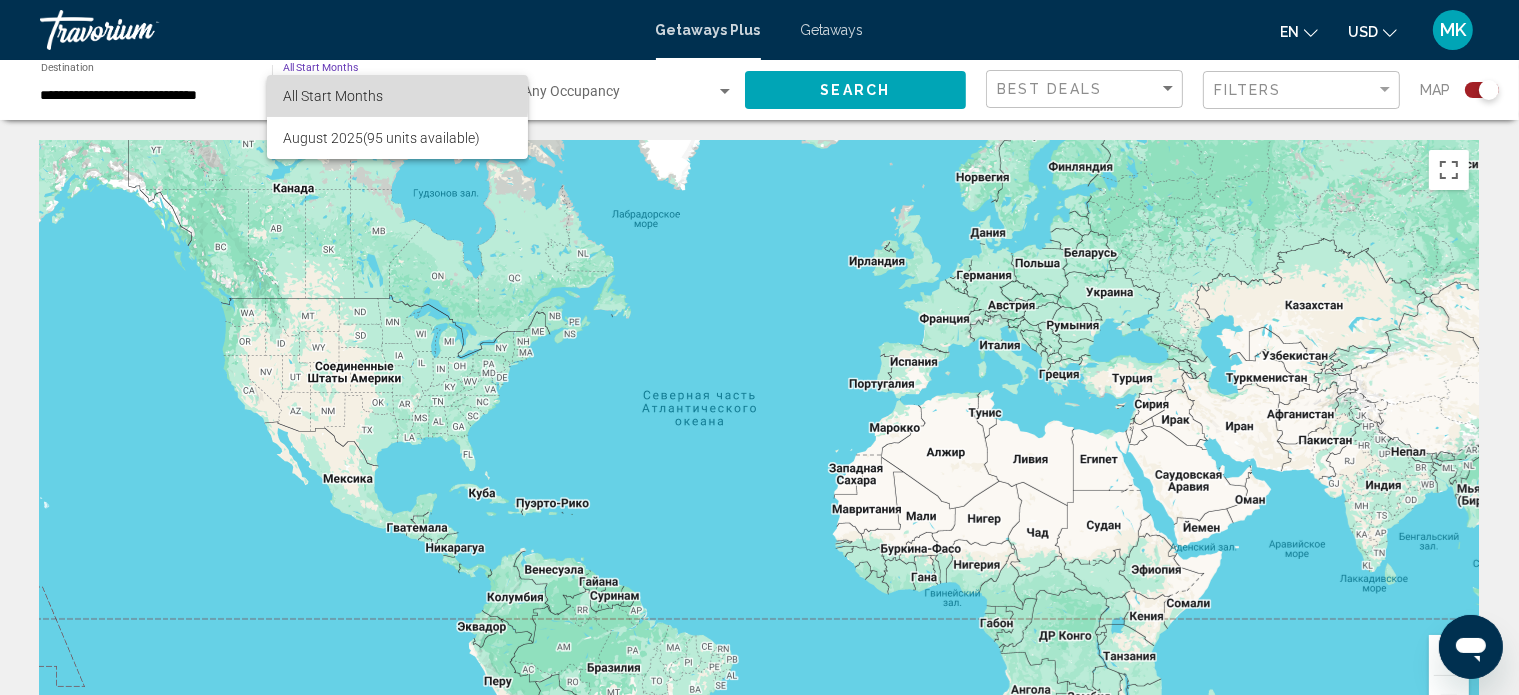 click on "All Start Months" at bounding box center [333, 96] 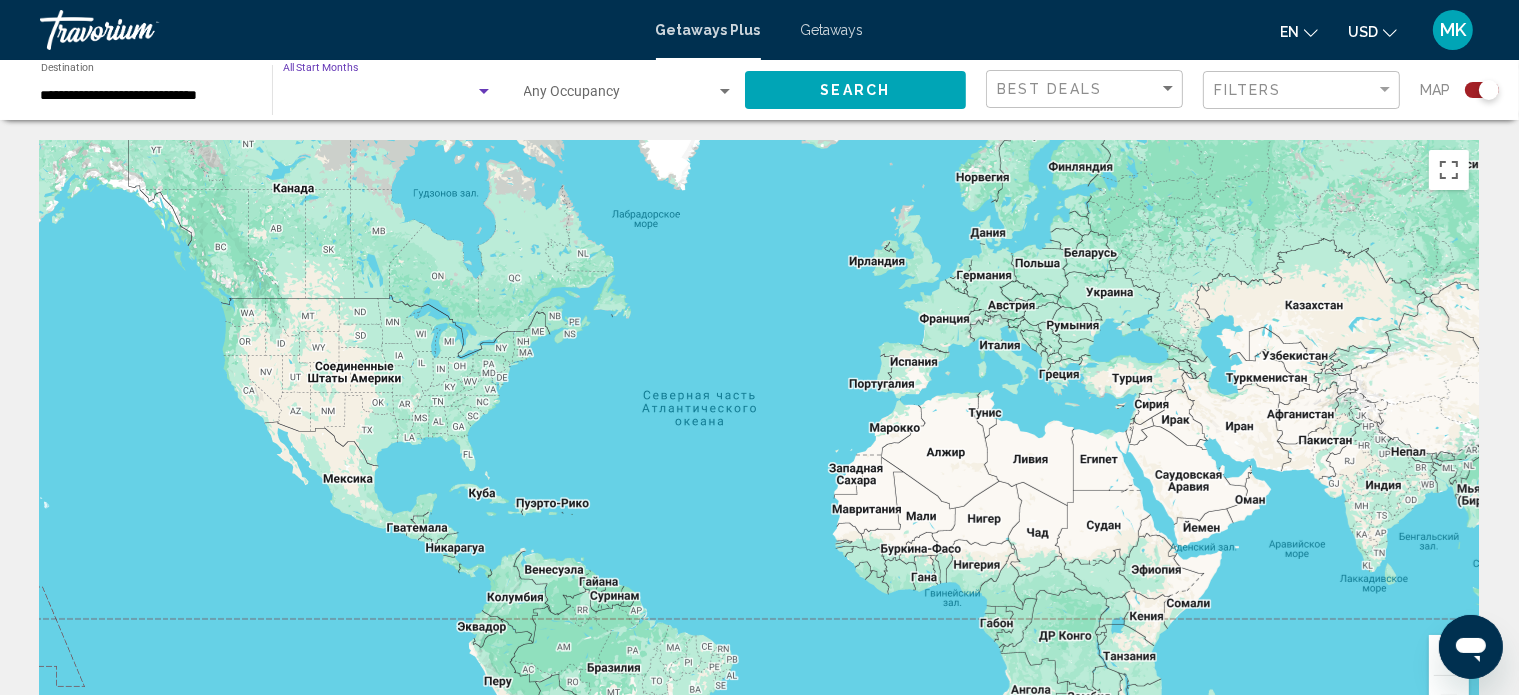 click at bounding box center (283, 95) 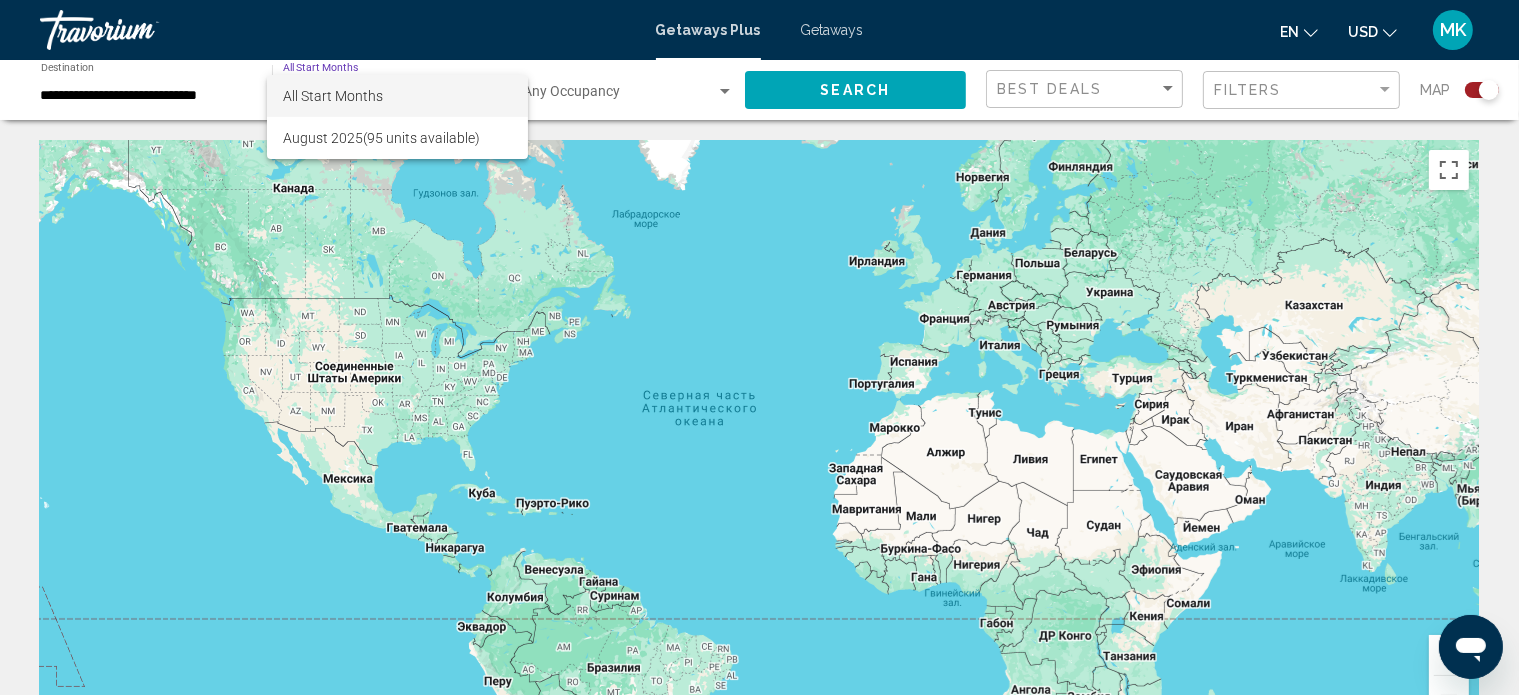 click at bounding box center (759, 347) 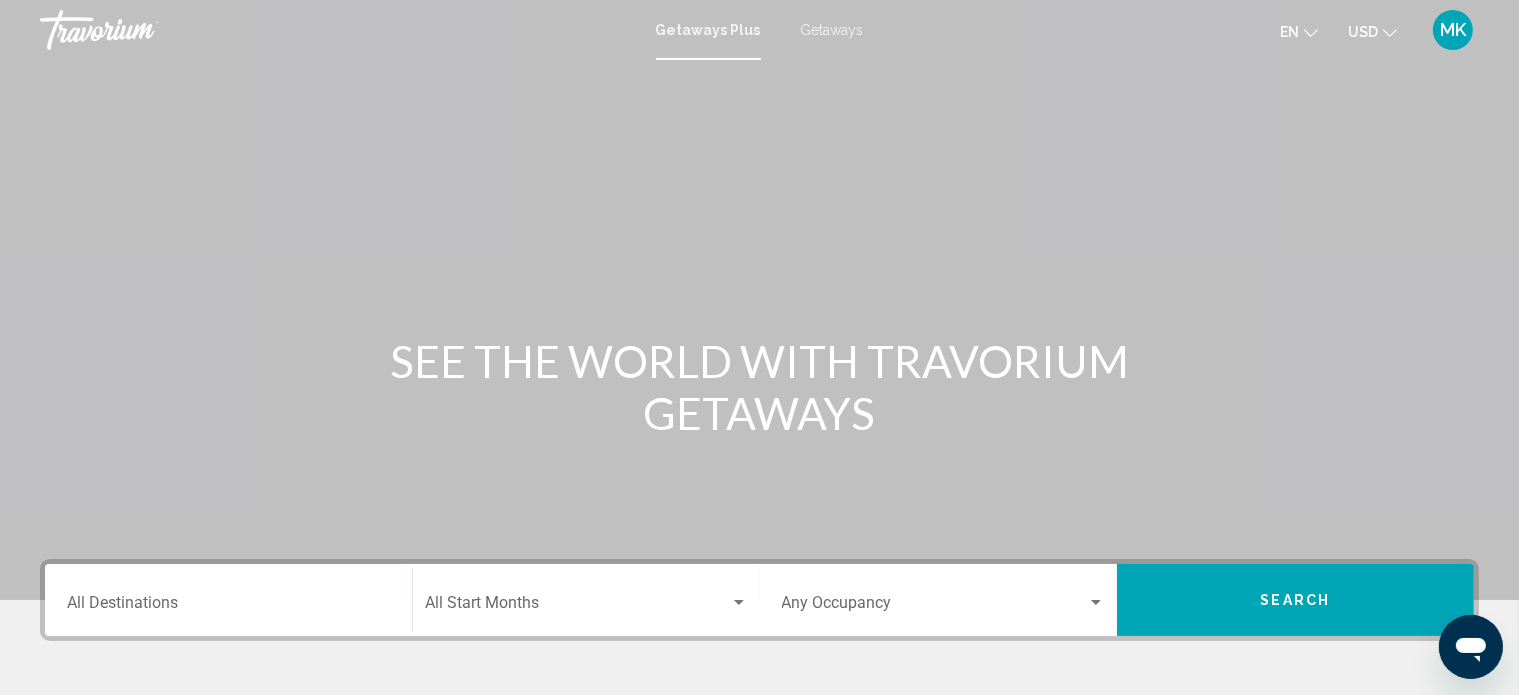 scroll, scrollTop: 0, scrollLeft: 0, axis: both 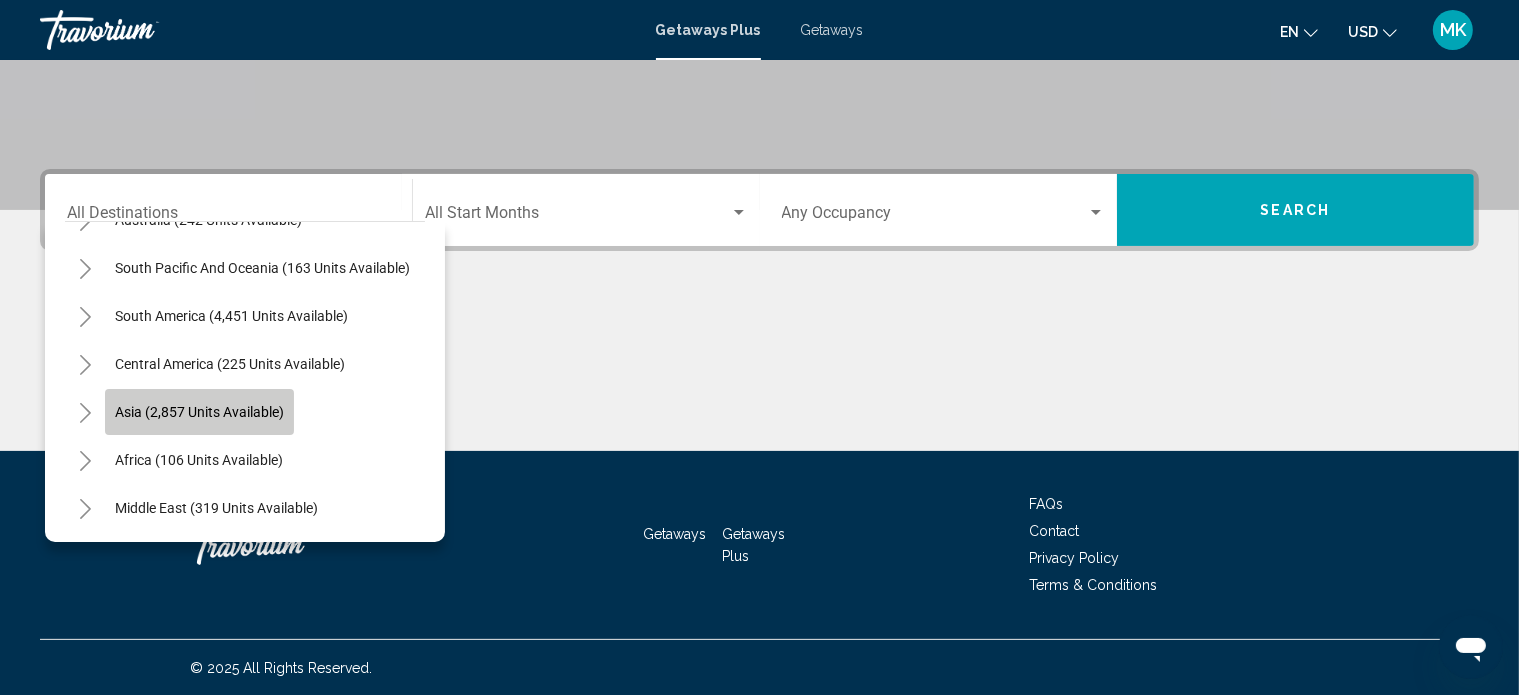 click on "Asia (2,857 units available)" at bounding box center [199, 412] 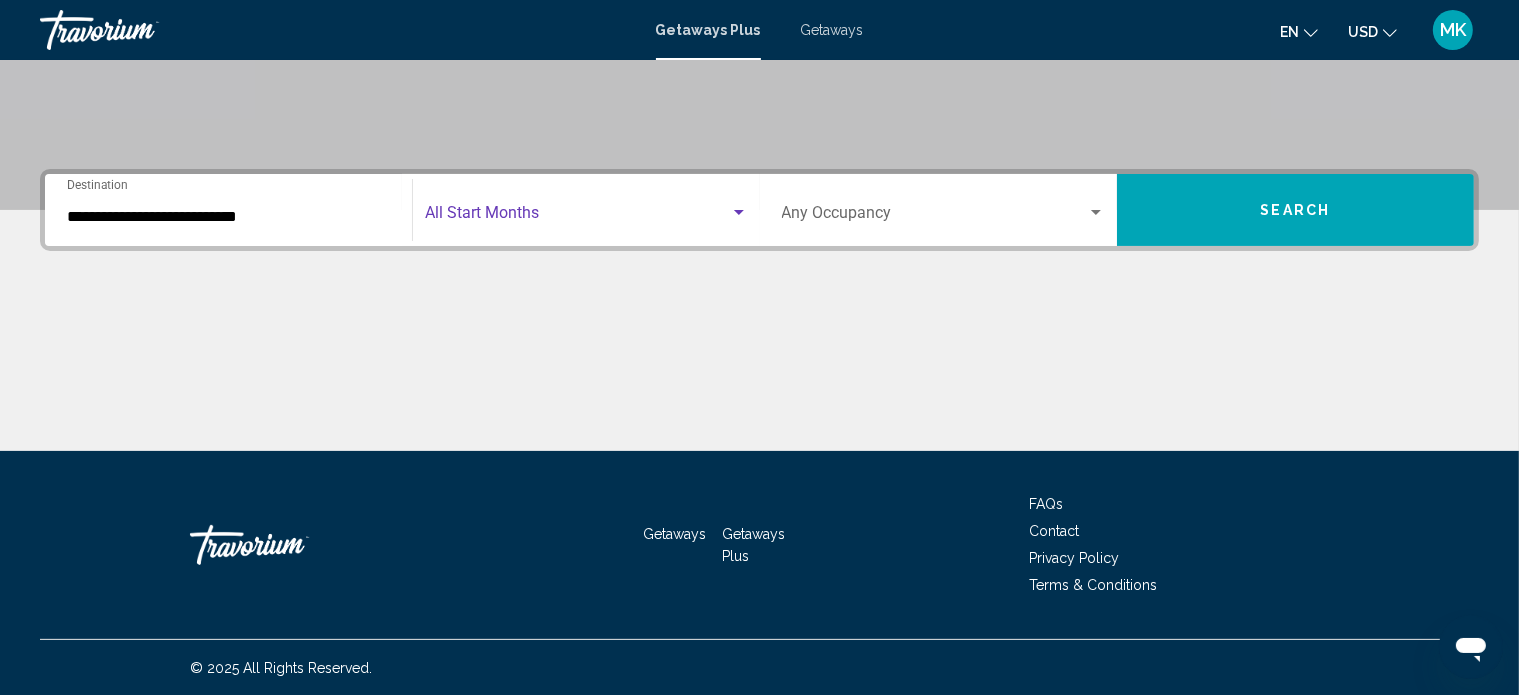 click at bounding box center [739, 213] 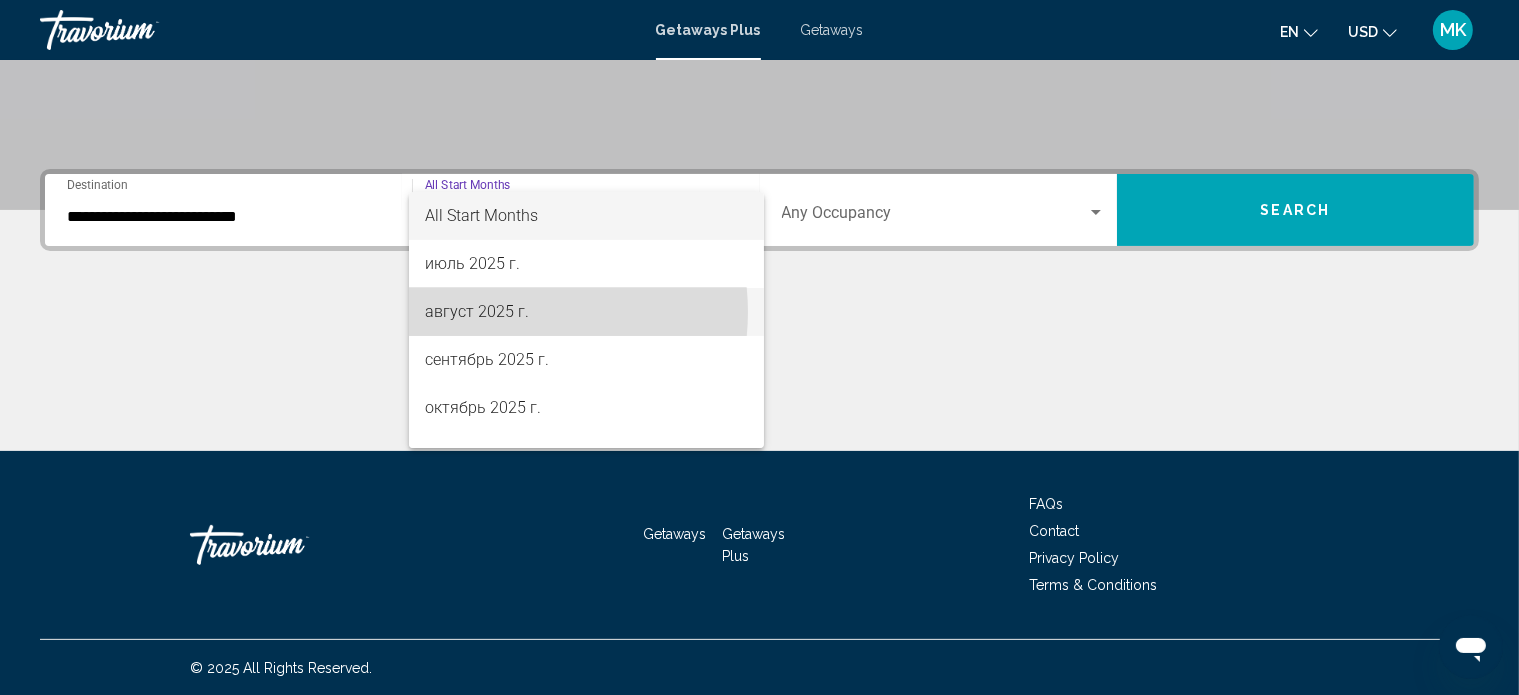click on "август 2025 г." at bounding box center (586, 312) 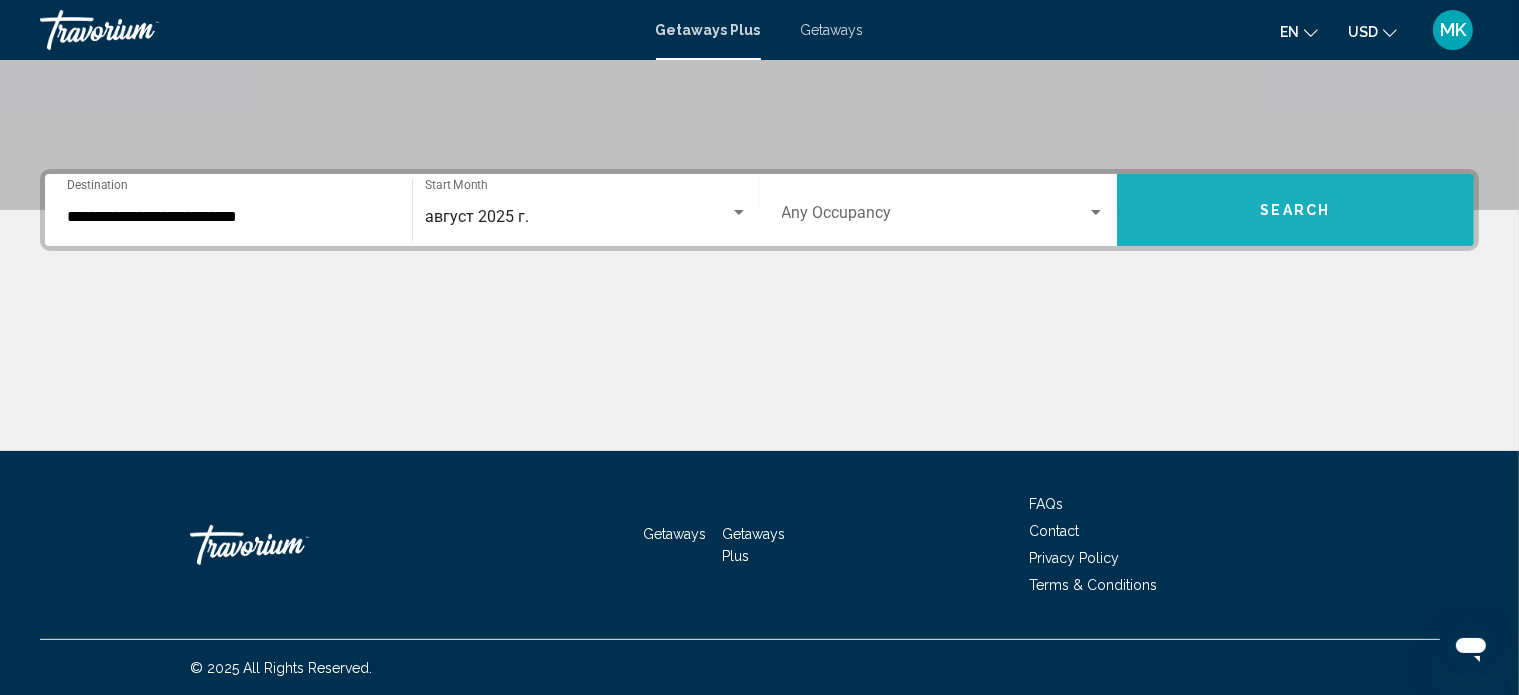 click on "Search" at bounding box center [1295, 210] 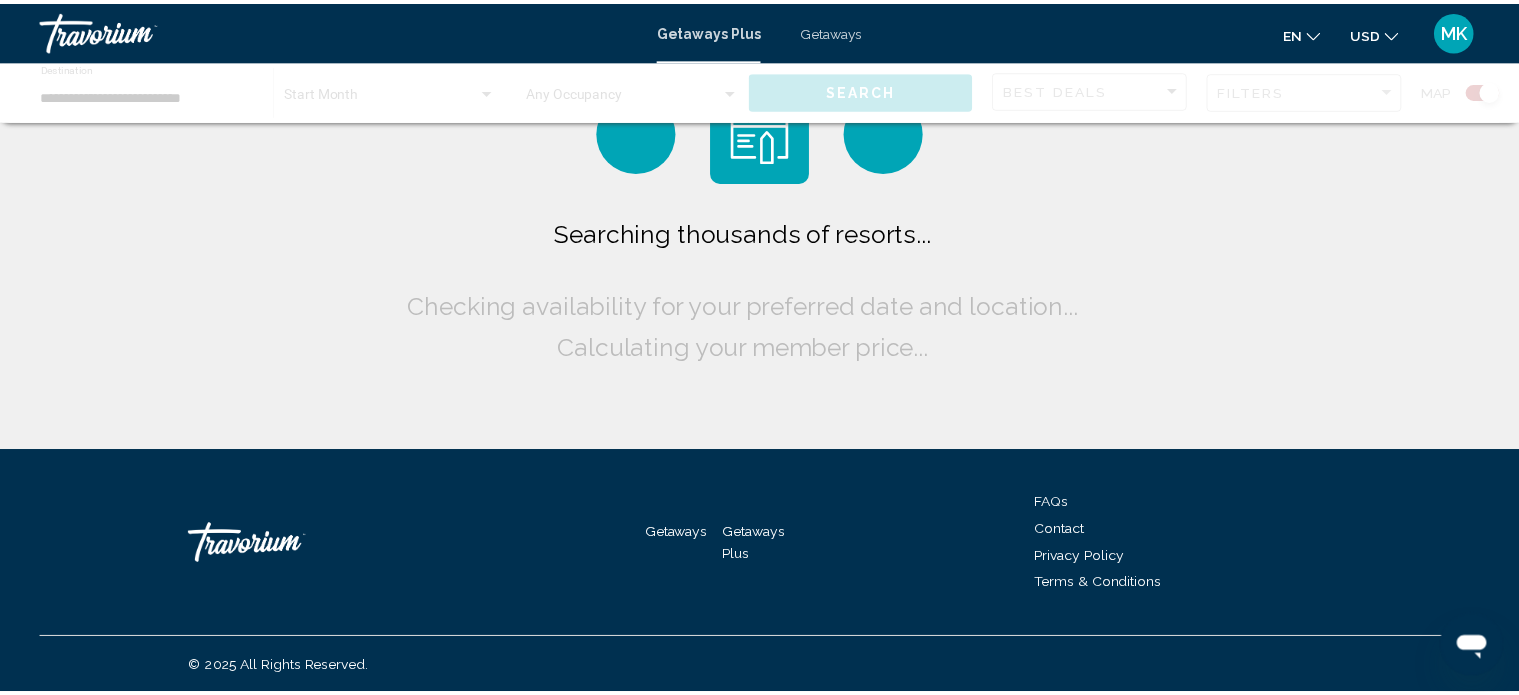 scroll, scrollTop: 0, scrollLeft: 0, axis: both 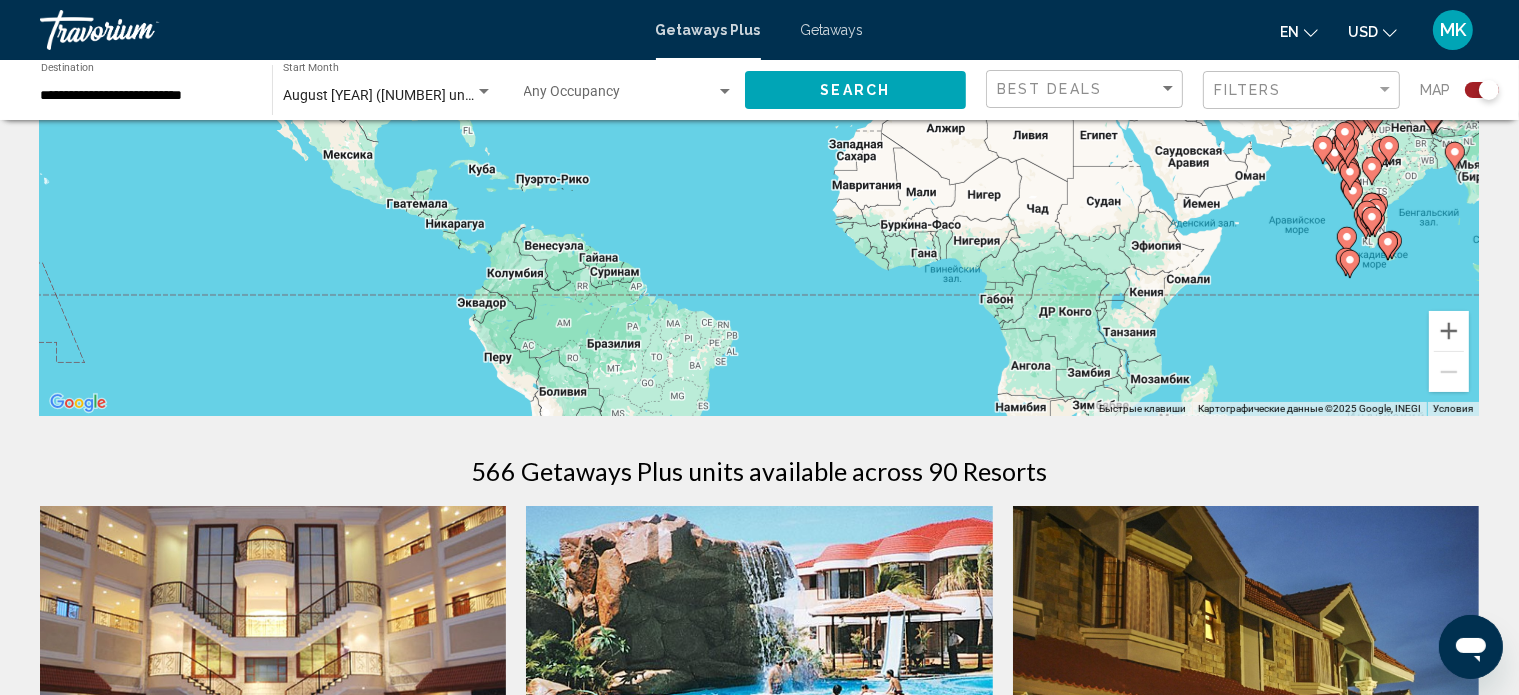 click on "Для навигации используйте клавиши со стрелками. Чтобы активировать перетаскивание с помощью клавиатуры, нажмите Alt + Ввод. После этого перемещайте маркер, используя клавиши со стрелками. Чтобы завершить перетаскивание, нажмите клавишу Ввод. Чтобы отменить действие, нажмите клавишу Esc." at bounding box center [759, 116] 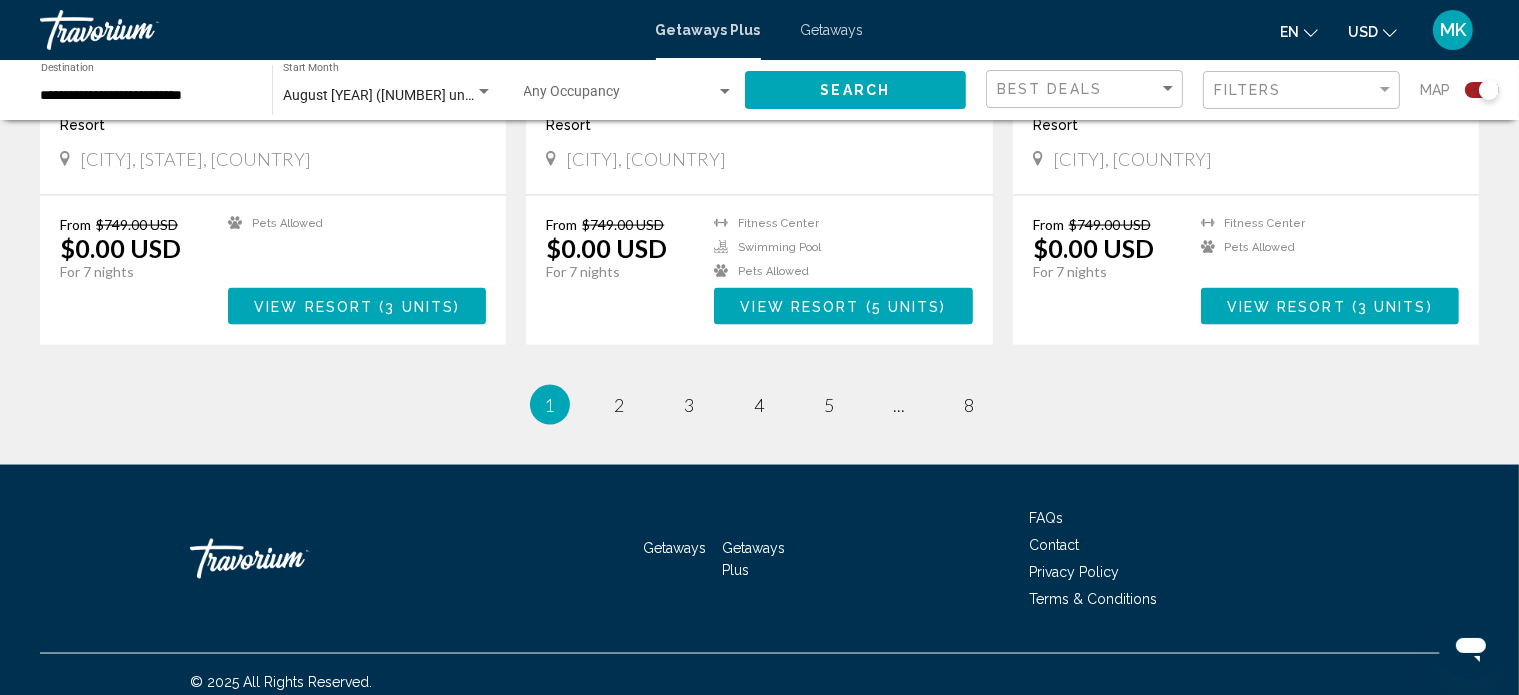 scroll, scrollTop: 3023, scrollLeft: 0, axis: vertical 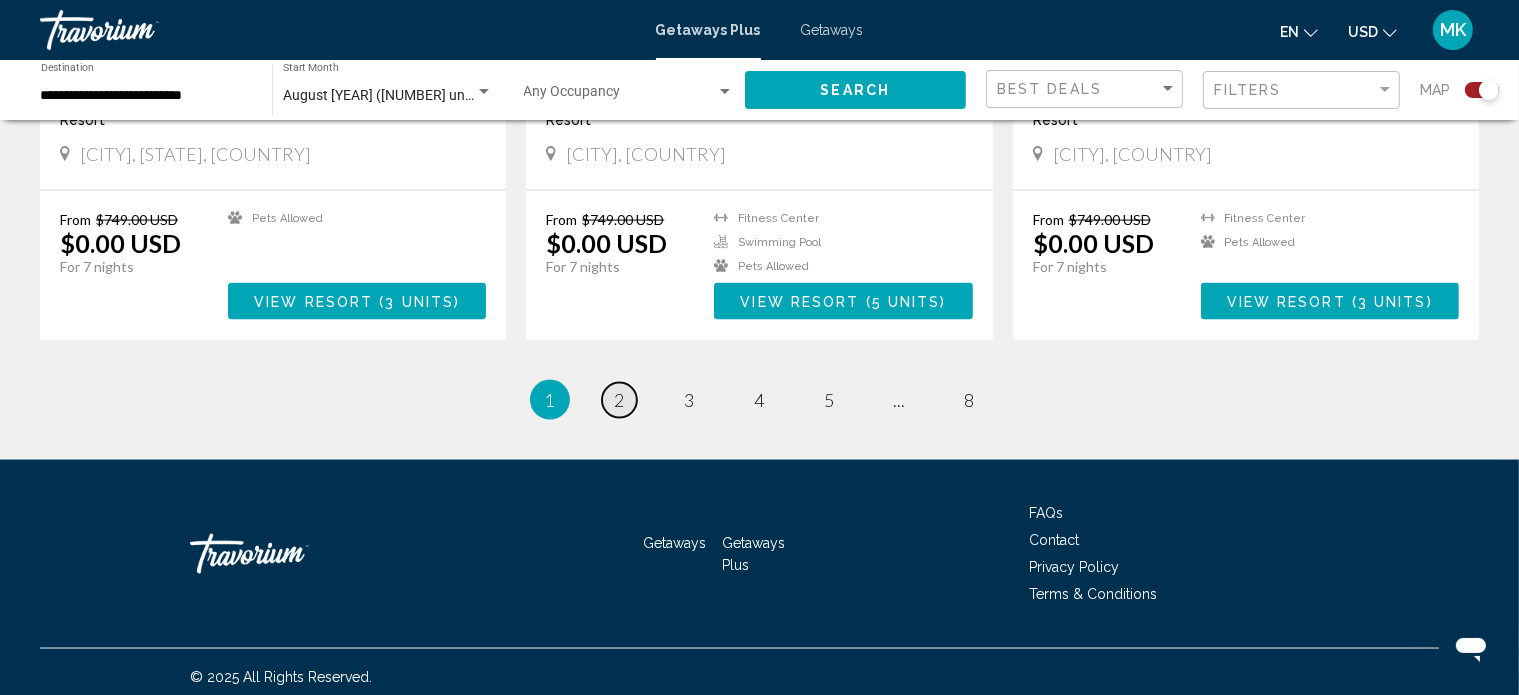 click on "2" at bounding box center (620, 400) 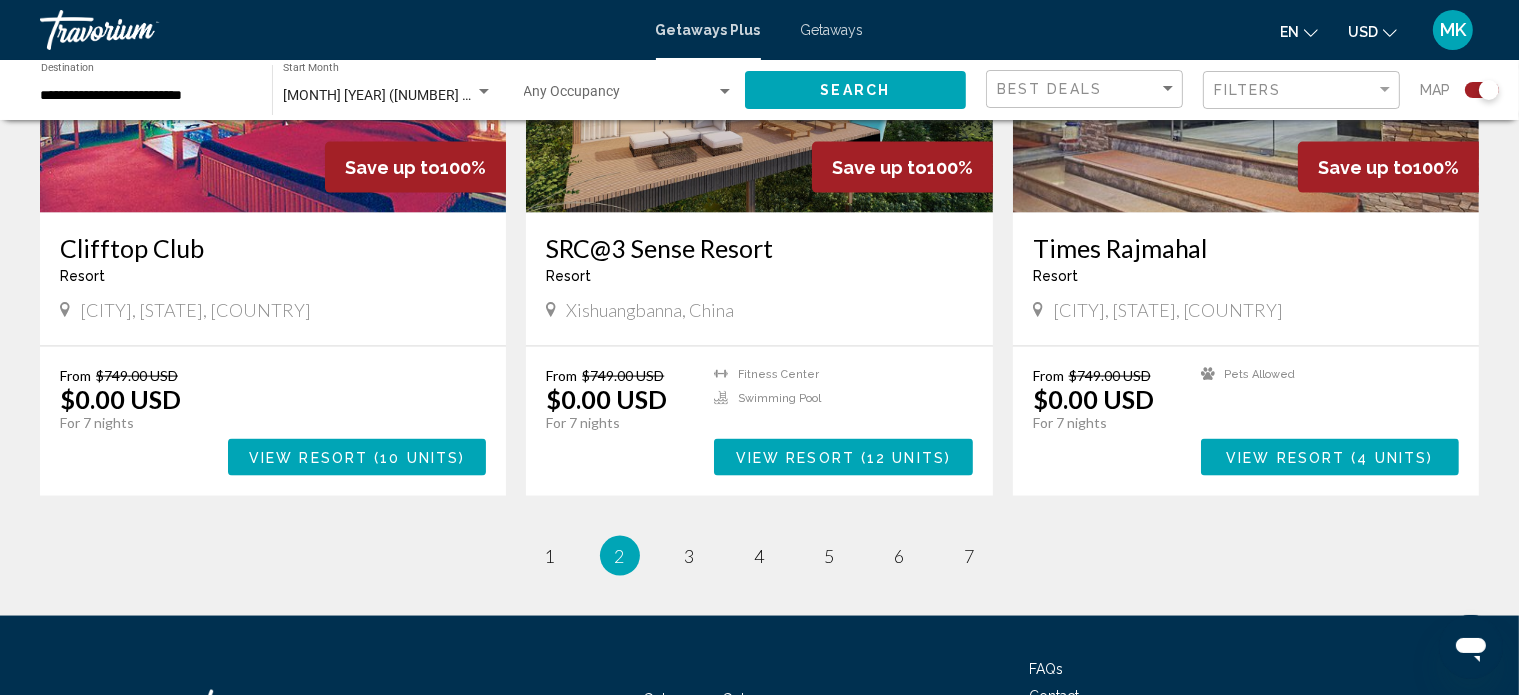 scroll, scrollTop: 2868, scrollLeft: 0, axis: vertical 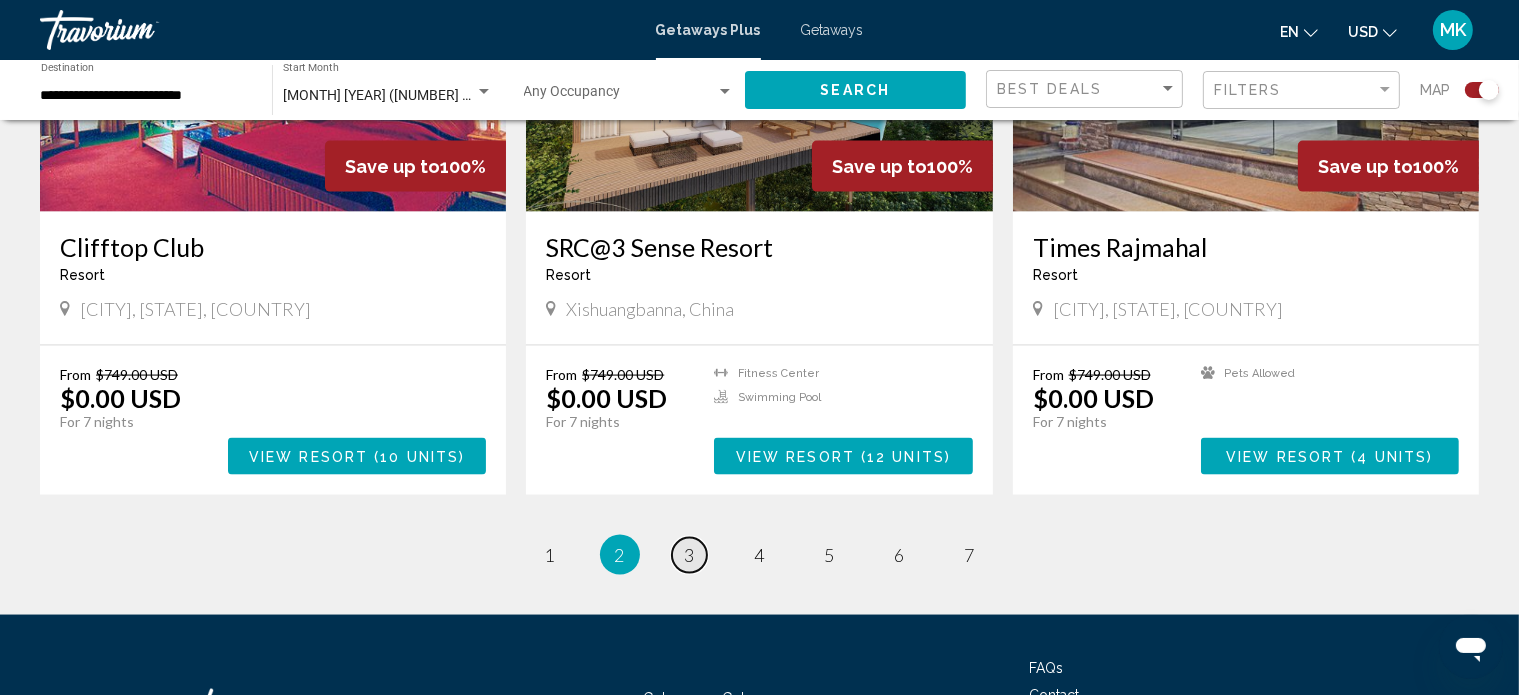 click on "3" at bounding box center [550, 555] 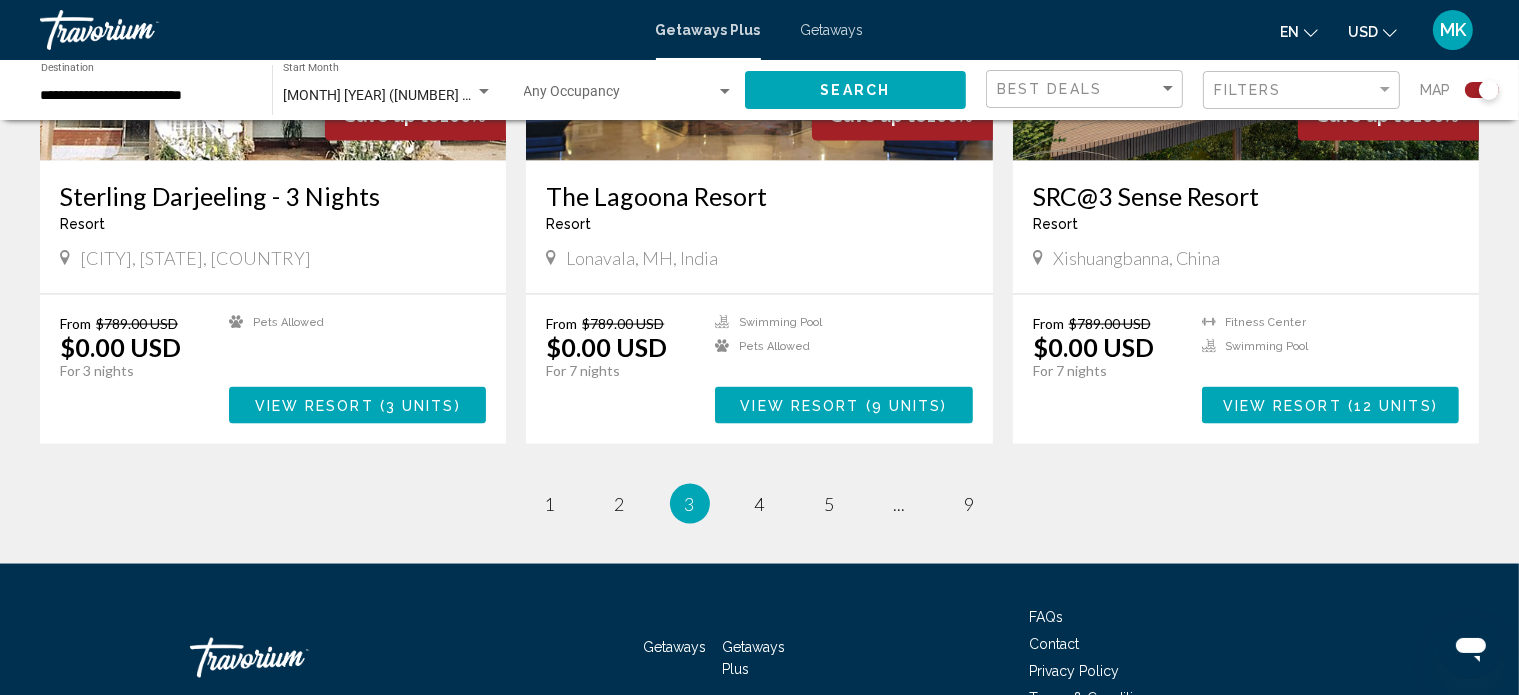 scroll, scrollTop: 2920, scrollLeft: 0, axis: vertical 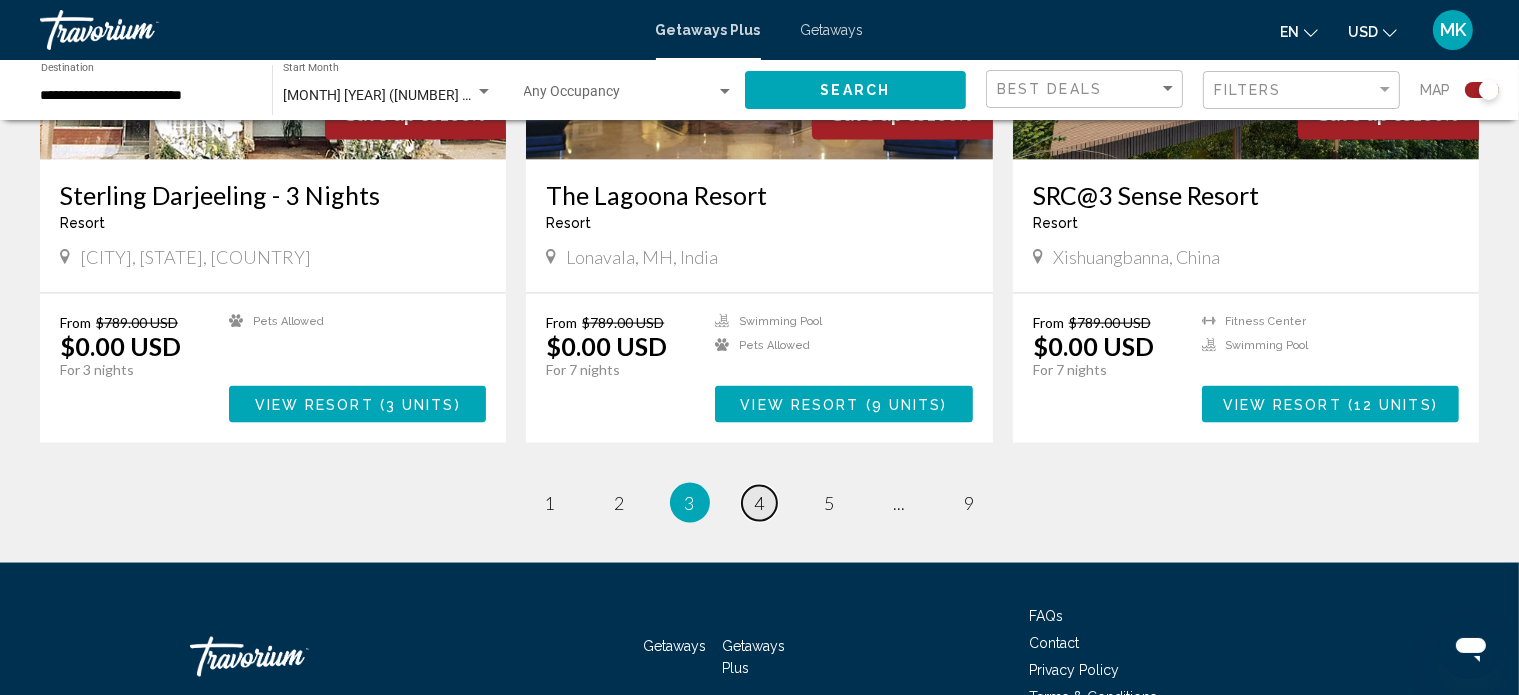 click on "page  4" at bounding box center [549, 503] 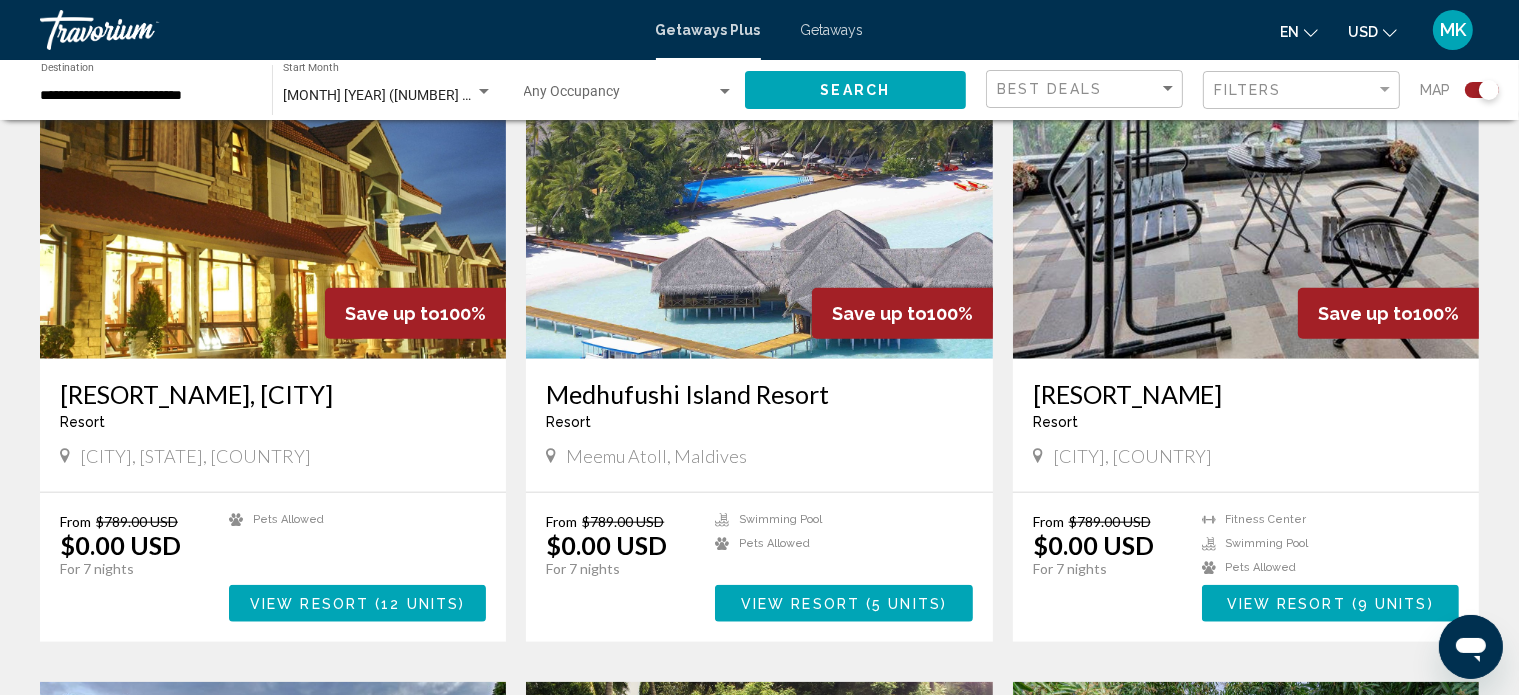 scroll, scrollTop: 2080, scrollLeft: 0, axis: vertical 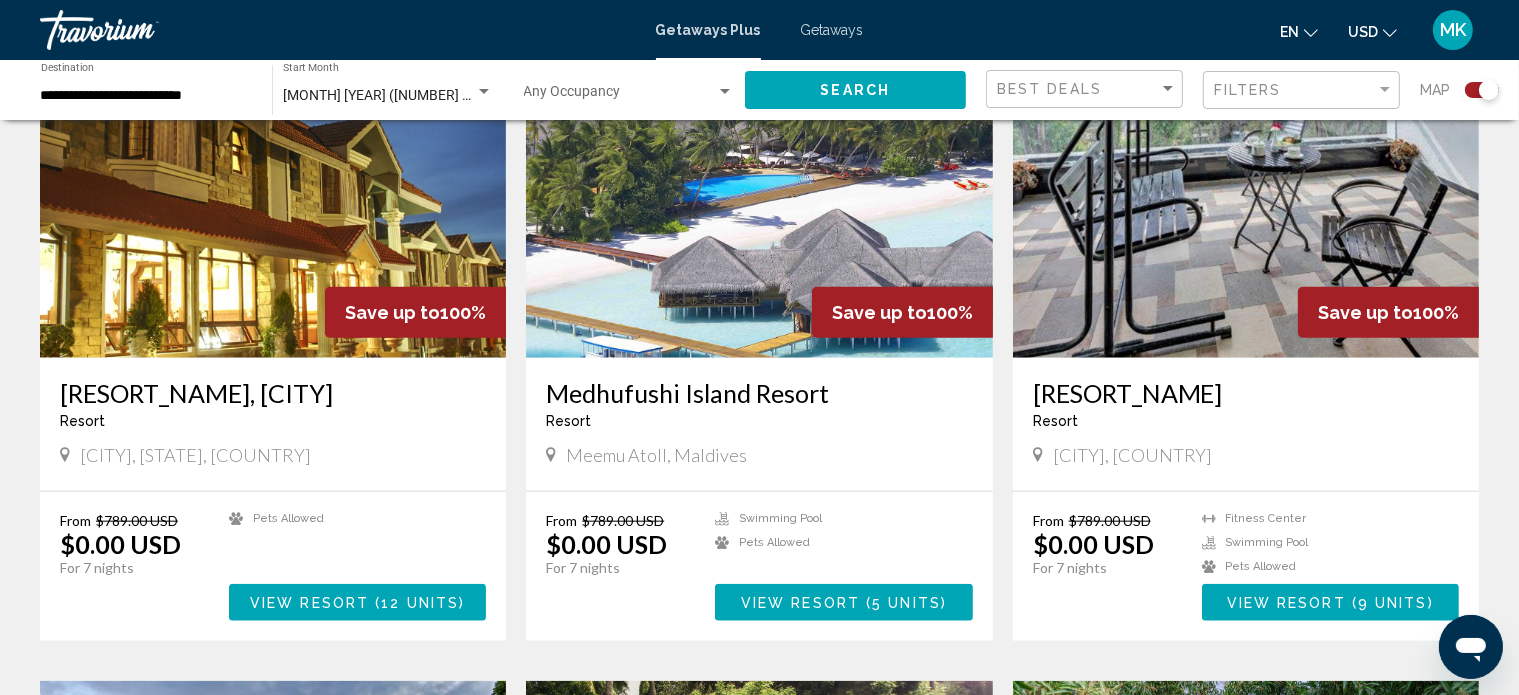 click at bounding box center (759, 198) 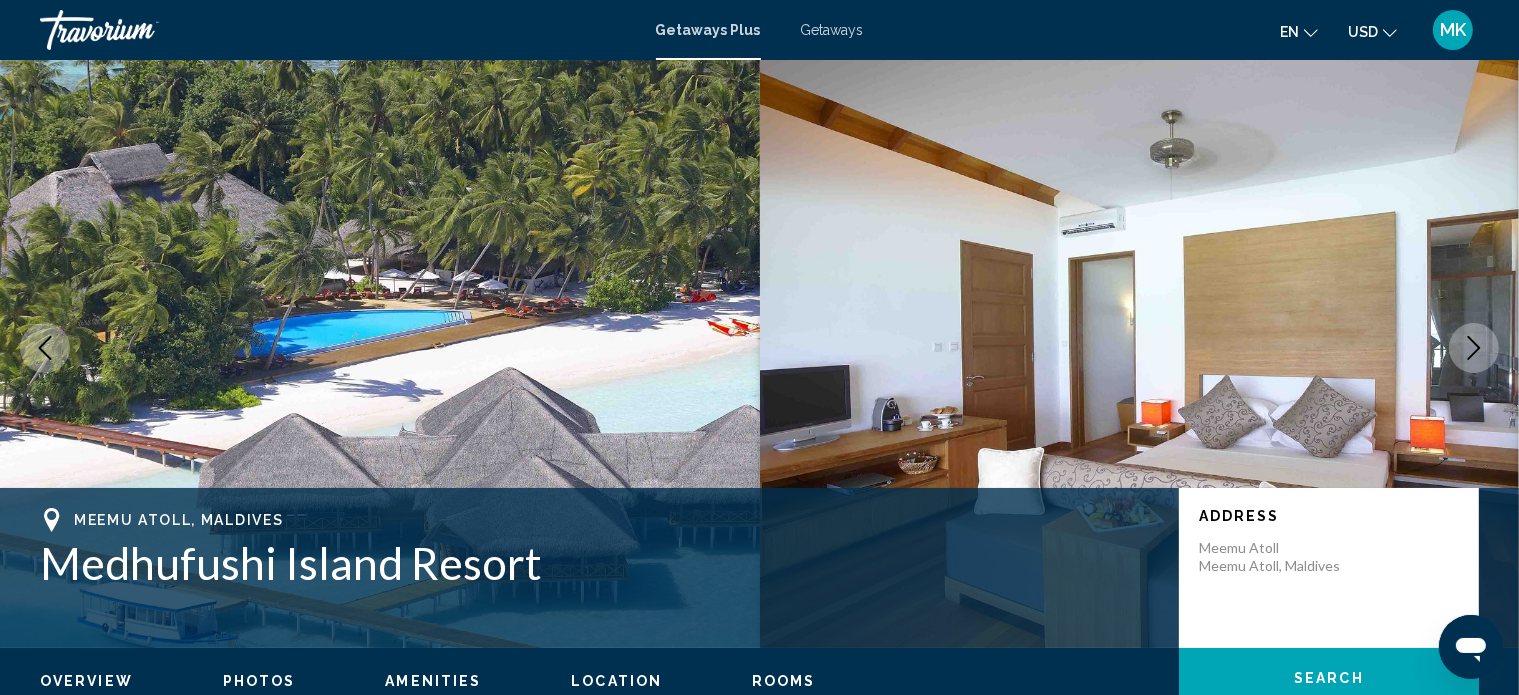 scroll, scrollTop: 0, scrollLeft: 0, axis: both 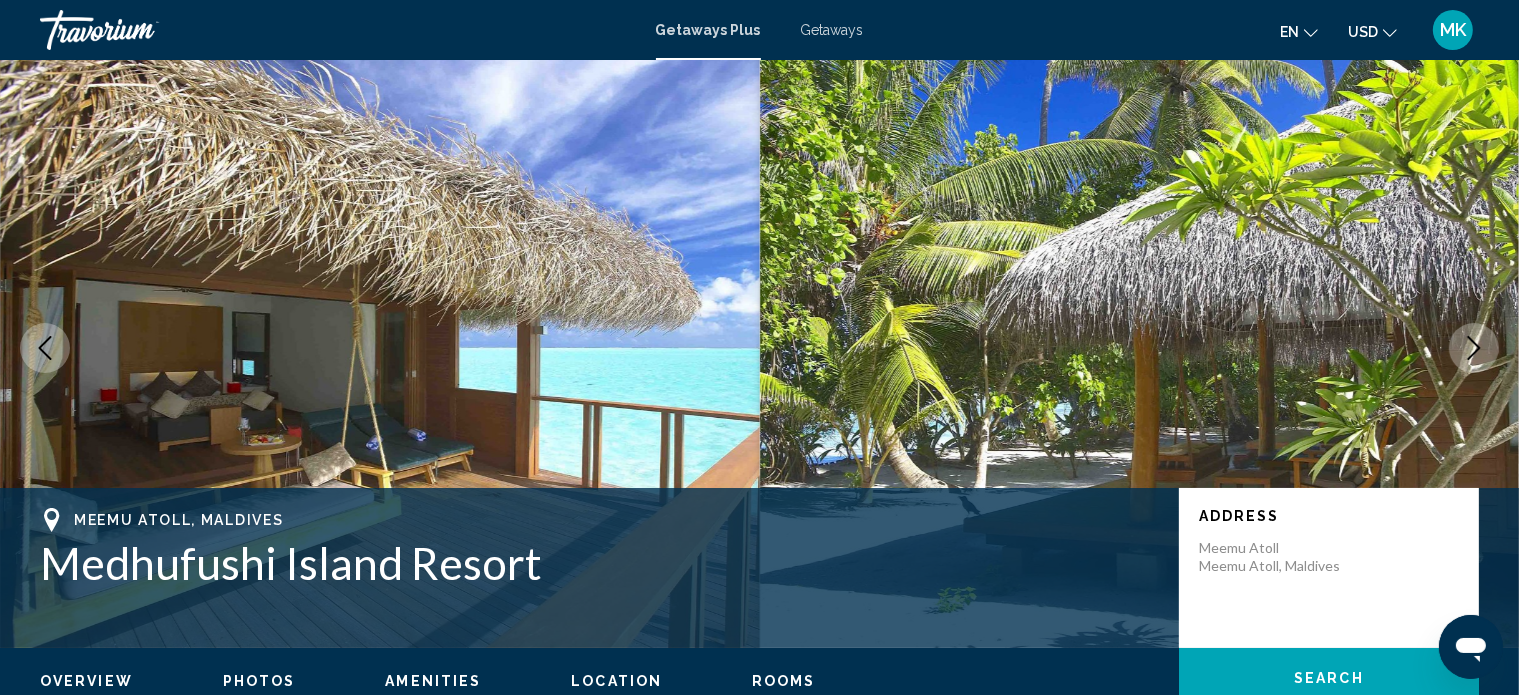 click at bounding box center [1474, 348] 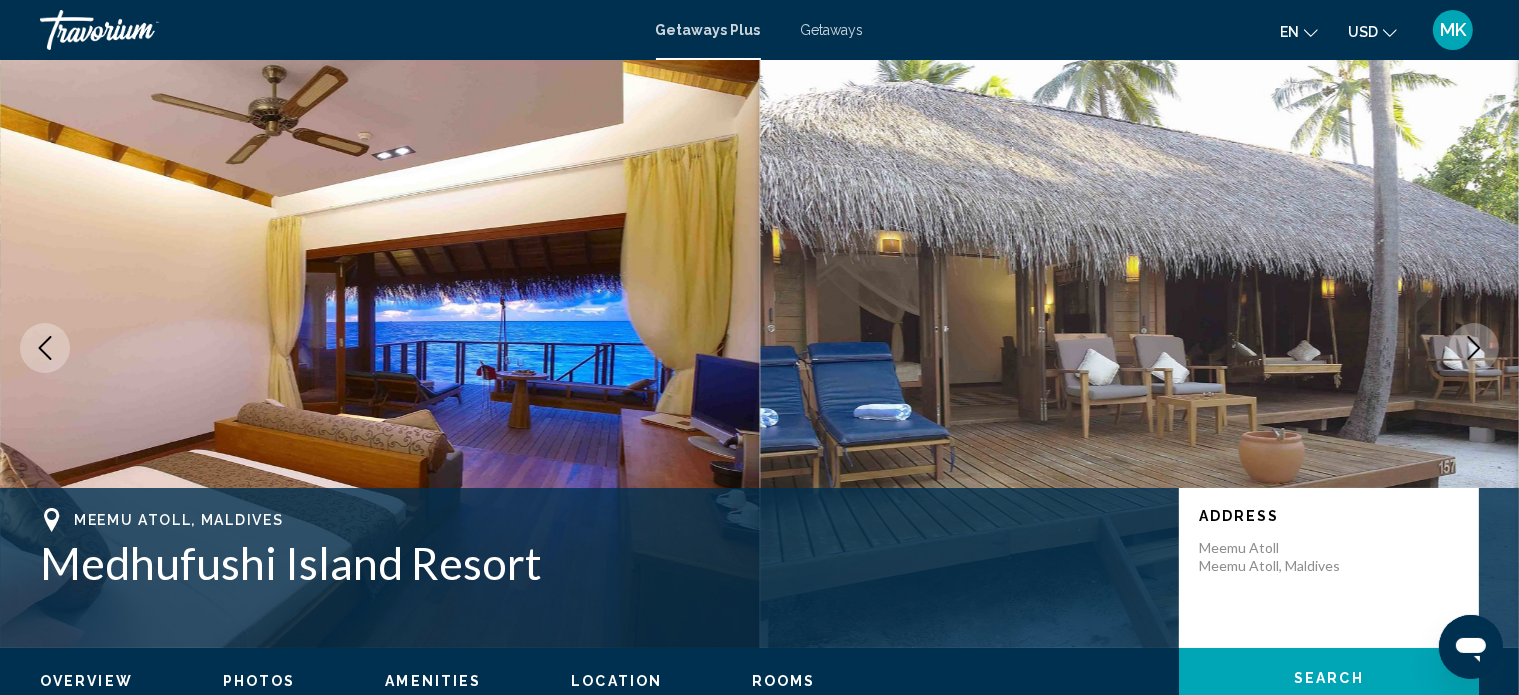 click at bounding box center (1474, 348) 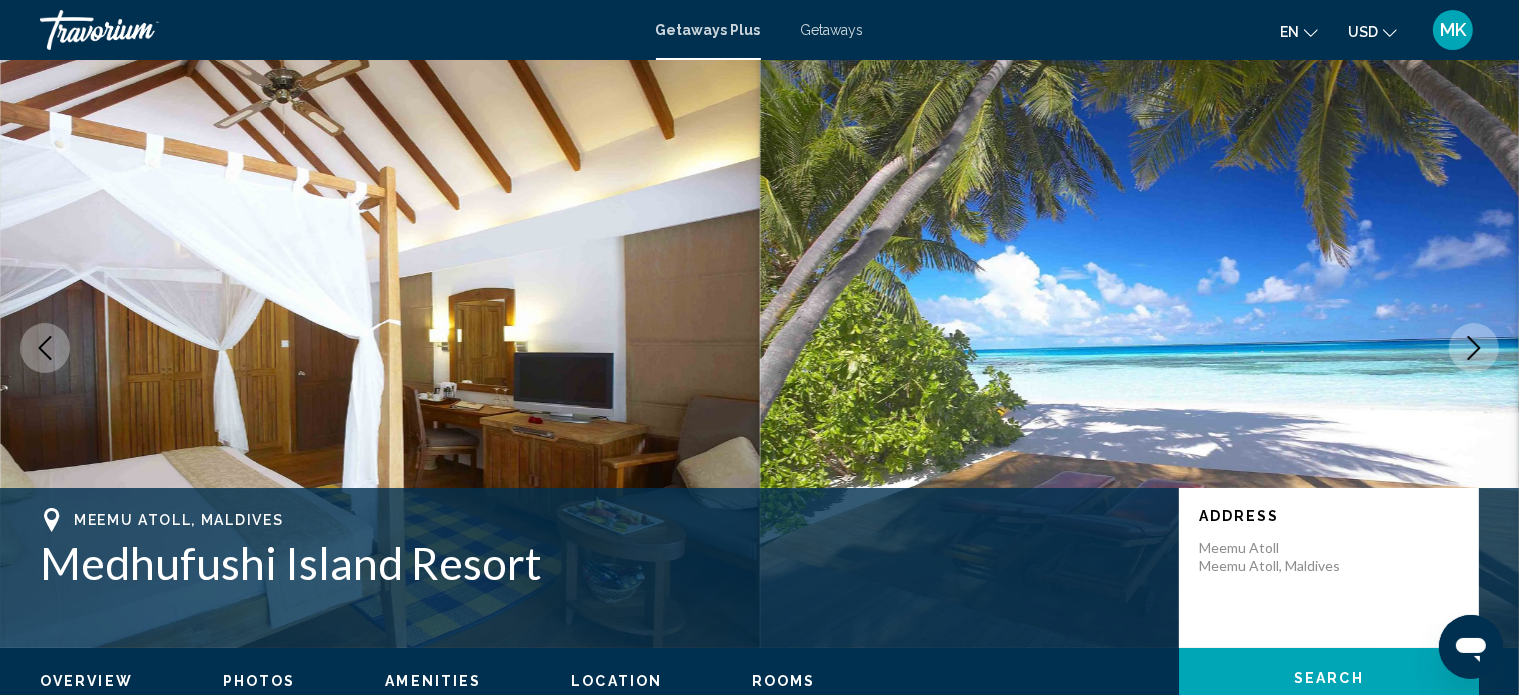 click at bounding box center [1474, 348] 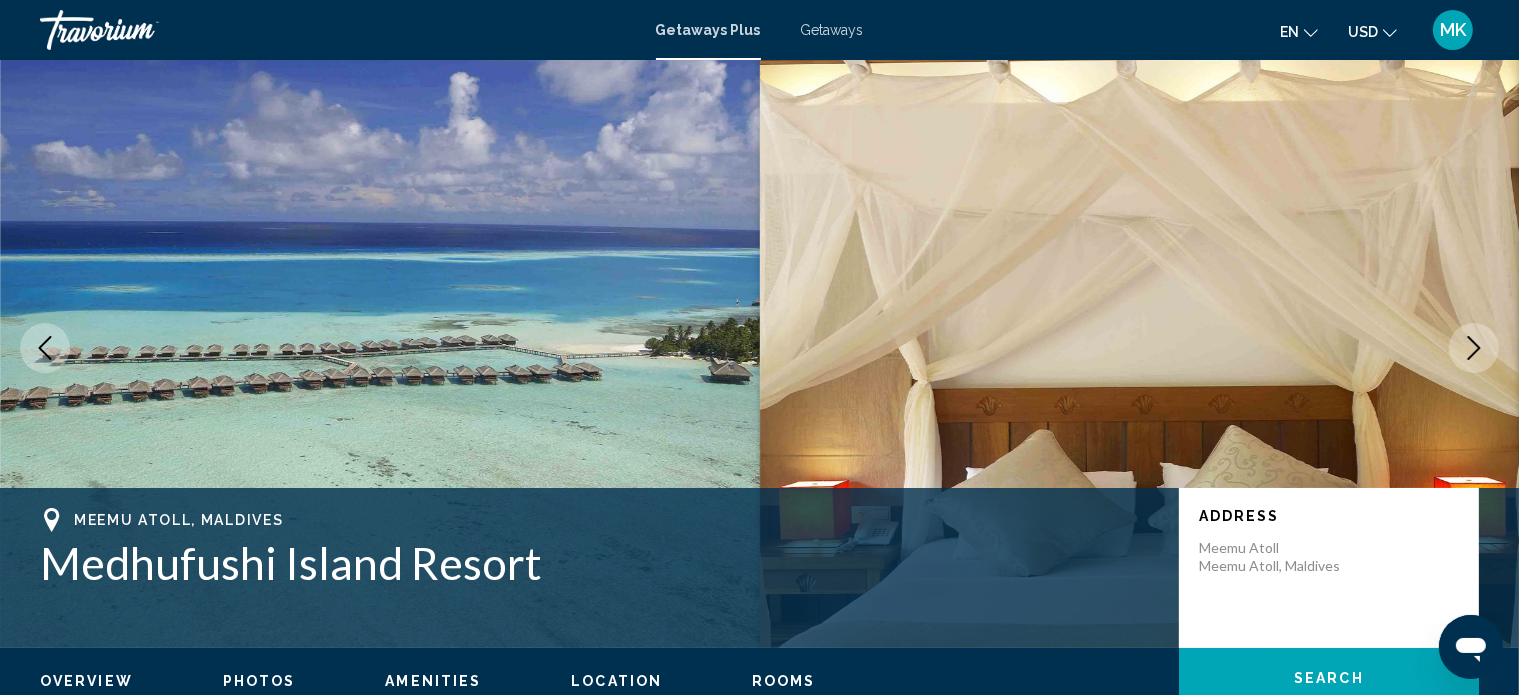 click at bounding box center [1474, 348] 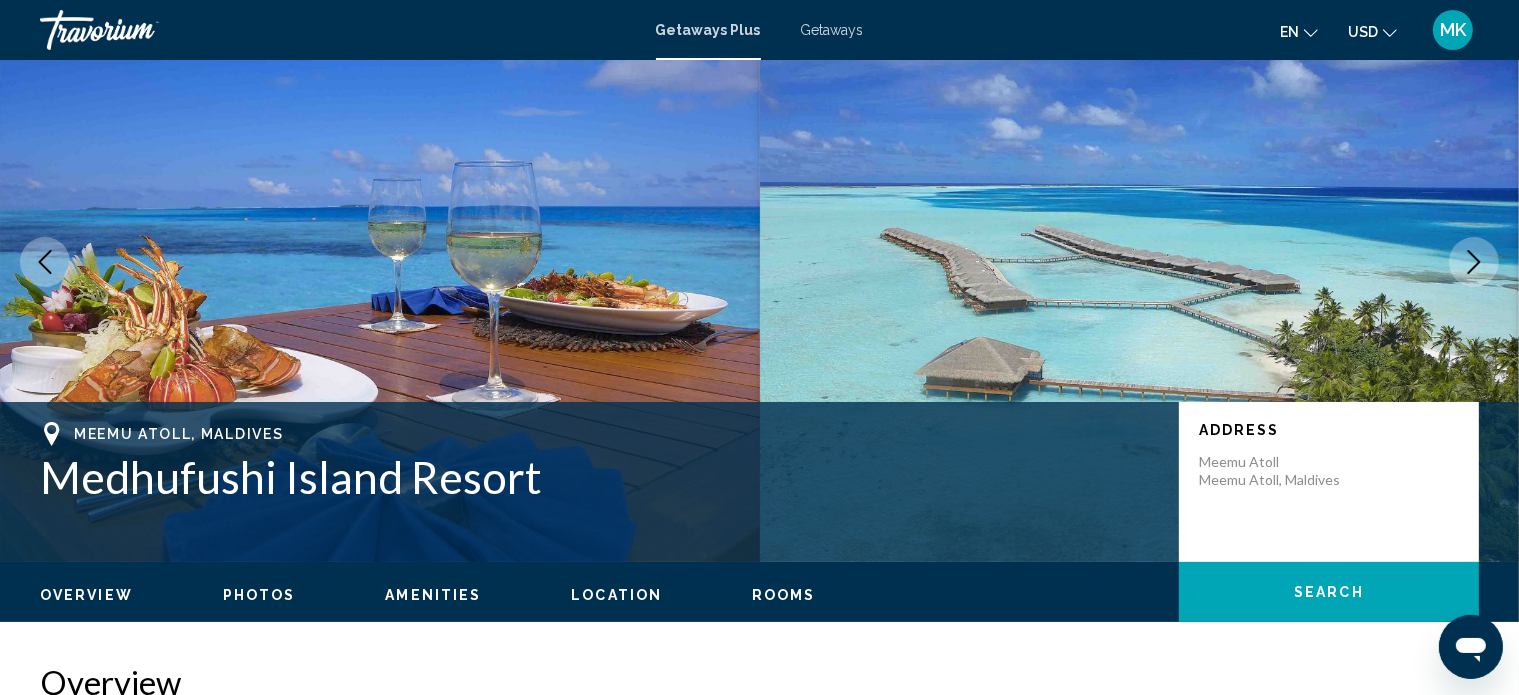 scroll, scrollTop: 100, scrollLeft: 0, axis: vertical 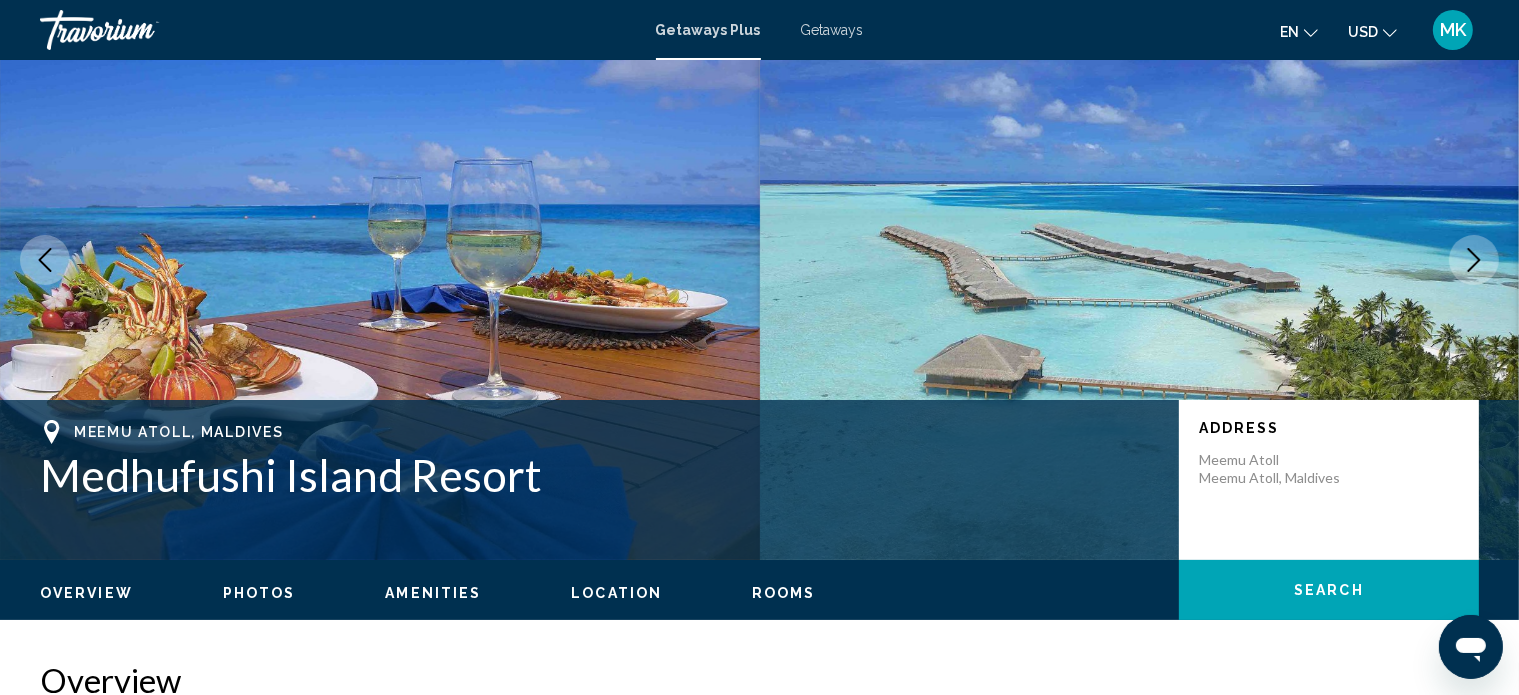 click at bounding box center [1474, 260] 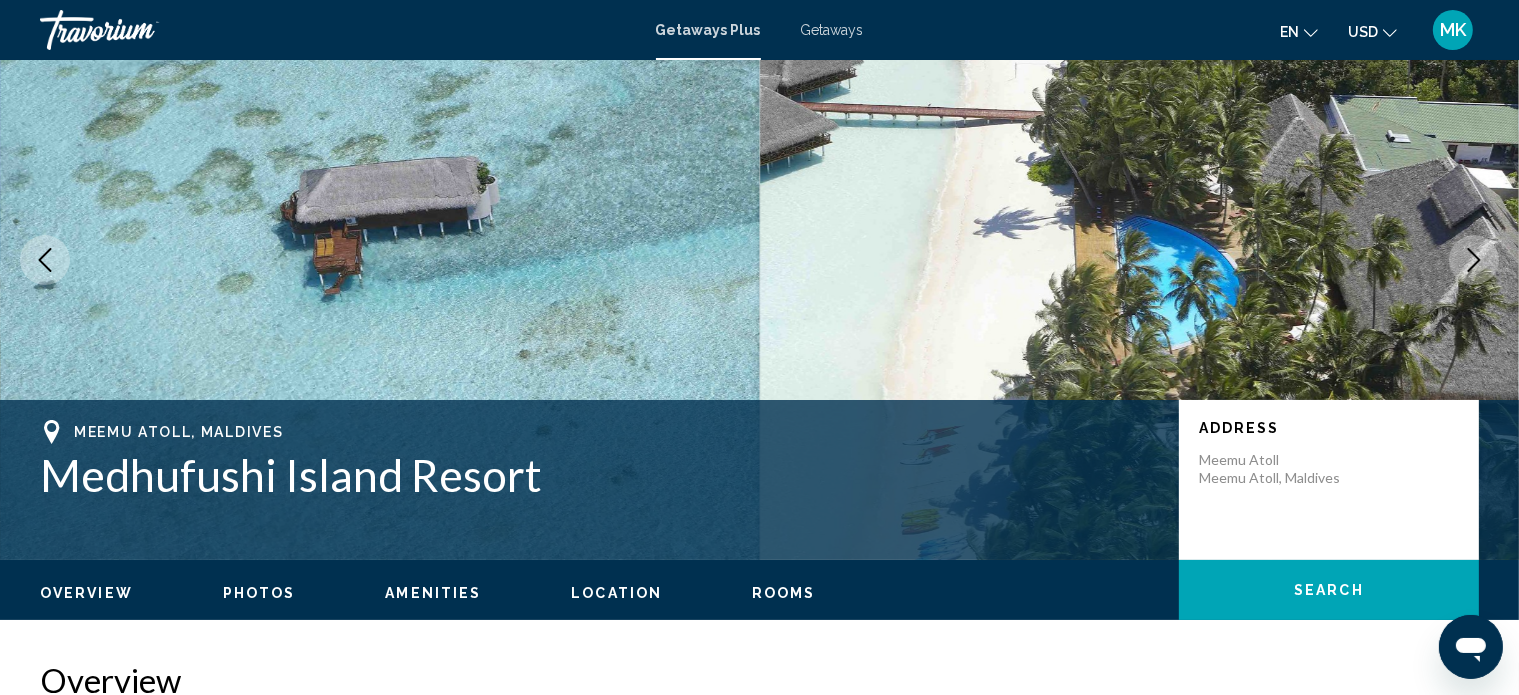 click at bounding box center [1474, 260] 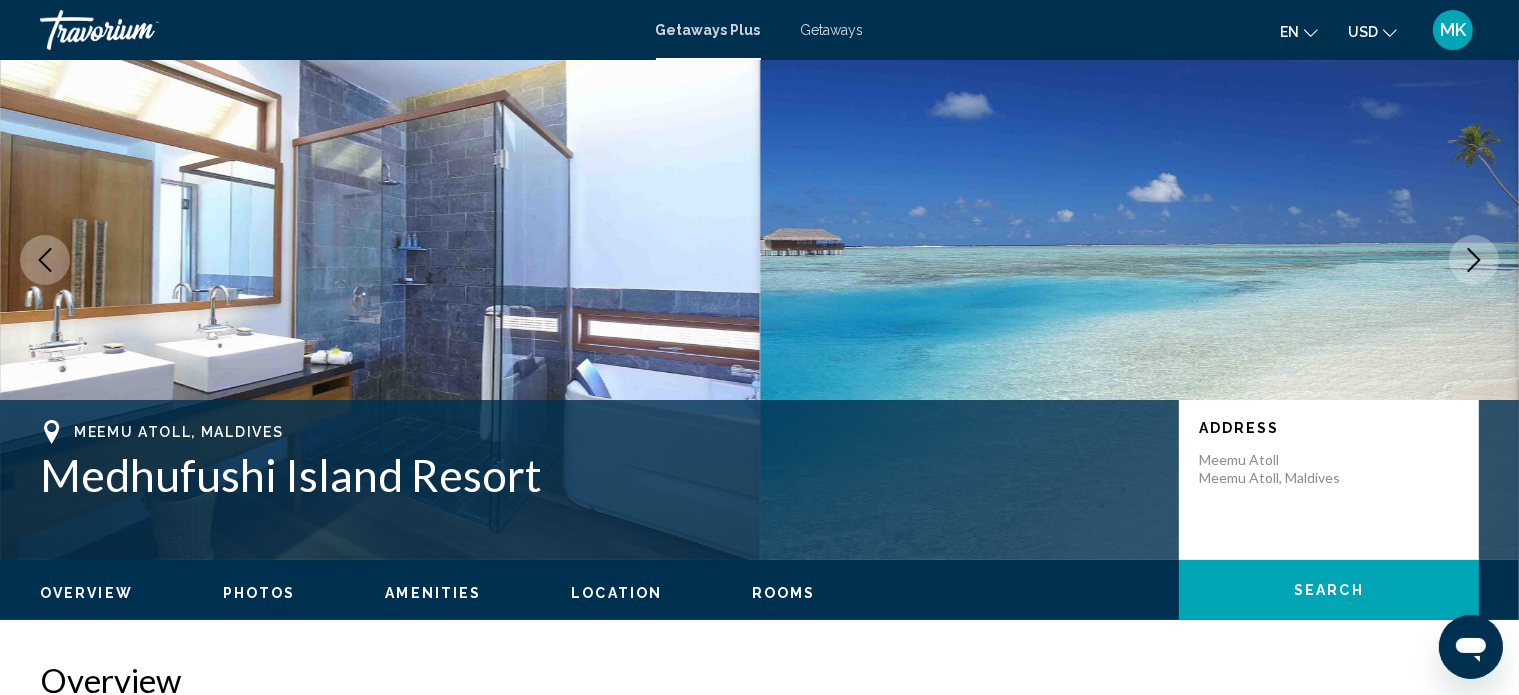 click at bounding box center (1474, 260) 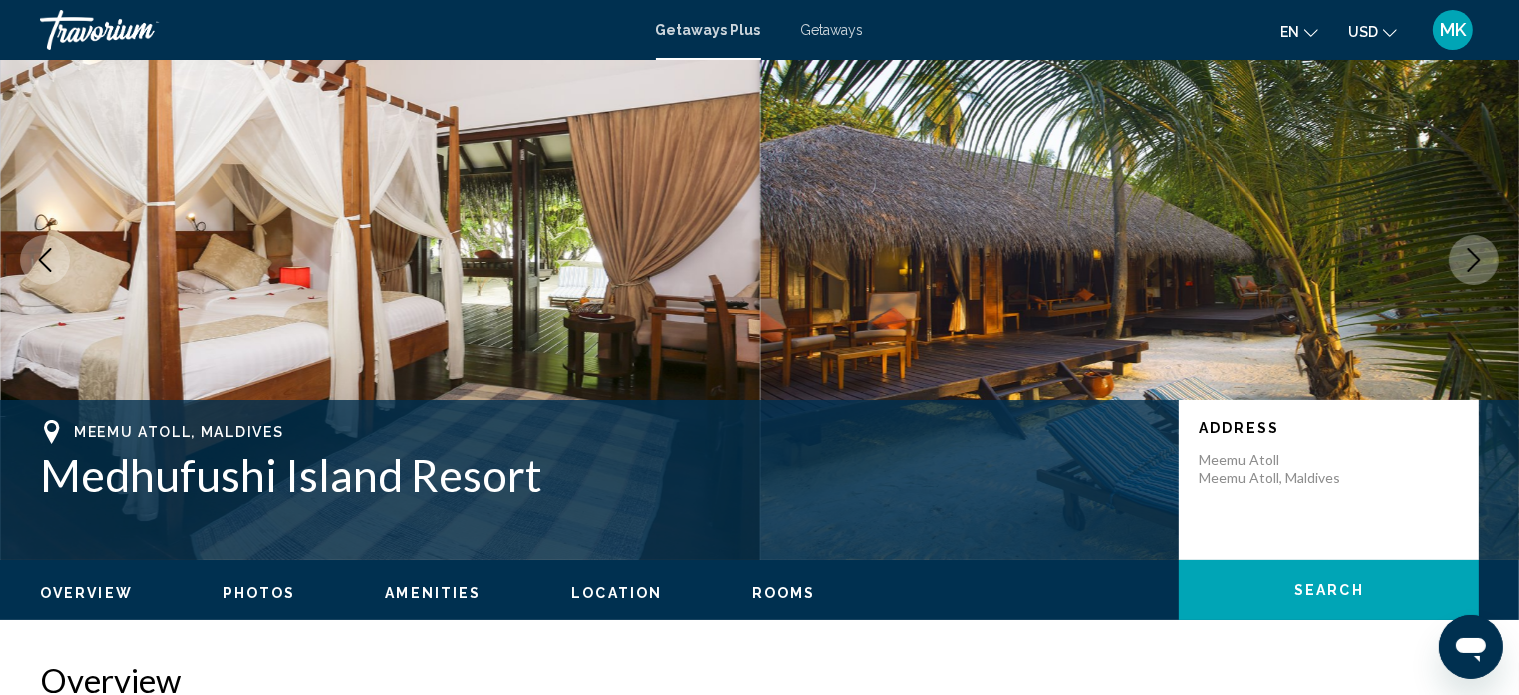 click at bounding box center [1474, 260] 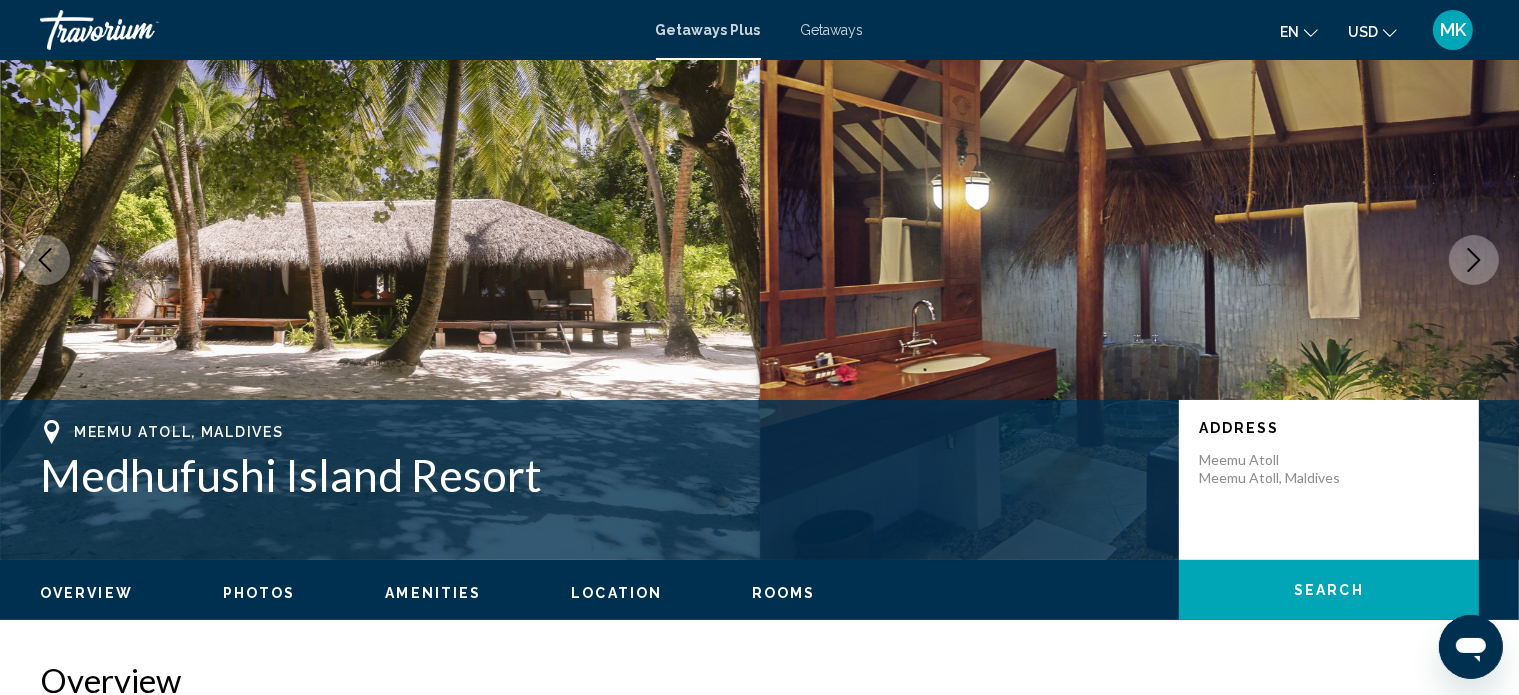 click at bounding box center (1474, 260) 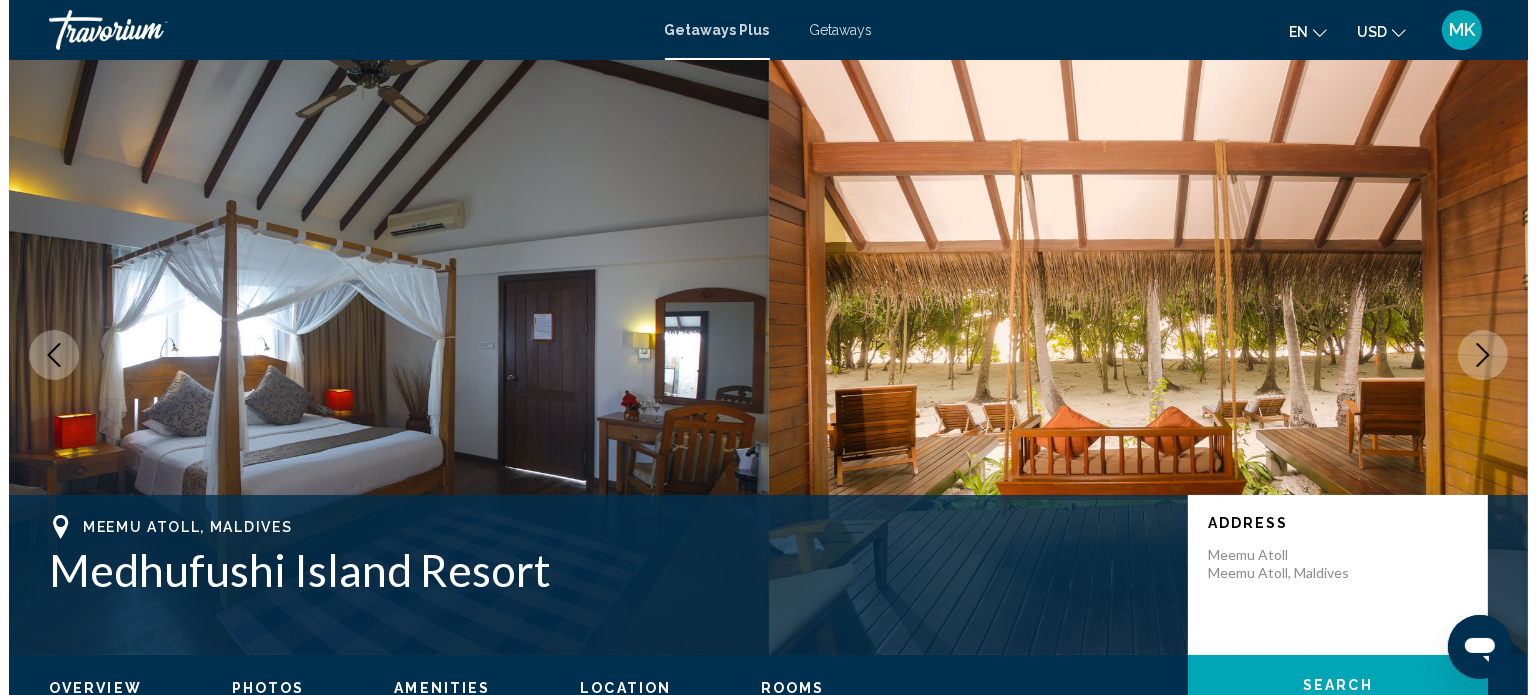 scroll, scrollTop: 0, scrollLeft: 0, axis: both 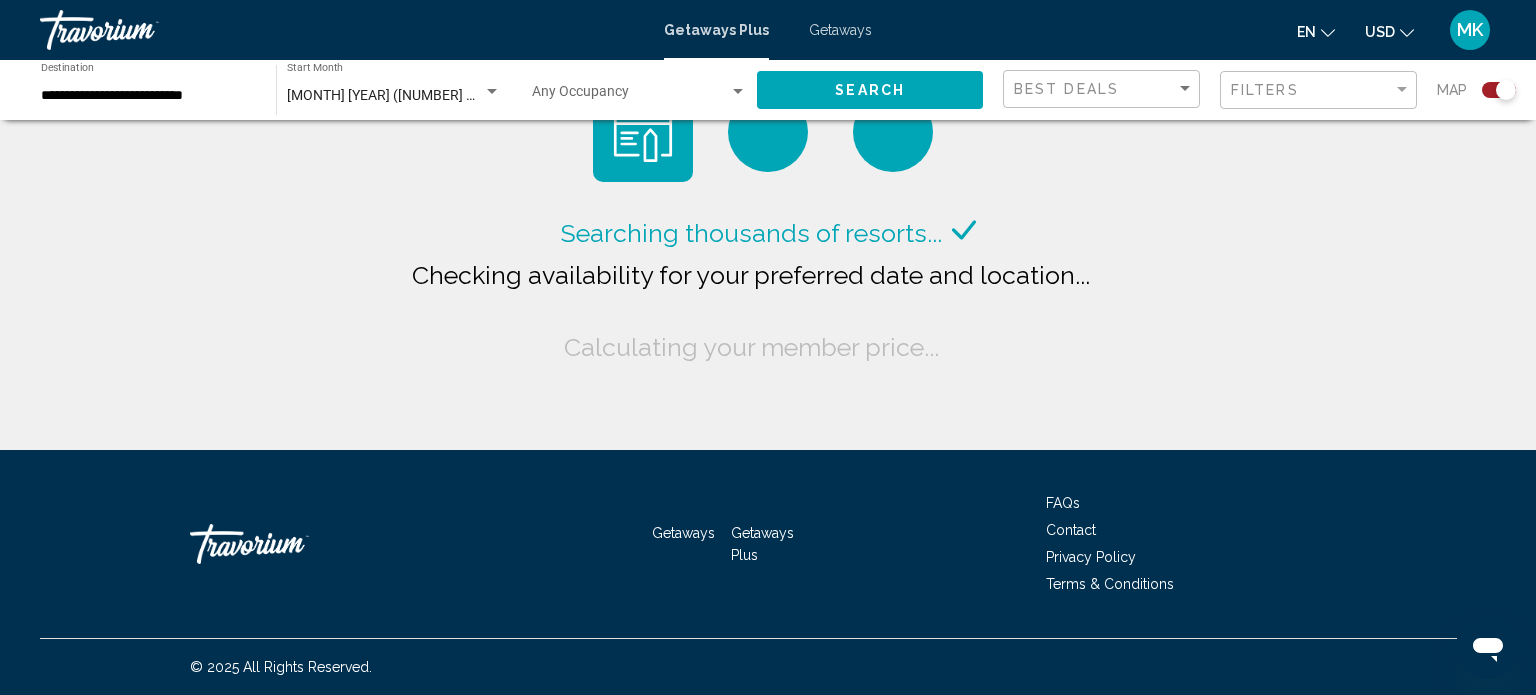 click on "**********" at bounding box center [148, 90] 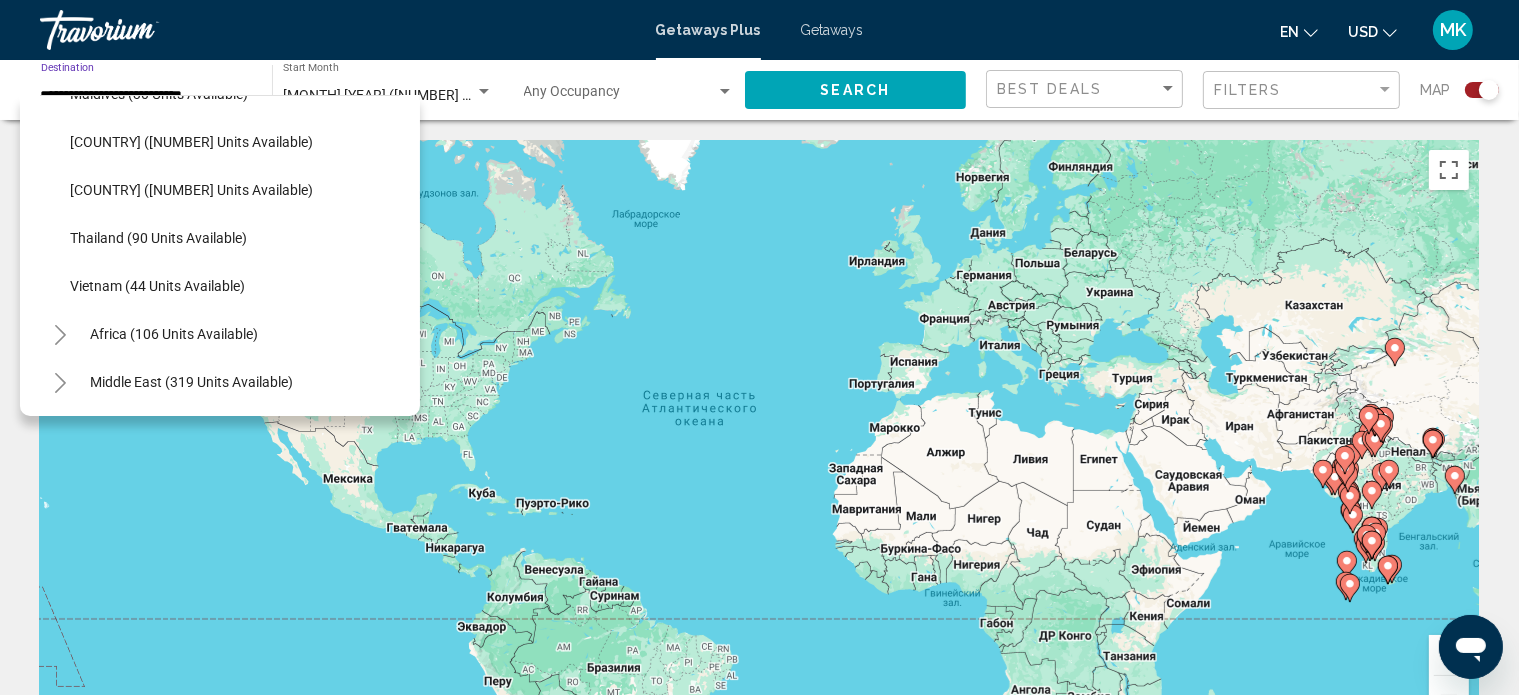 scroll, scrollTop: 820, scrollLeft: 0, axis: vertical 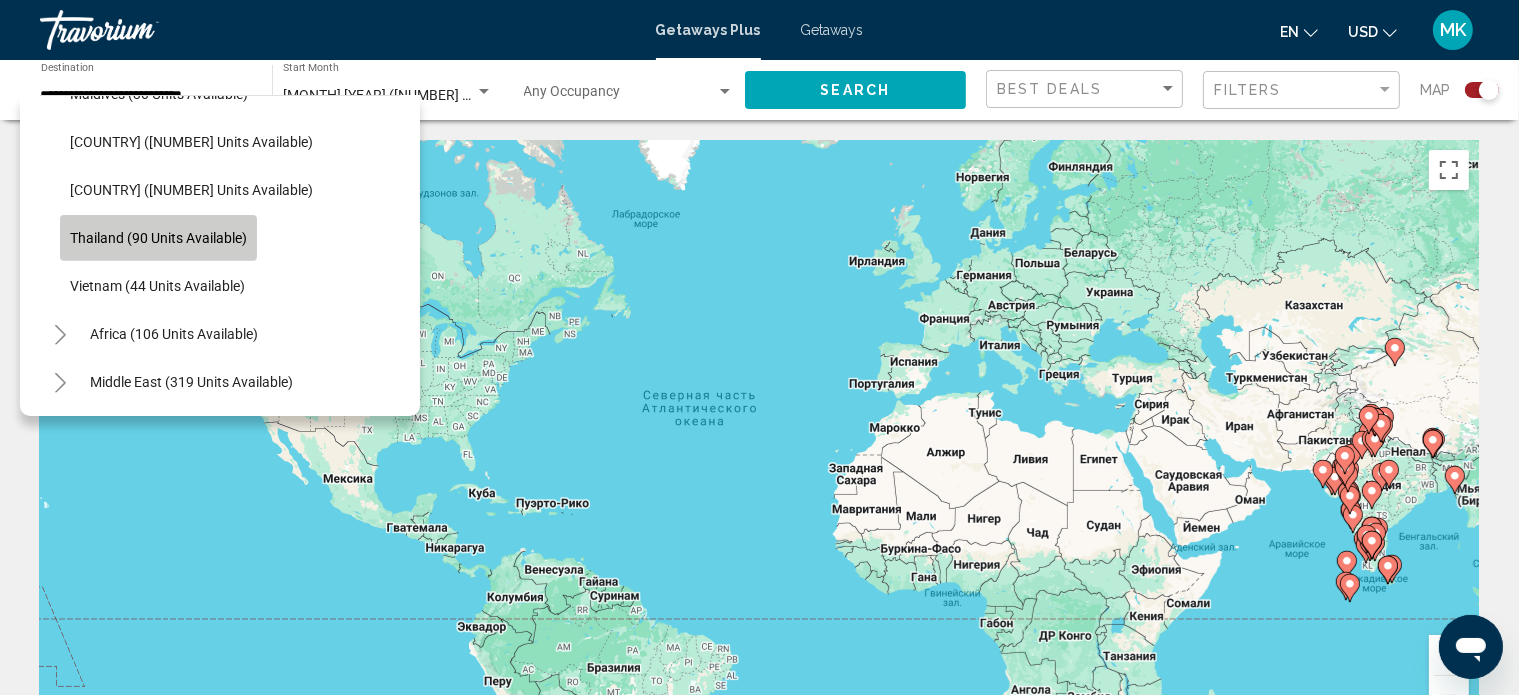 click on "Thailand (90 units available)" at bounding box center [158, 238] 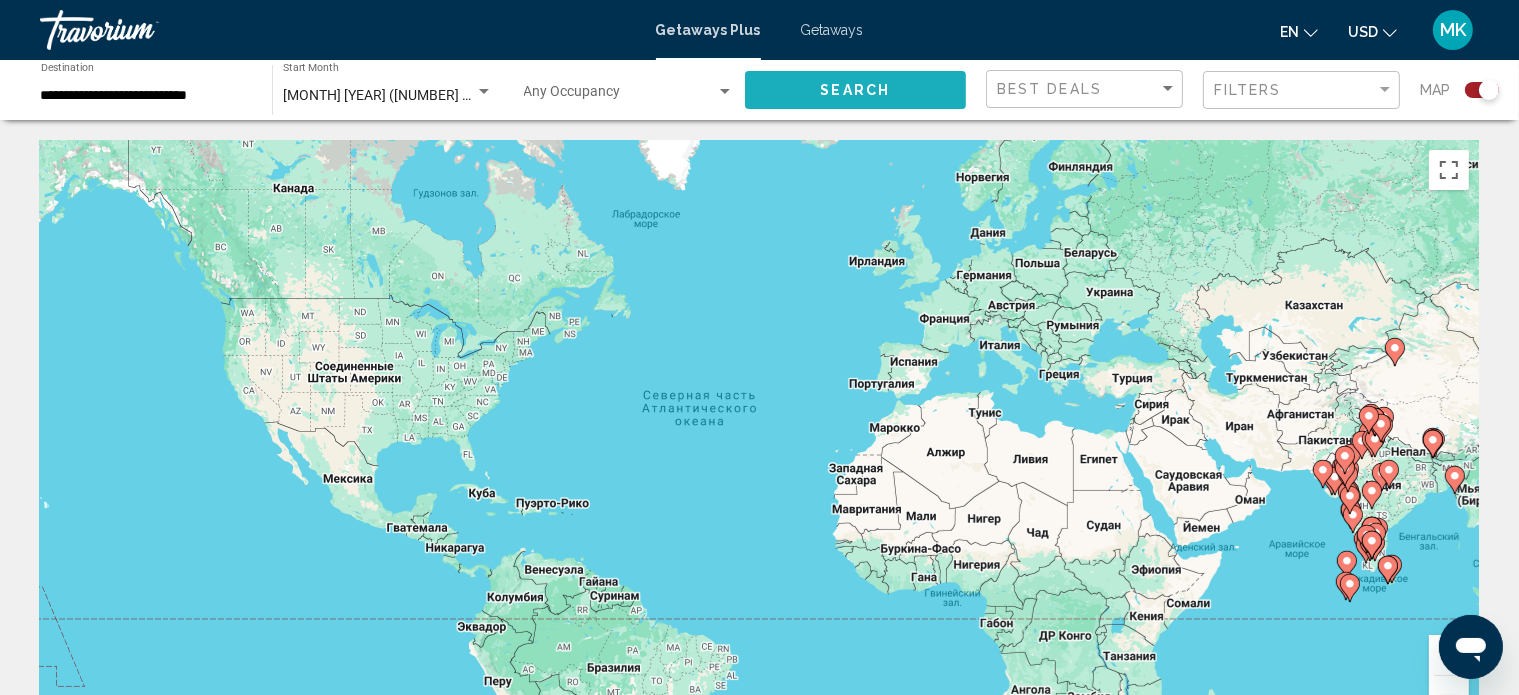 click on "Search" at bounding box center [855, 91] 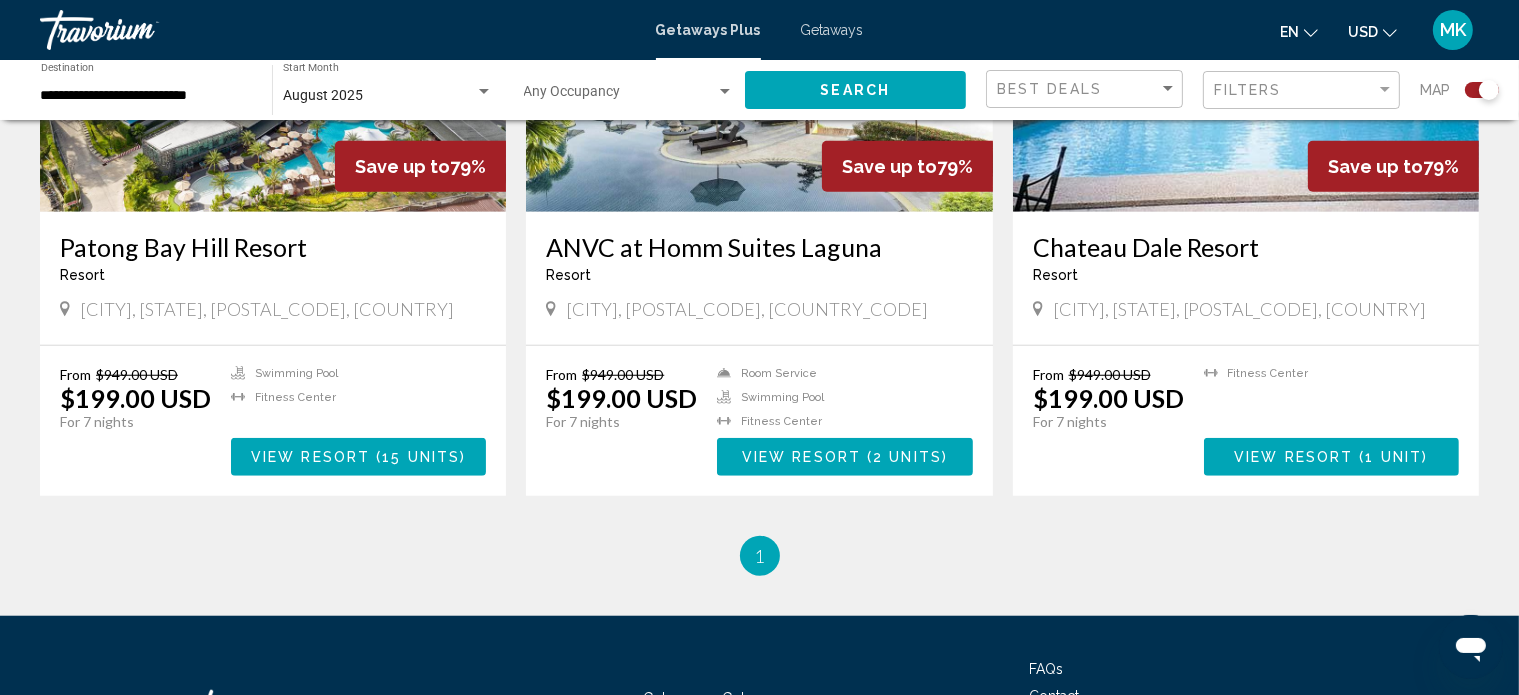 scroll, scrollTop: 1429, scrollLeft: 0, axis: vertical 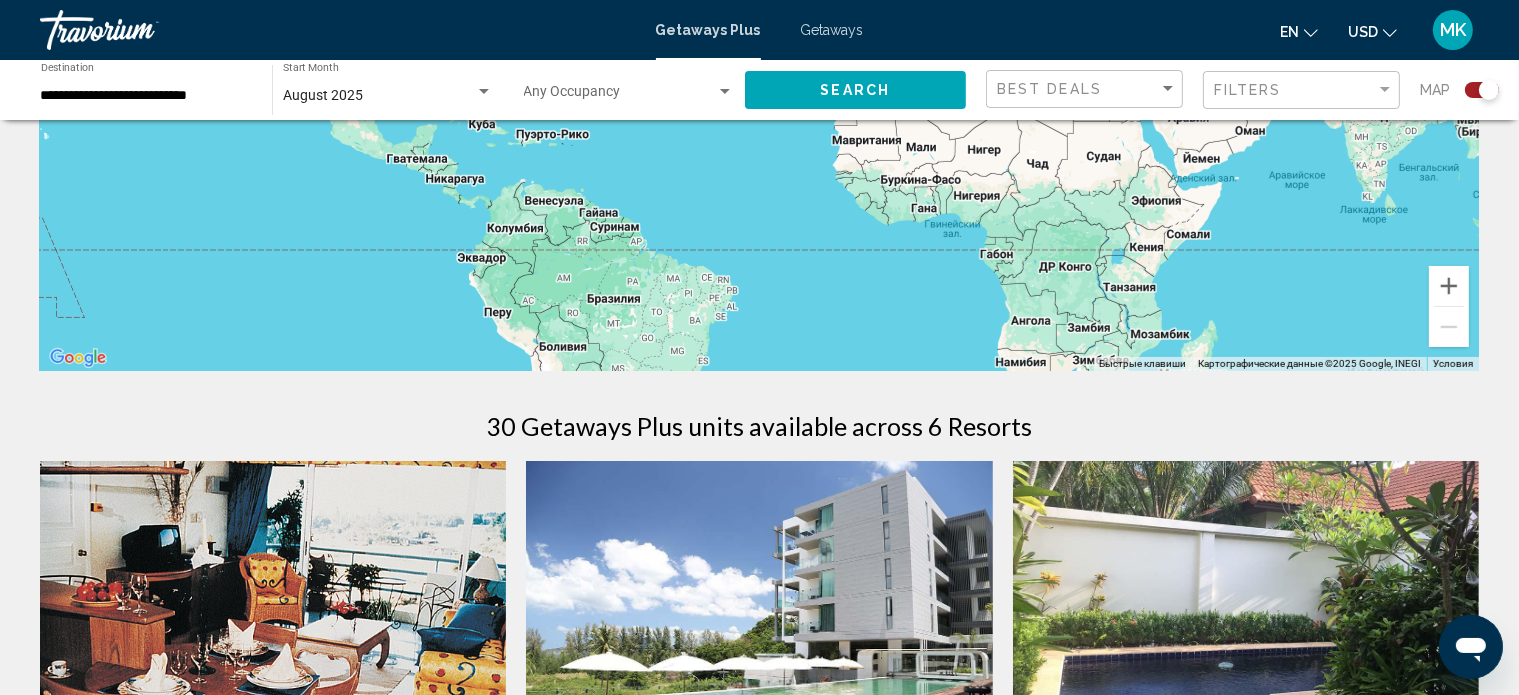 click on "**********" at bounding box center (146, 90) 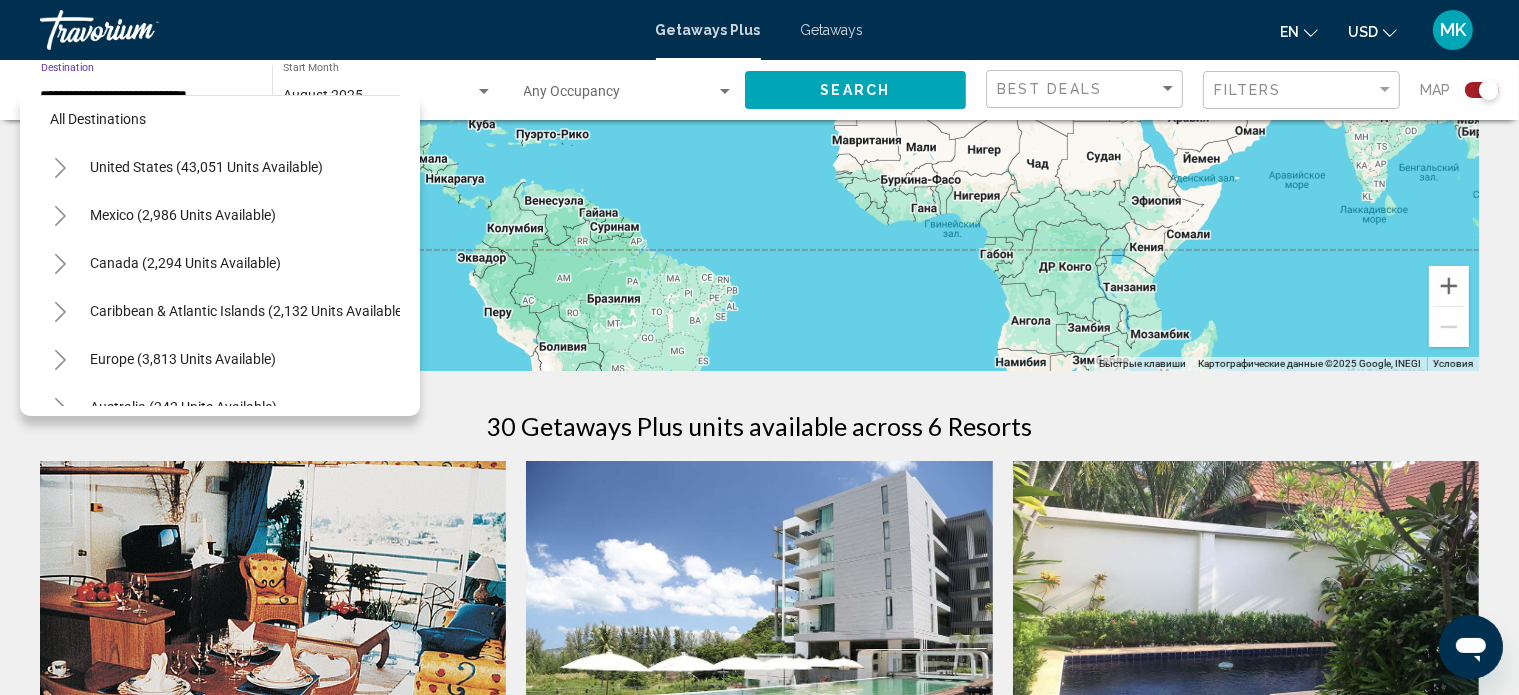 scroll, scrollTop: 10, scrollLeft: 0, axis: vertical 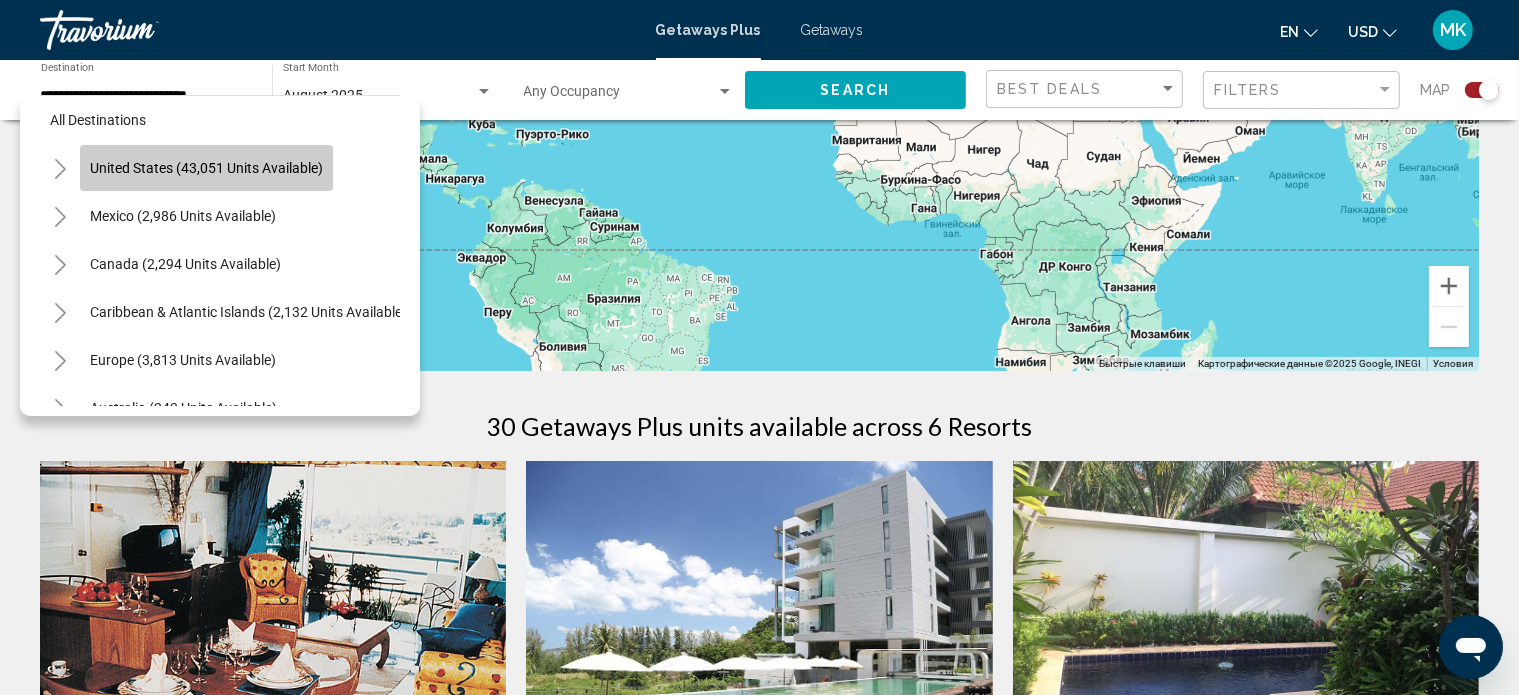 click on "United States (43,051 units available)" at bounding box center (206, 168) 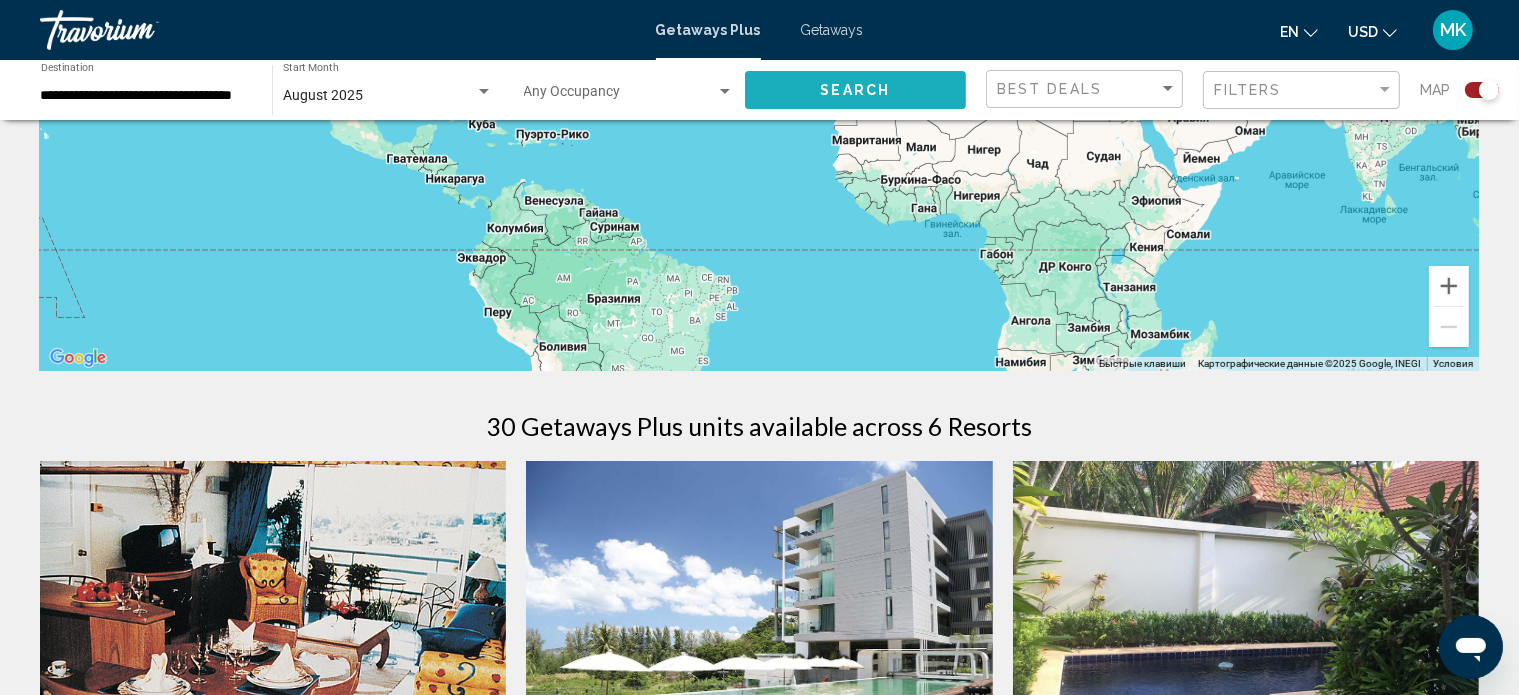 click on "Search" at bounding box center (856, 89) 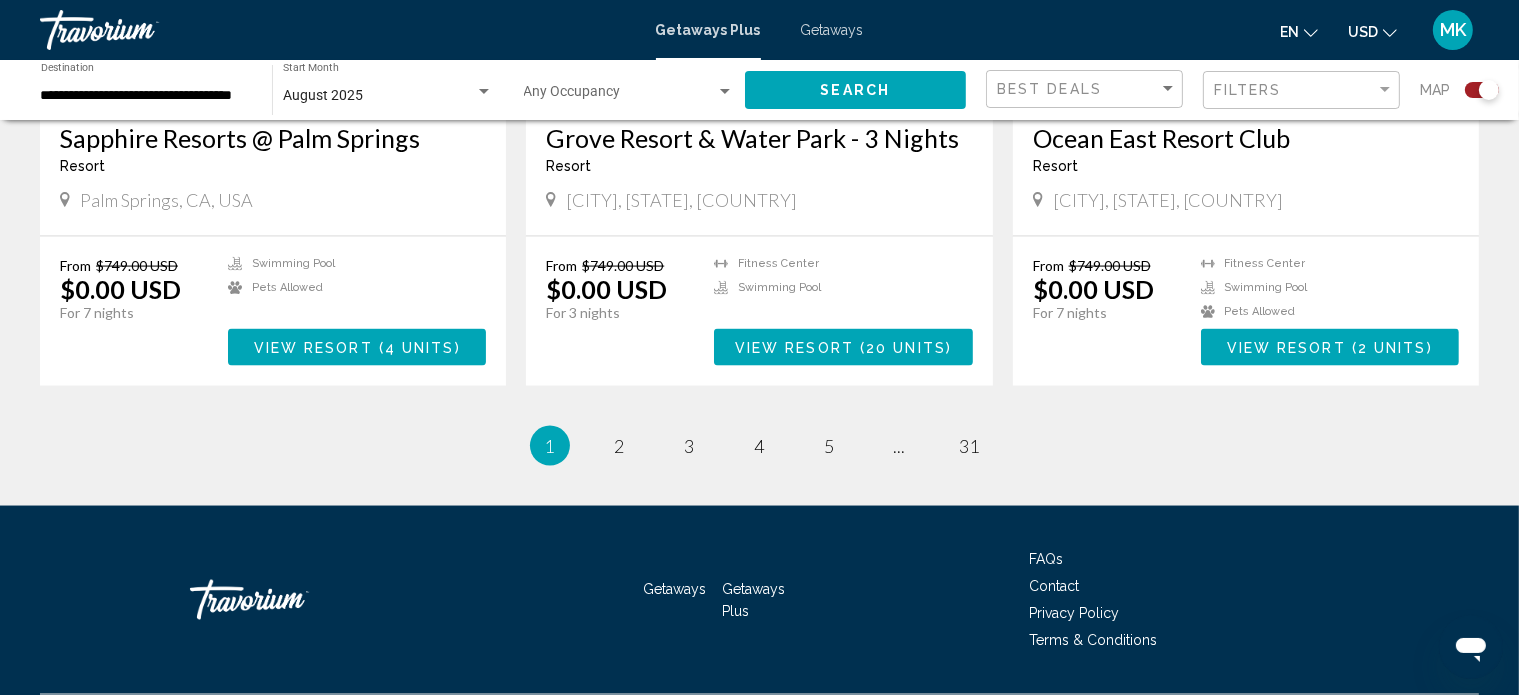 scroll, scrollTop: 3010, scrollLeft: 0, axis: vertical 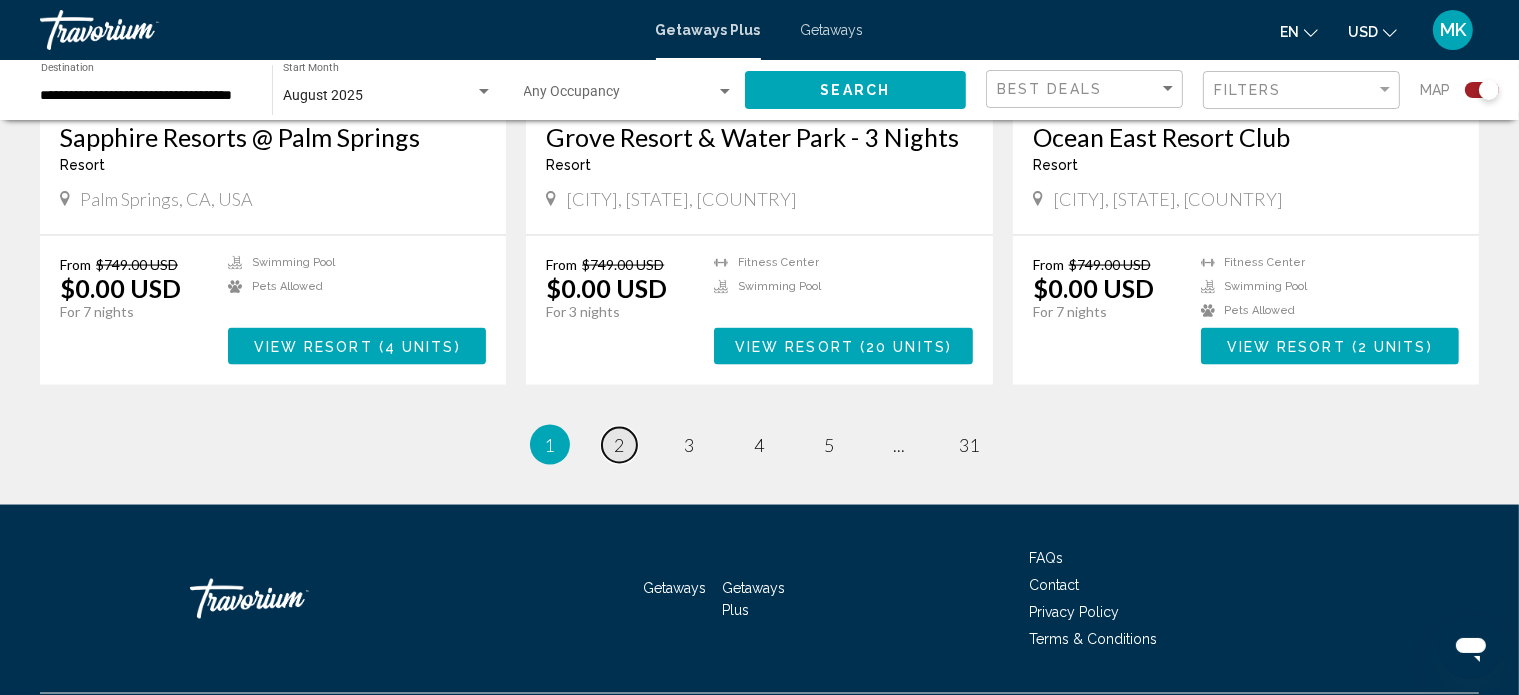 click on "2" at bounding box center [620, 445] 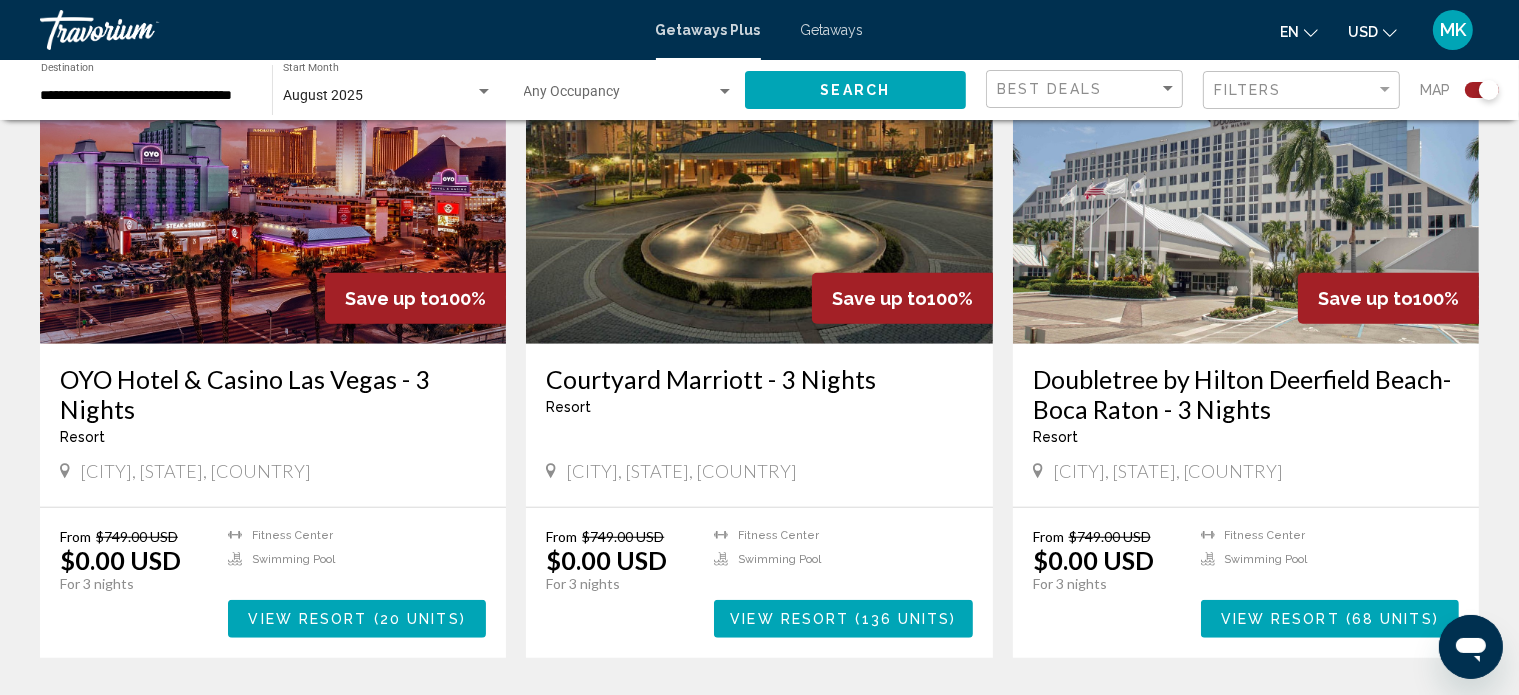 scroll, scrollTop: 1439, scrollLeft: 0, axis: vertical 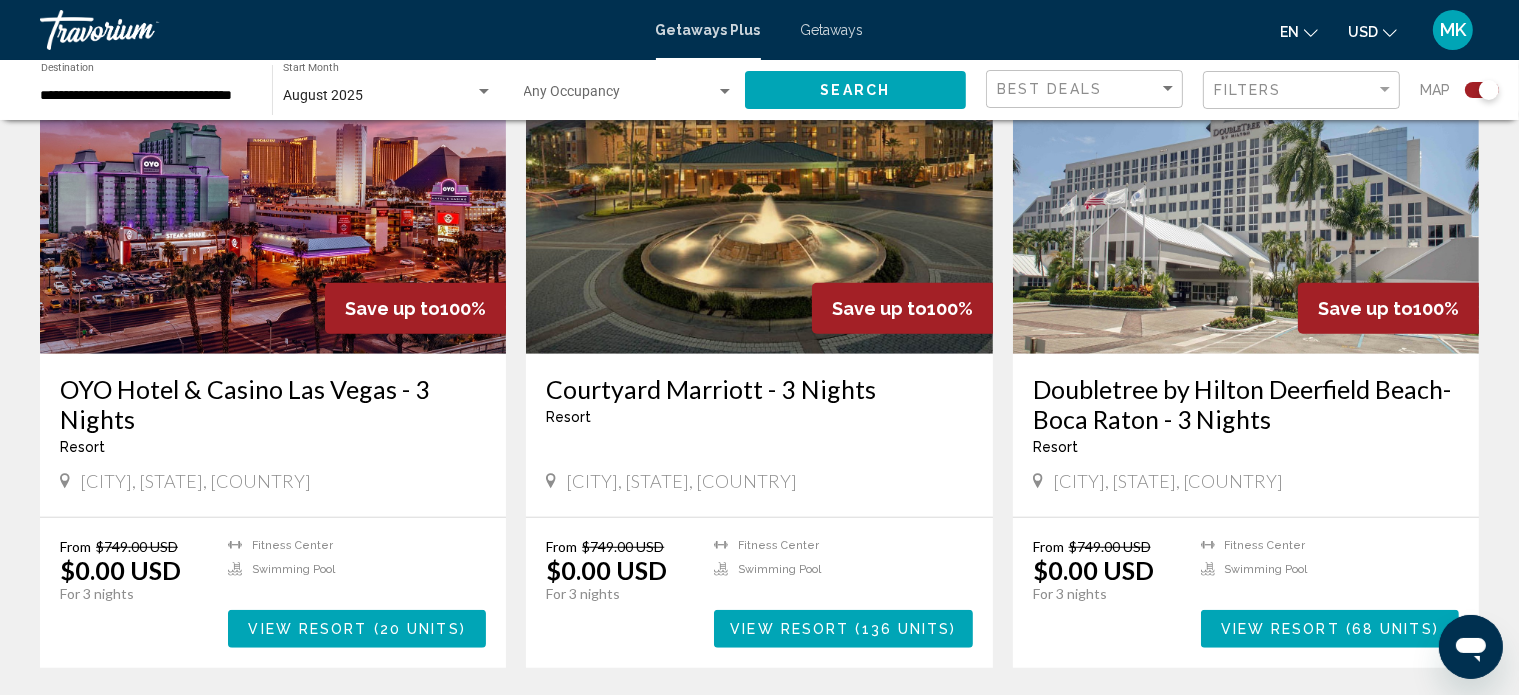 click at bounding box center (273, 194) 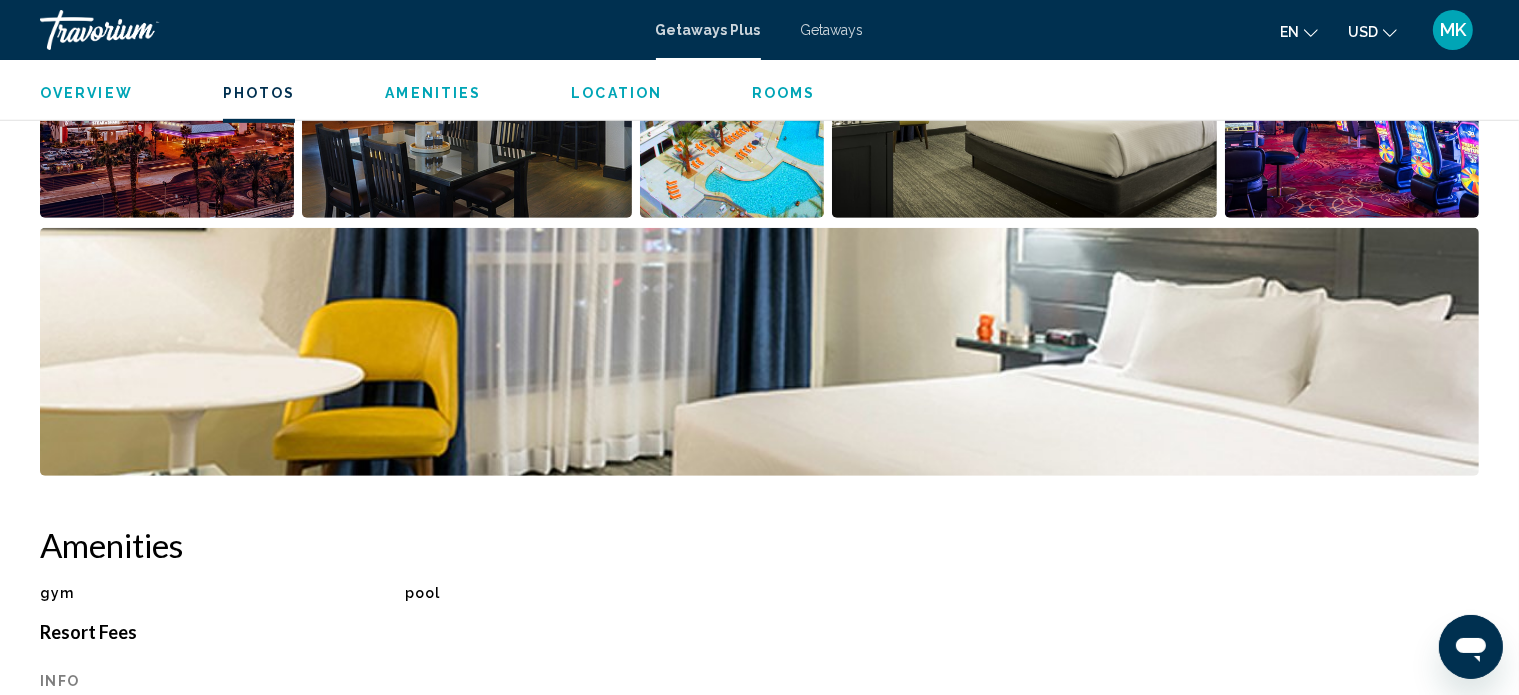 scroll, scrollTop: 1077, scrollLeft: 0, axis: vertical 